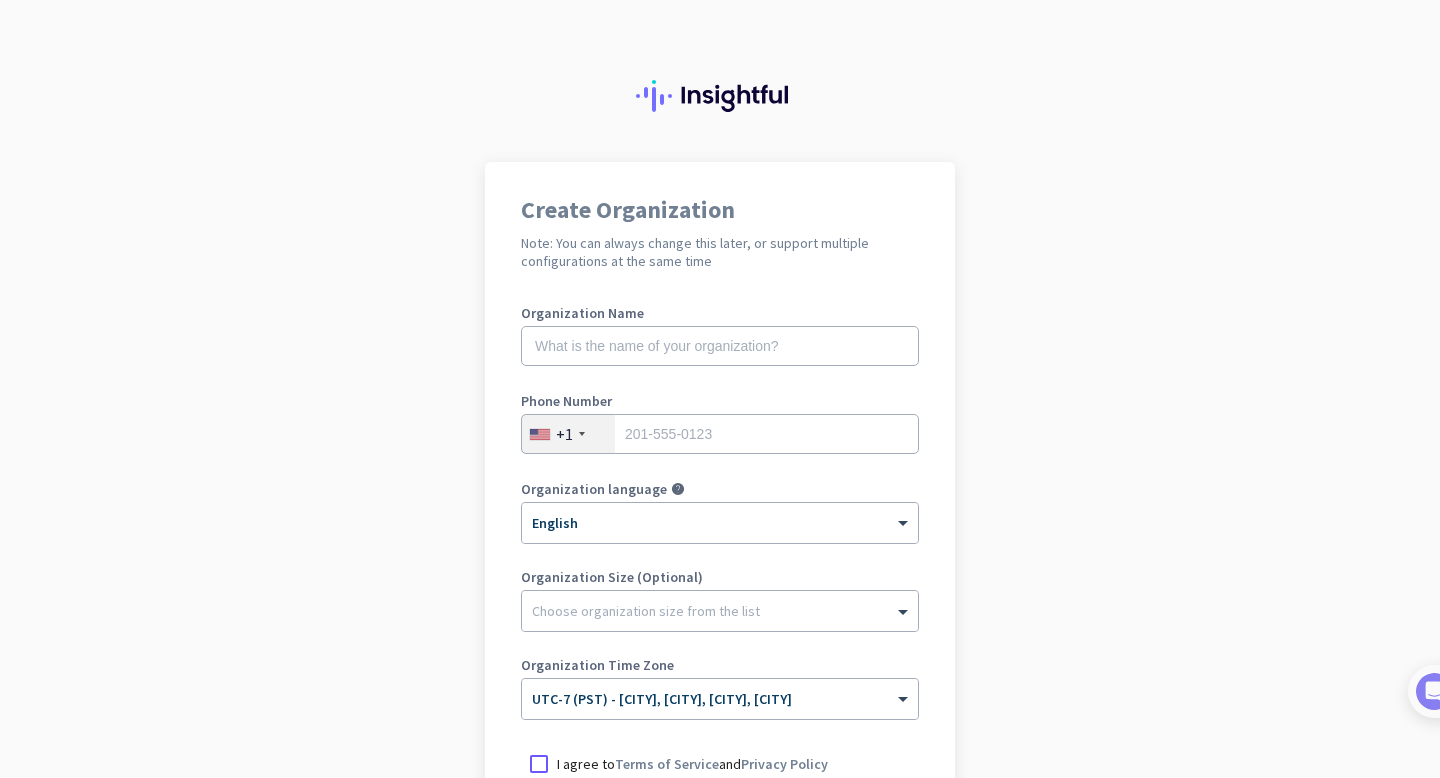 scroll, scrollTop: 0, scrollLeft: 0, axis: both 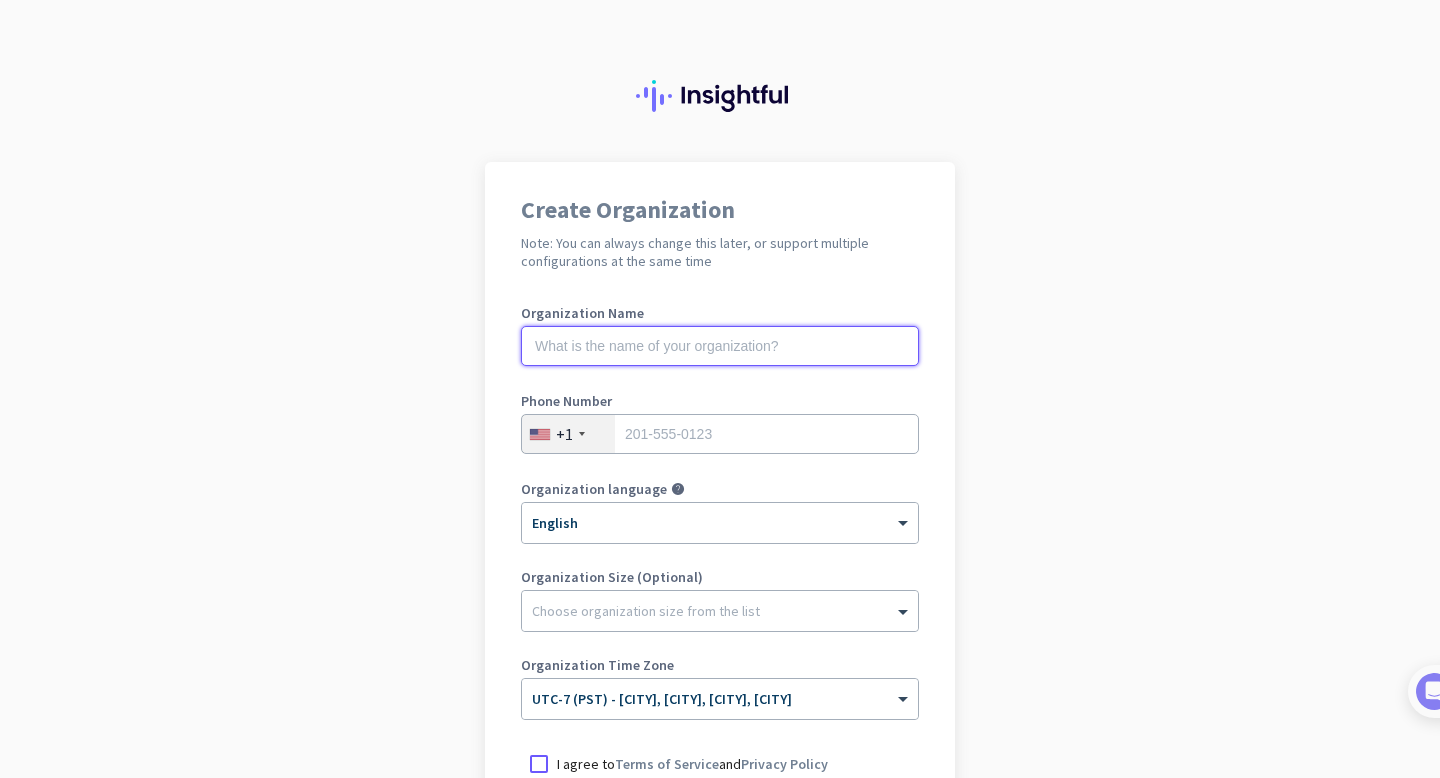 click 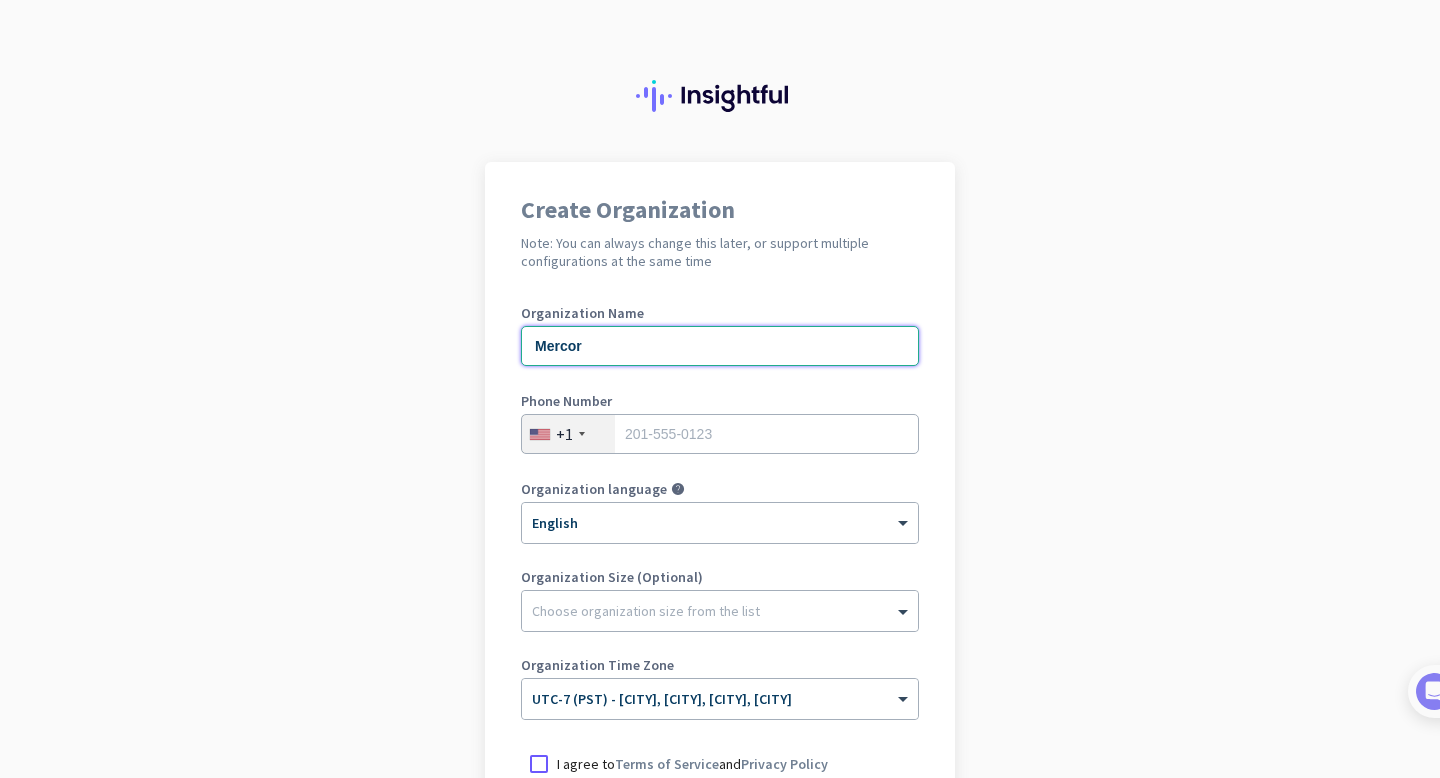 type on "Mercor" 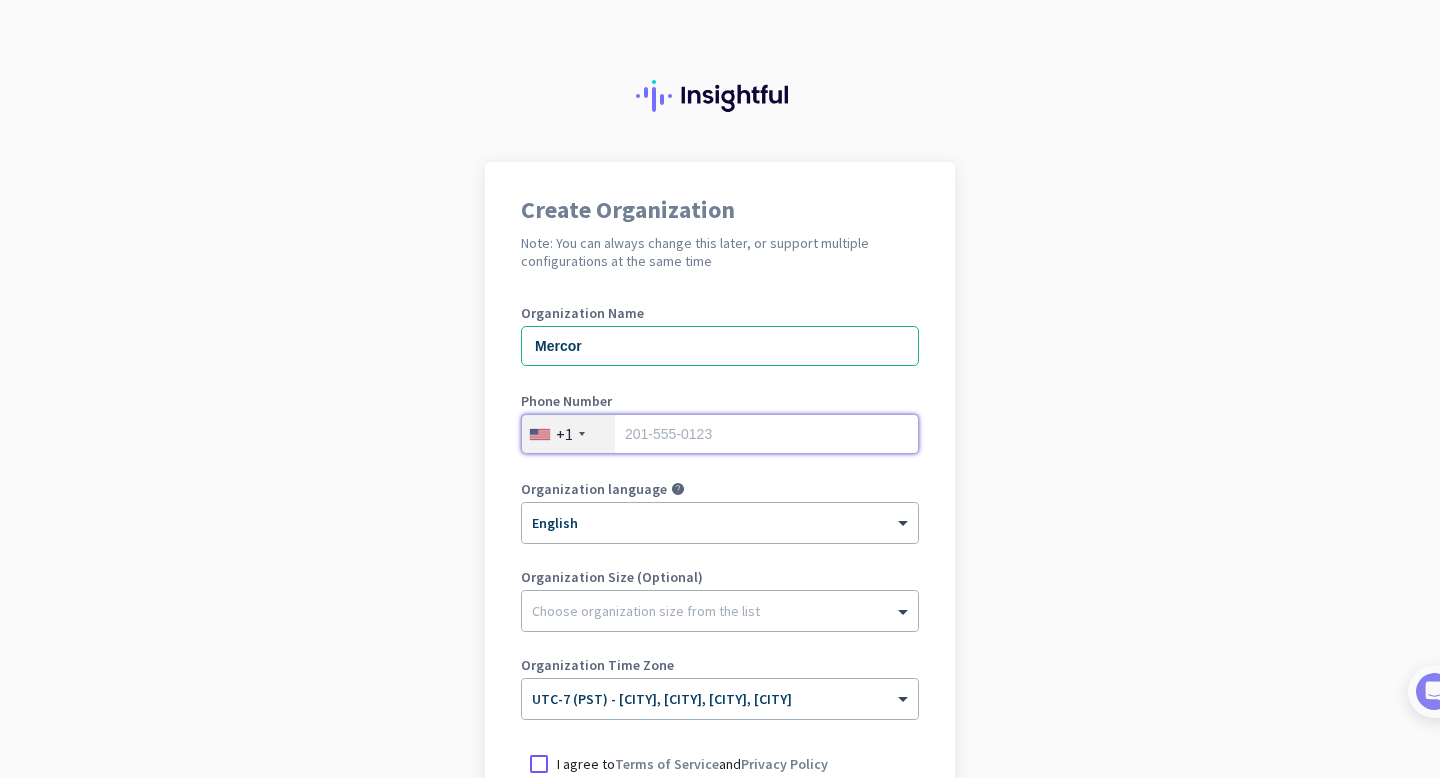 click at bounding box center [720, 434] 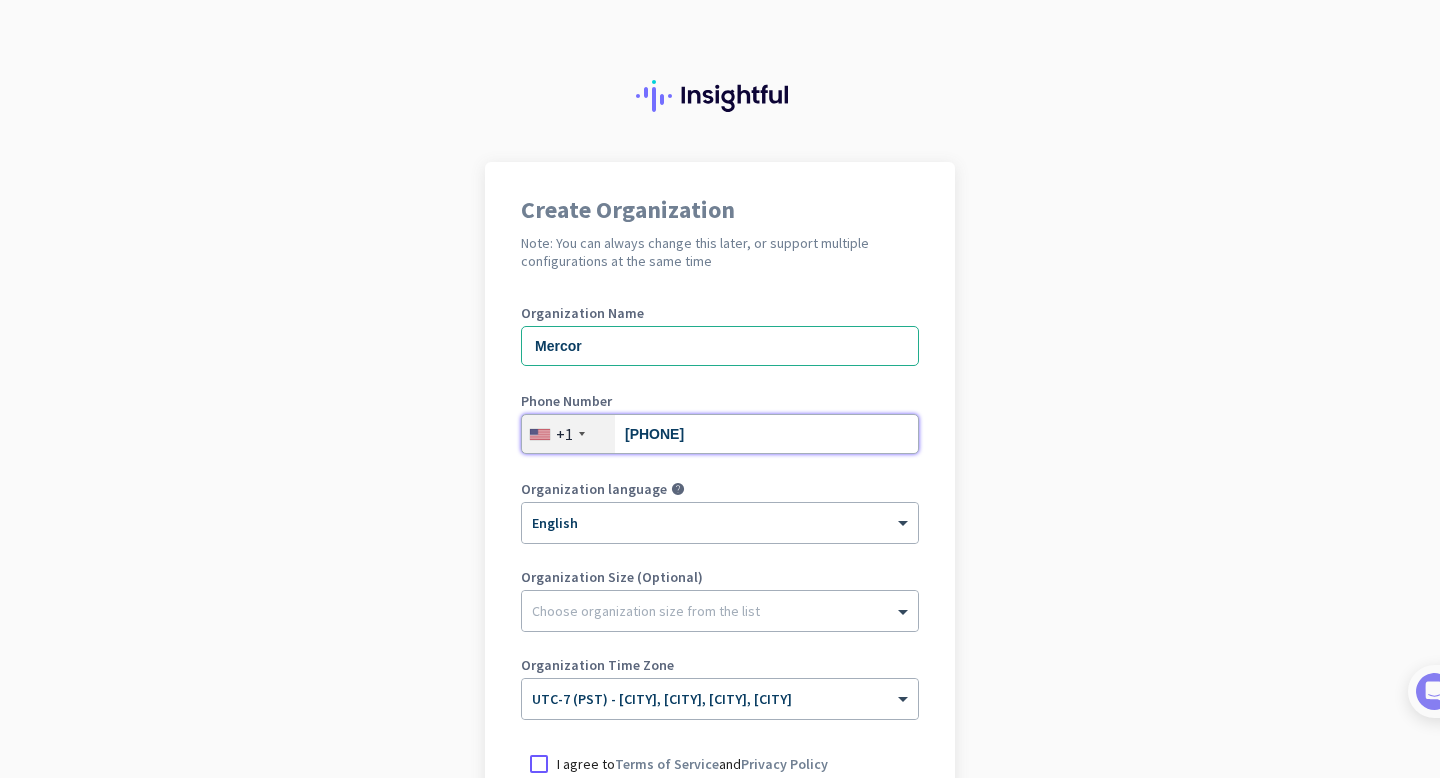 type on "[PHONE]" 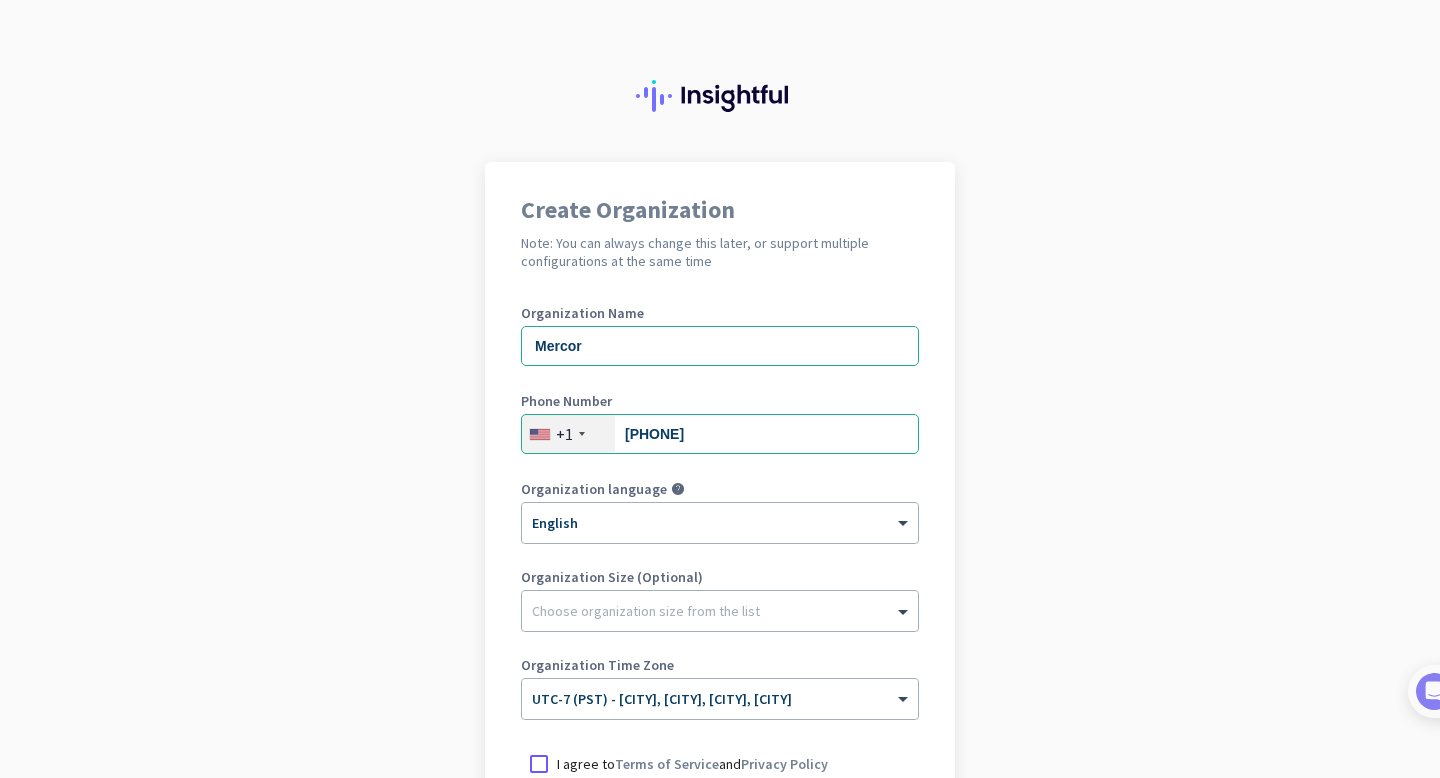click on "Create Organization  Note: You can always change this later, or support multiple configurations at the same time  Organization Name Mercor Phone Number  +1  [PHONE] Organization language help × English Organization Size (Optional) Choose organization size from the list Organization Time Zone × UTC-7 (PST) - [CITY], [CITY], [CITY], [CITY]  I agree to  Terms of Service  and  Privacy Policy   Create Organization     Go back" 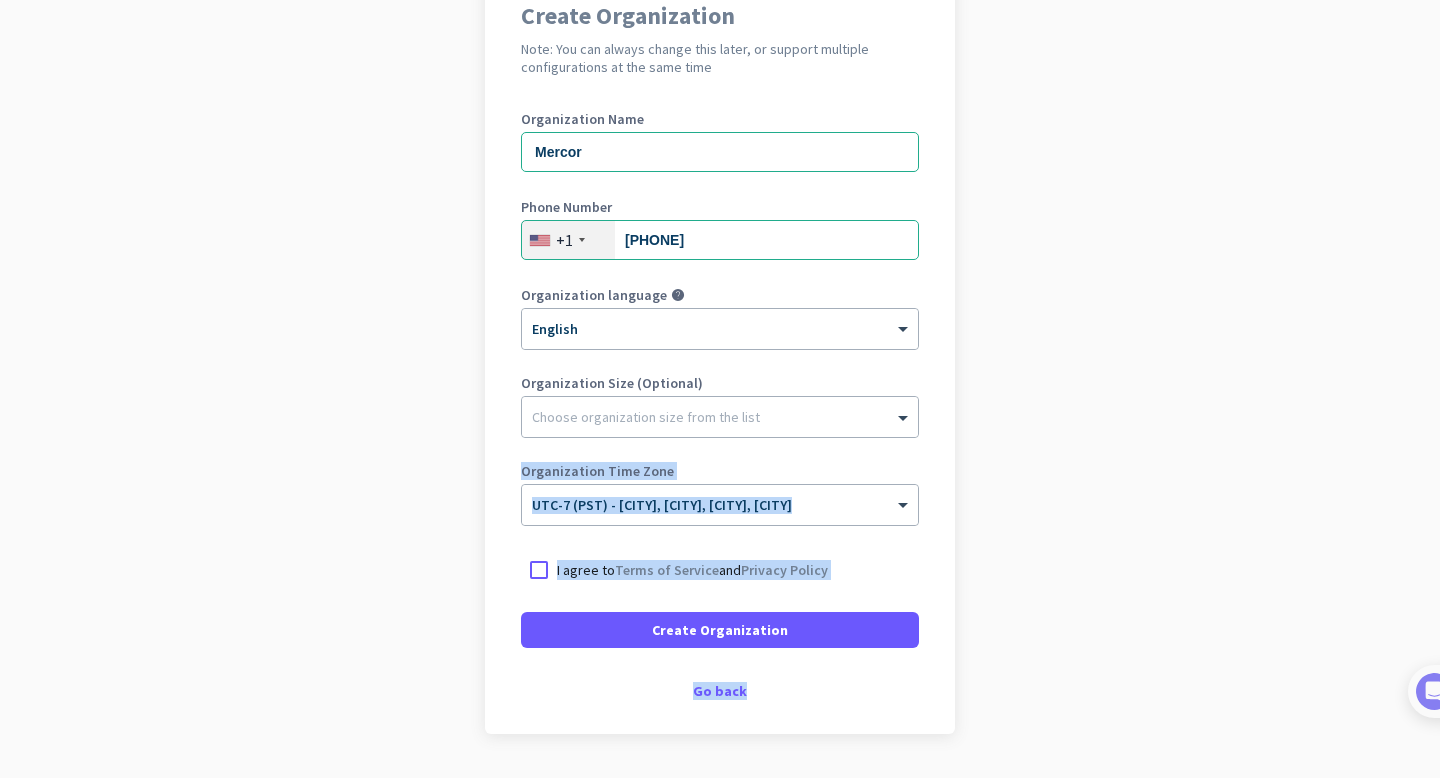 scroll, scrollTop: 250, scrollLeft: 0, axis: vertical 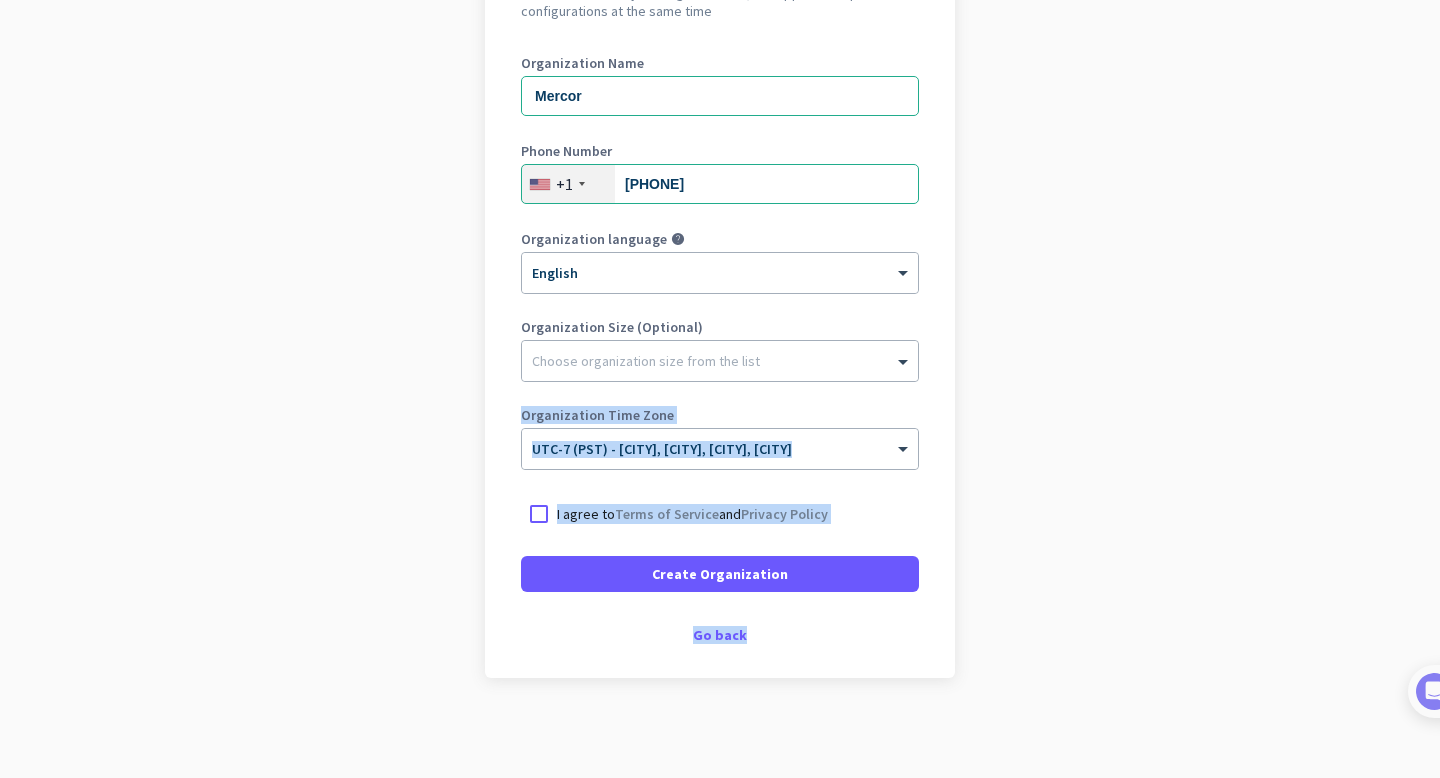 drag, startPoint x: 478, startPoint y: 642, endPoint x: 604, endPoint y: 776, distance: 183.93477 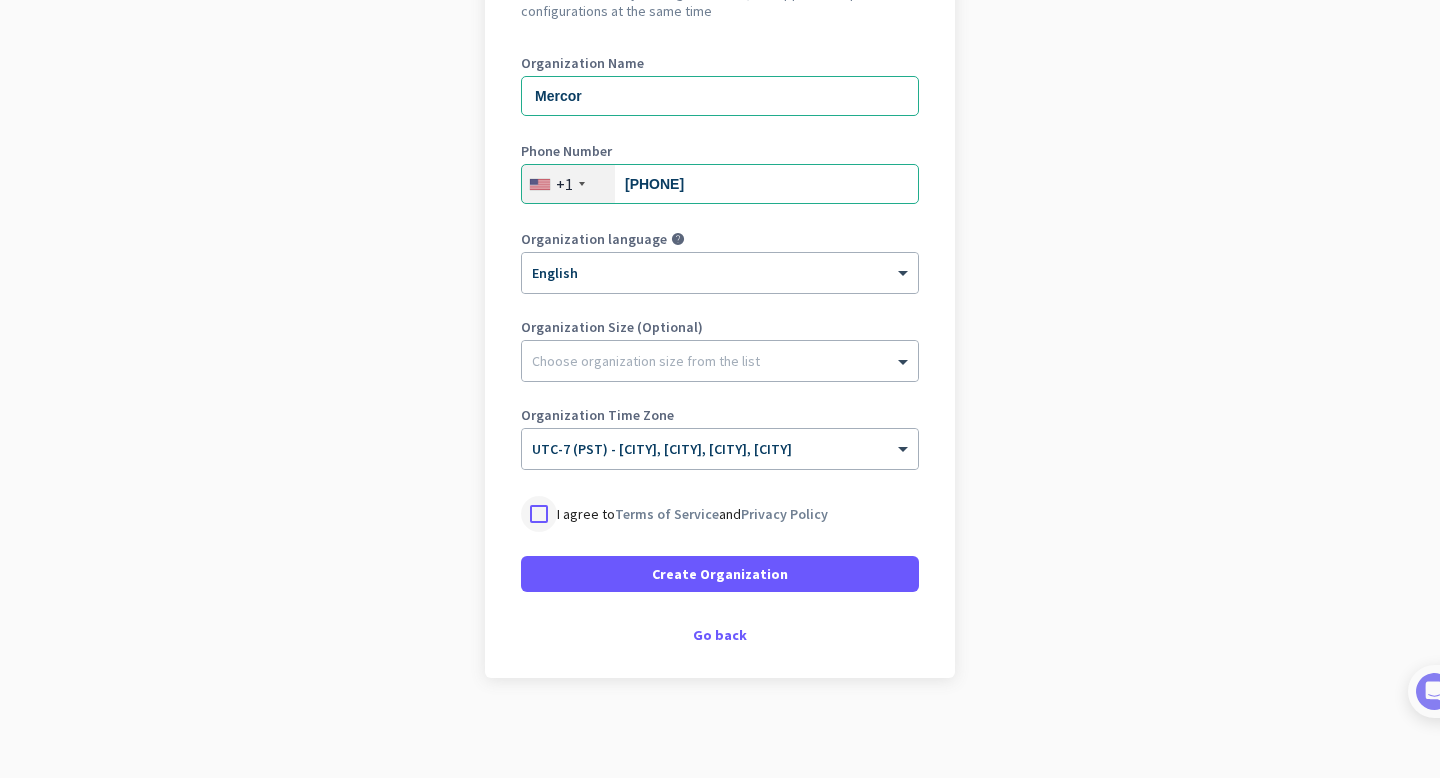 click at bounding box center [539, 514] 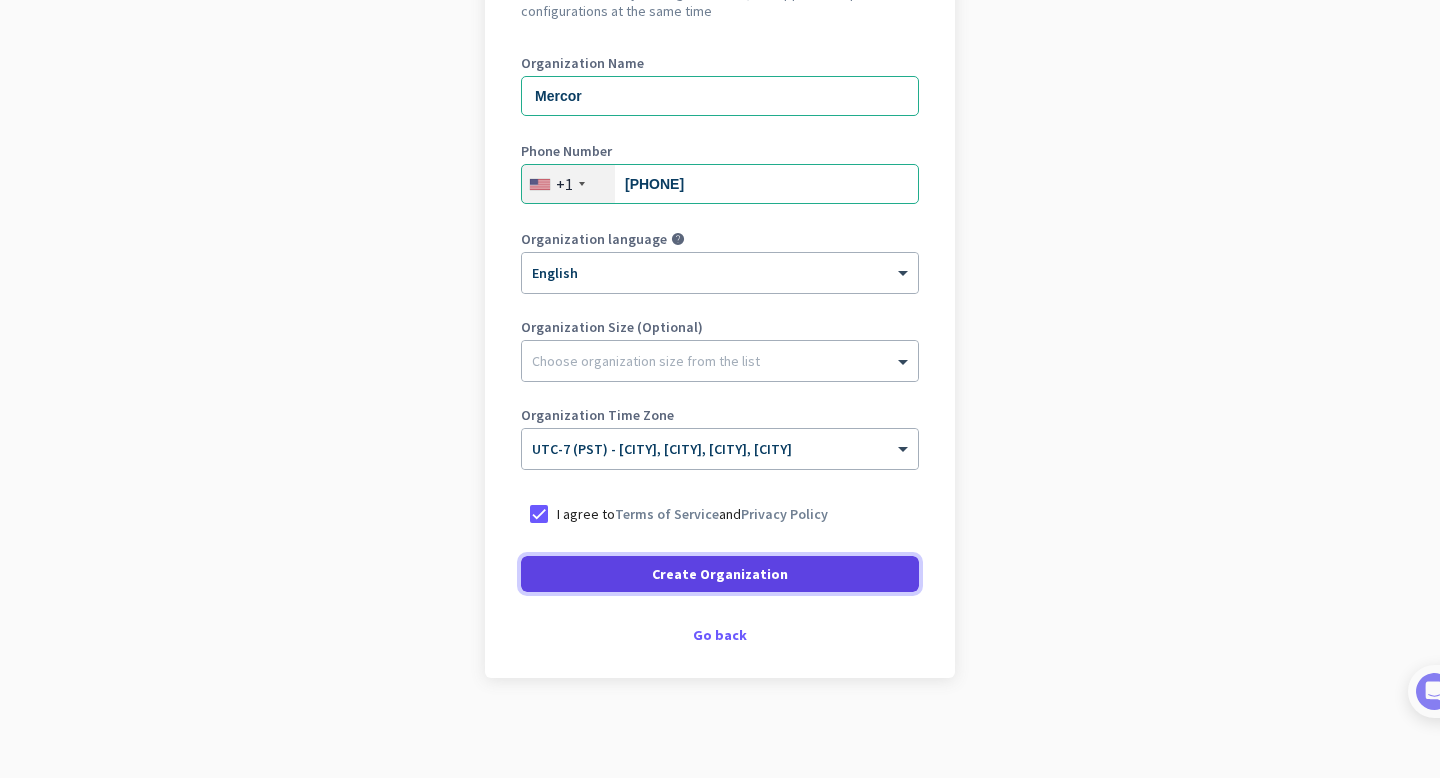click 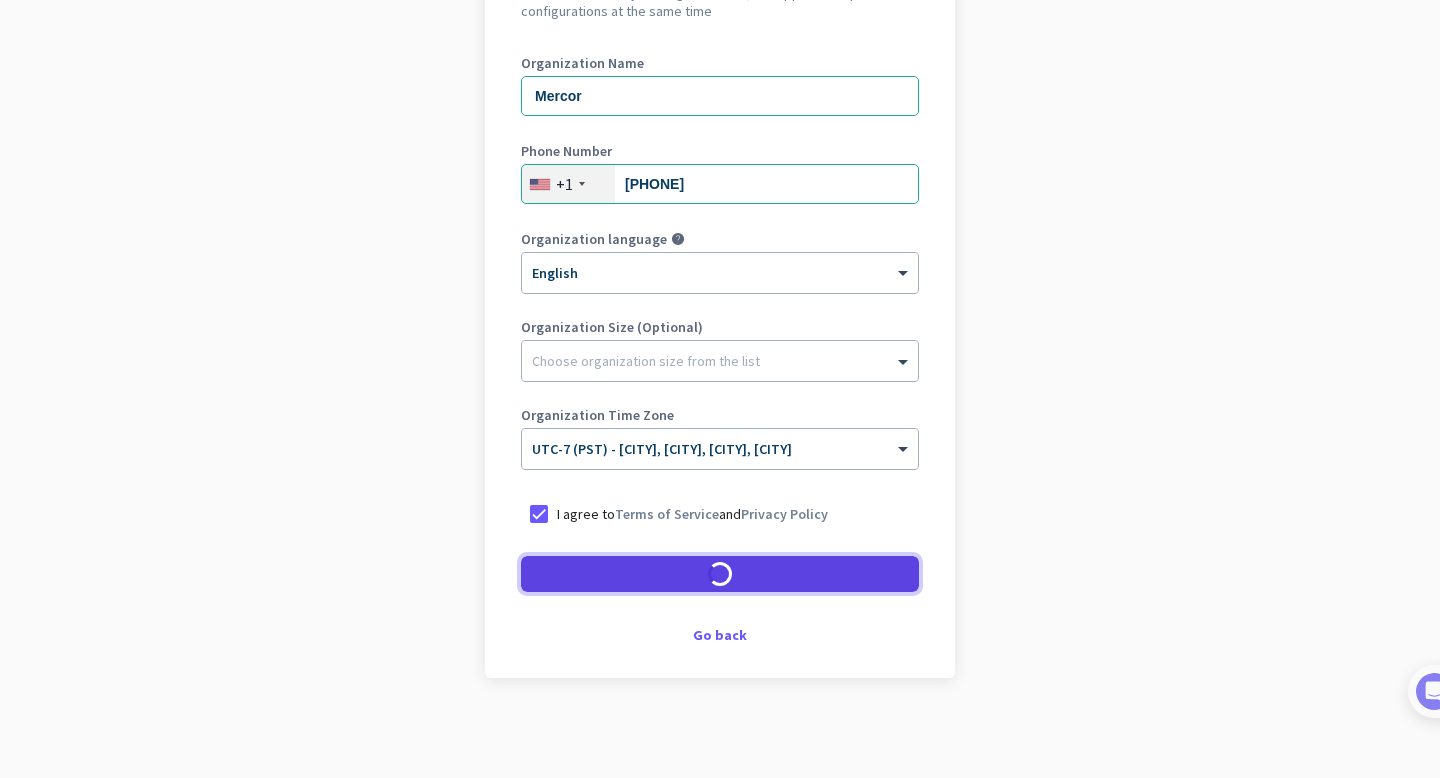 scroll, scrollTop: 190, scrollLeft: 0, axis: vertical 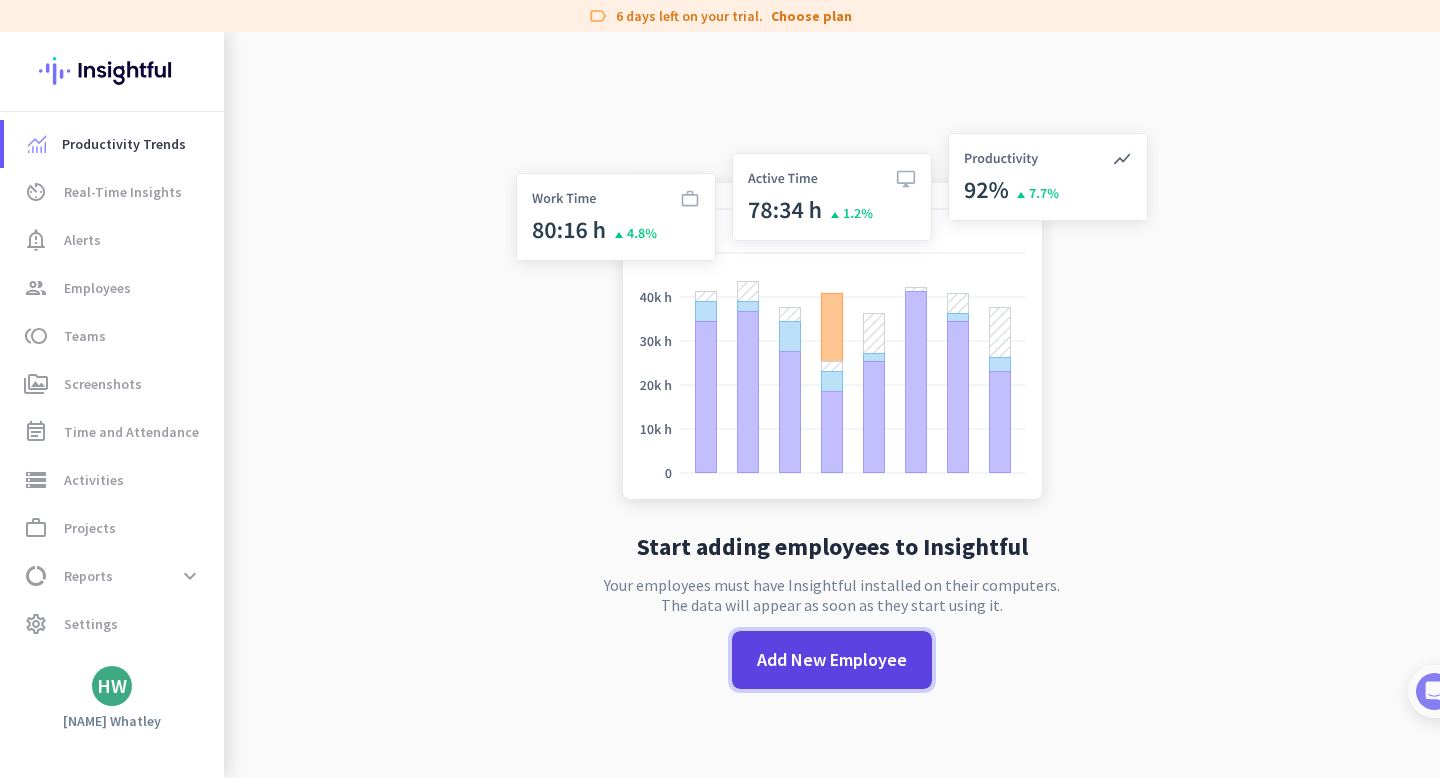 click on "Add New Employee" 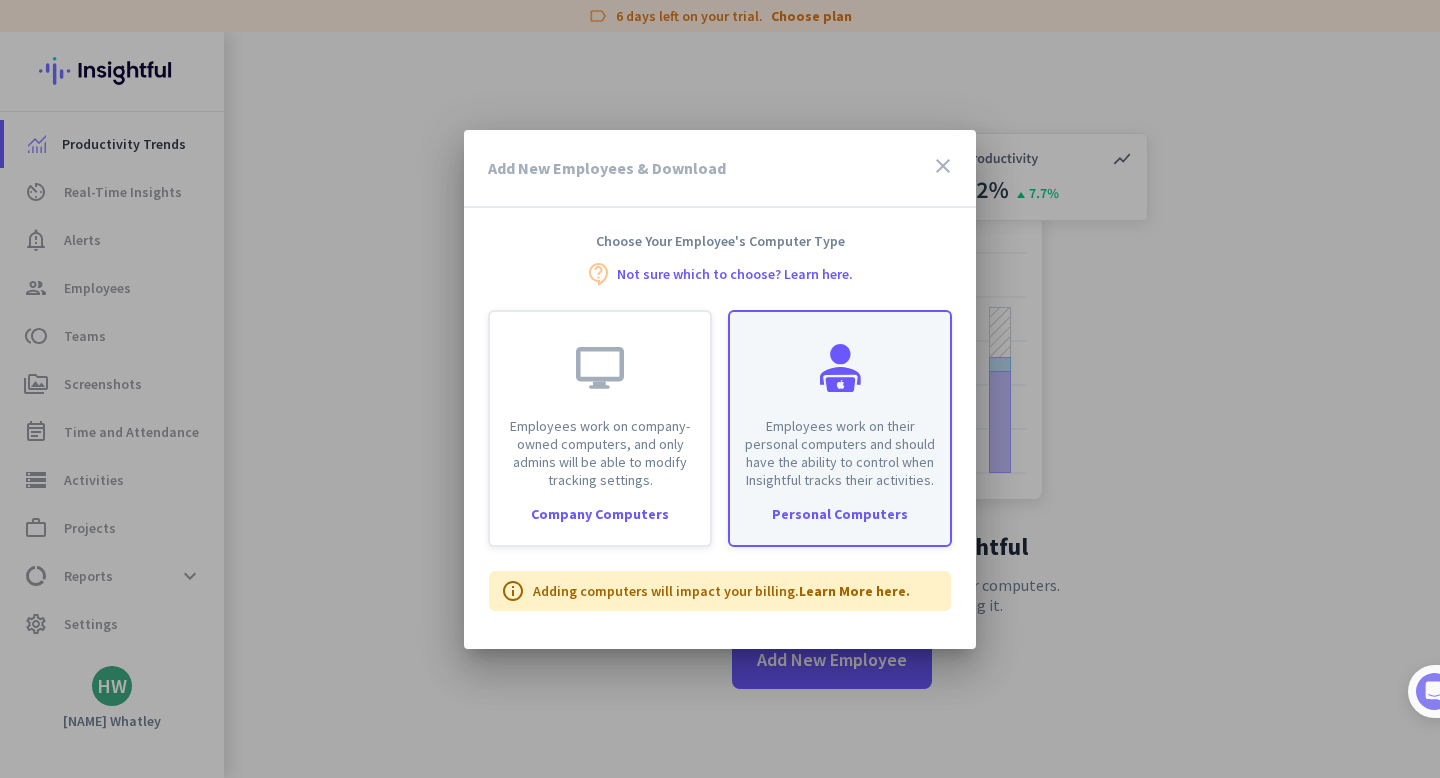 click on "Employees work on their personal computers and should have the ability to control when Insightful tracks their activities." at bounding box center [840, 453] 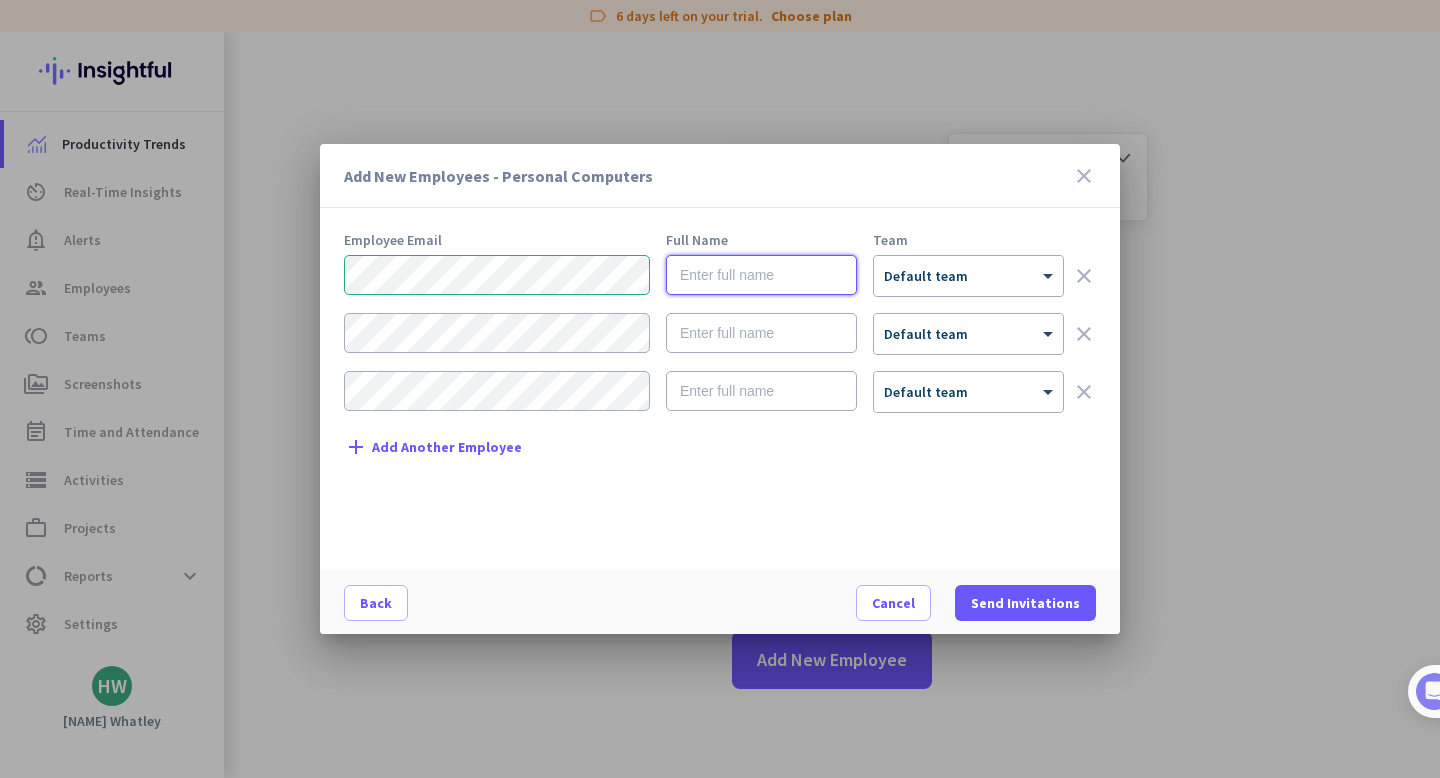 click at bounding box center (761, 275) 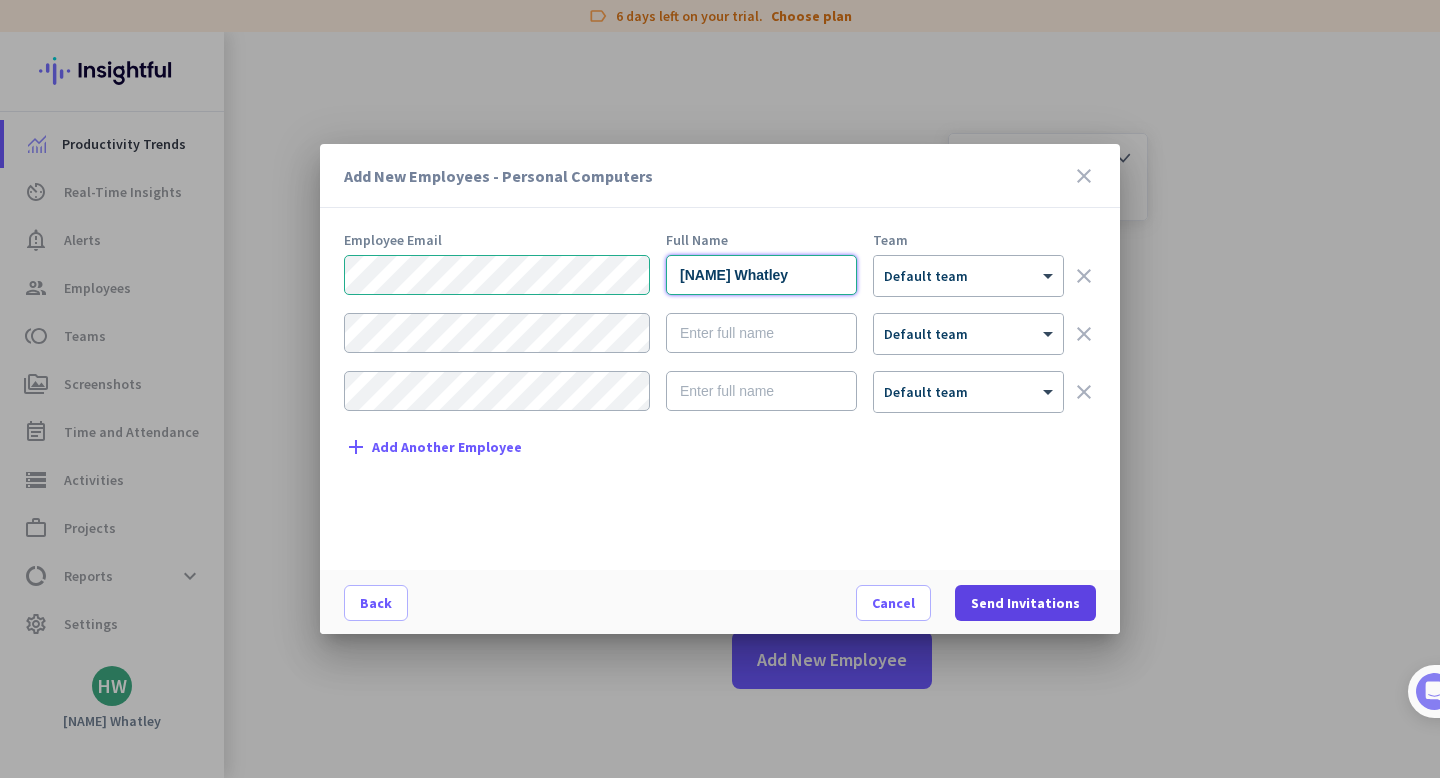 type on "[NAME] Whatley" 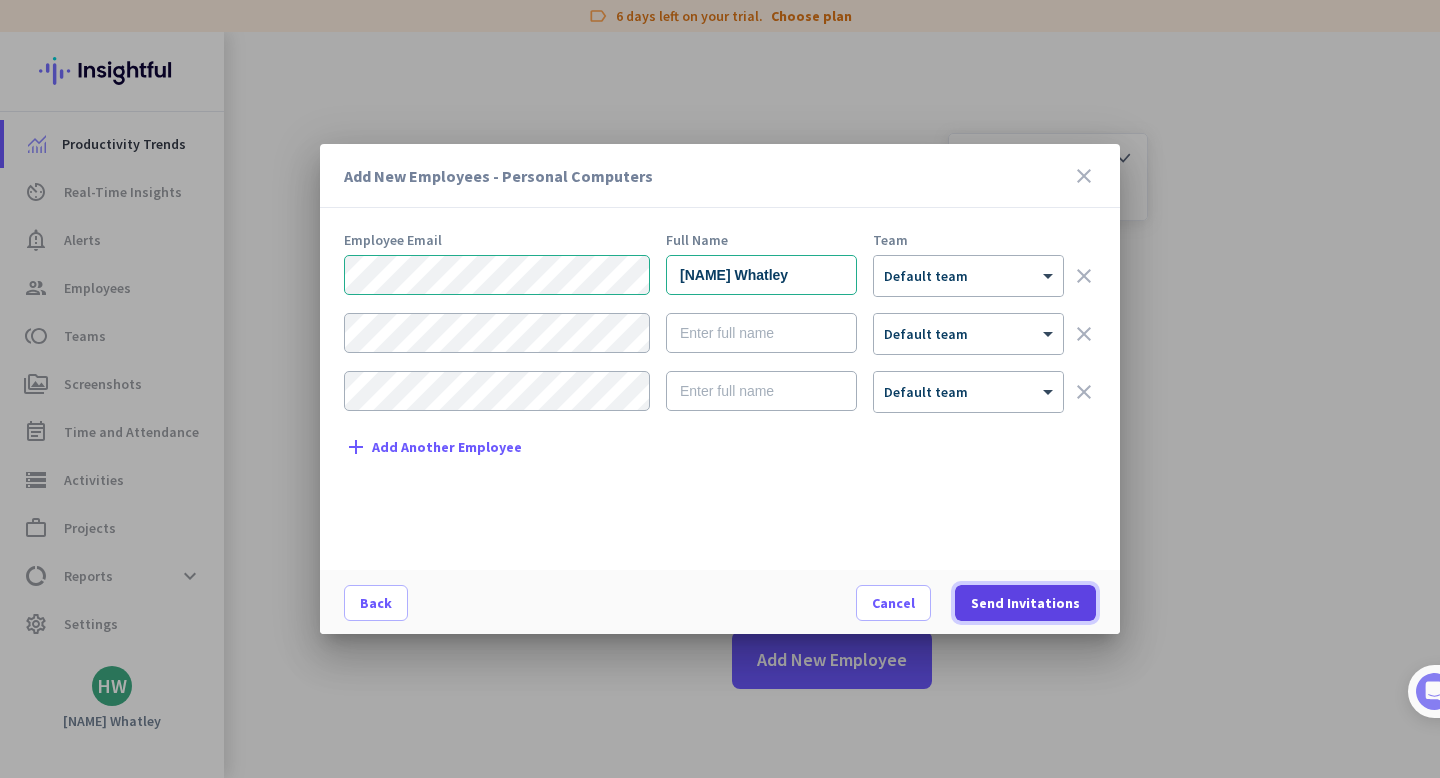 click on "Send Invitations" 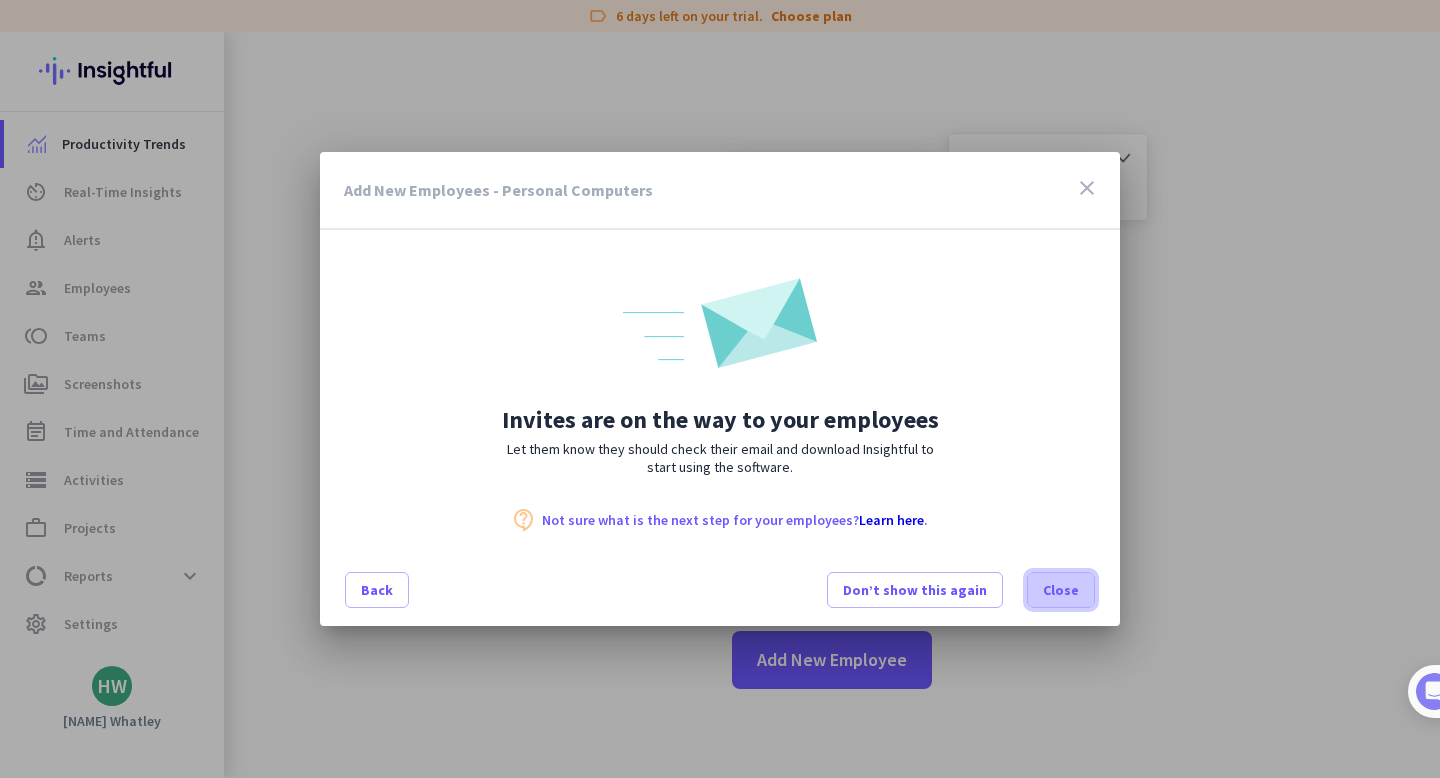 click on "Close" at bounding box center (1061, 590) 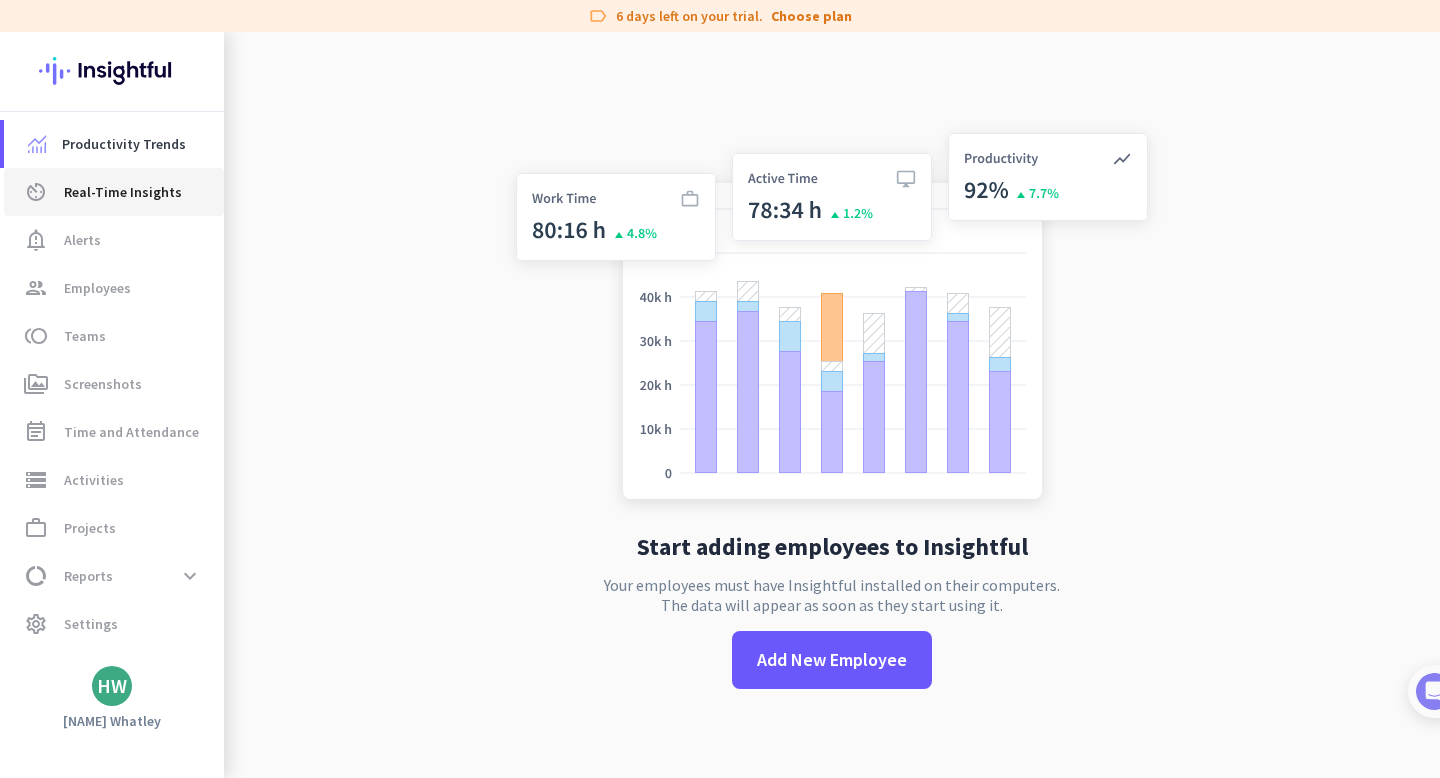 click on "Real-Time Insights" 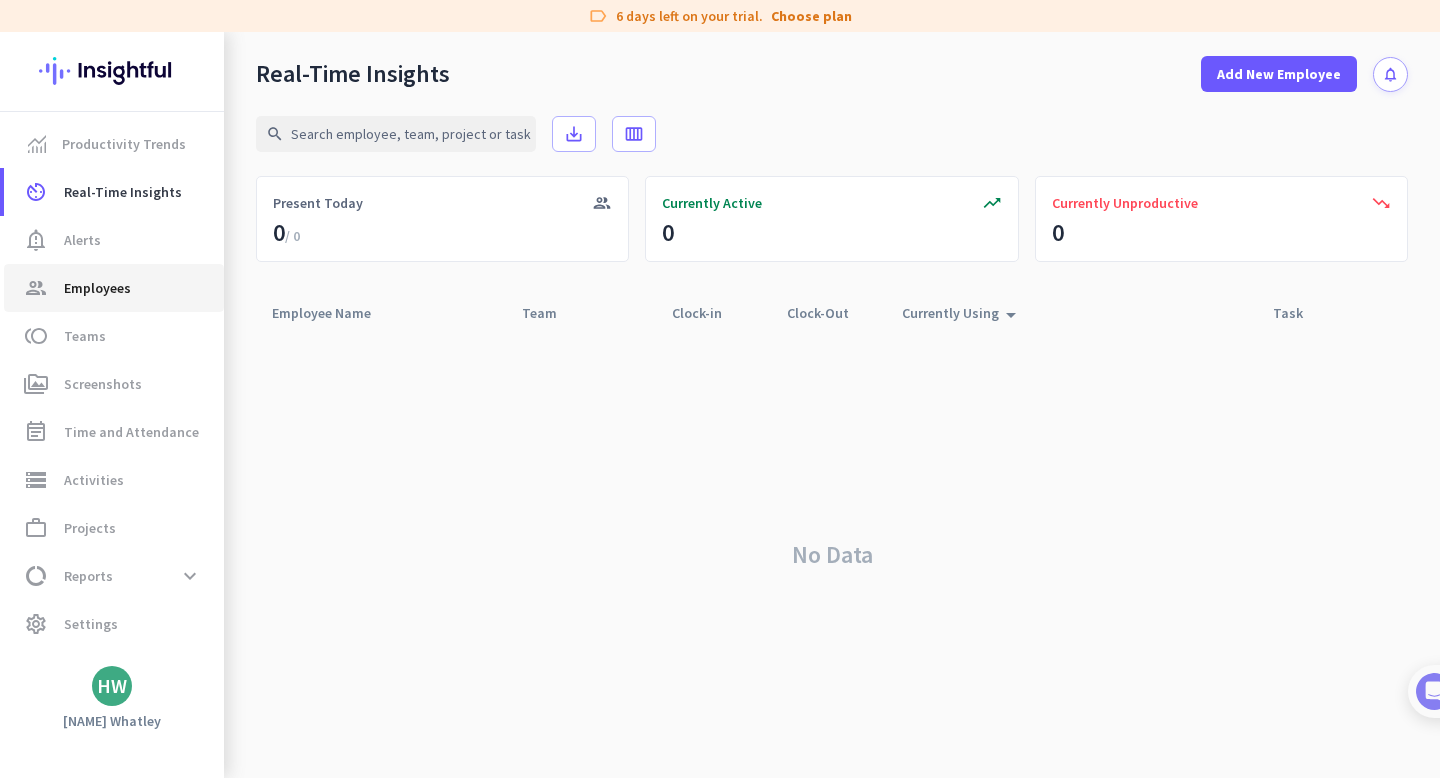 click on "Employees" 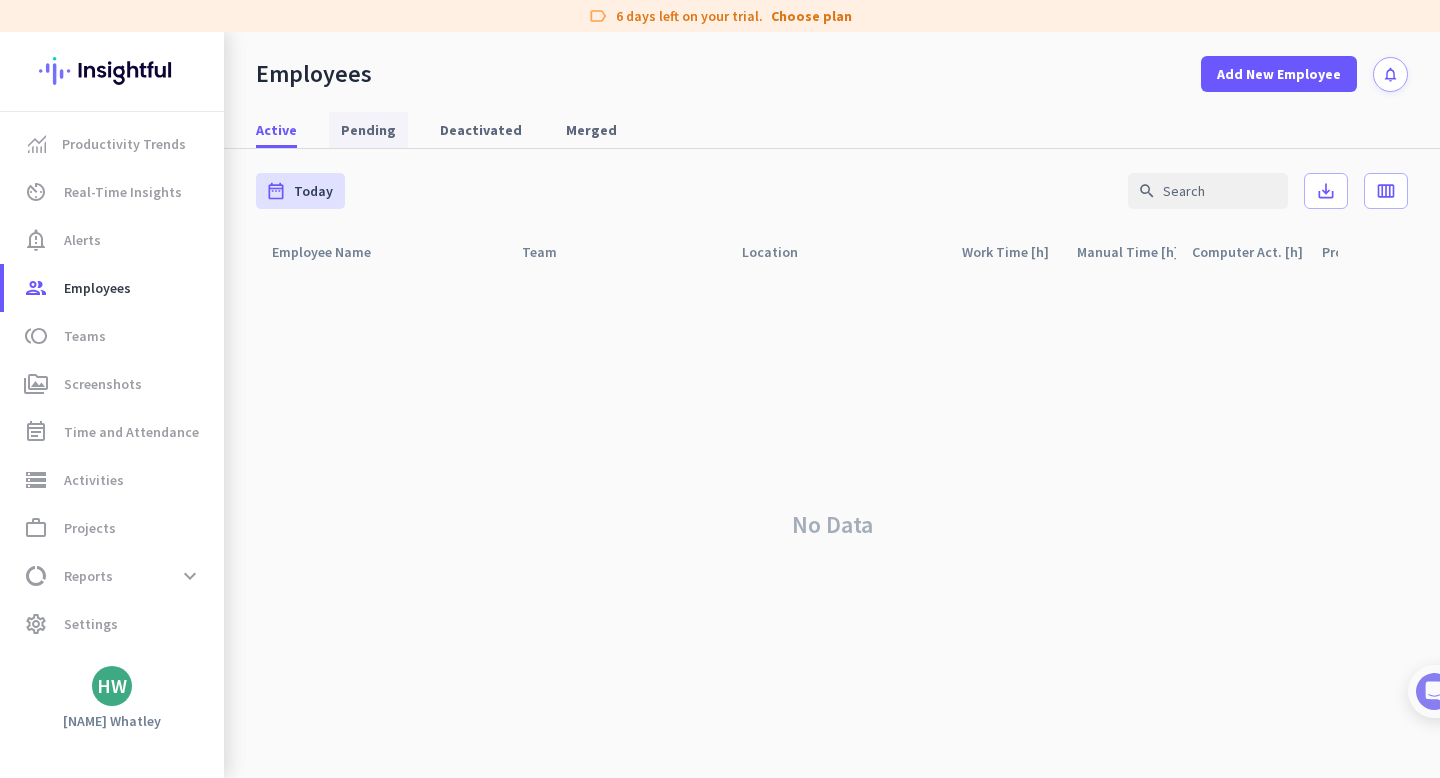click on "Pending" at bounding box center [368, 130] 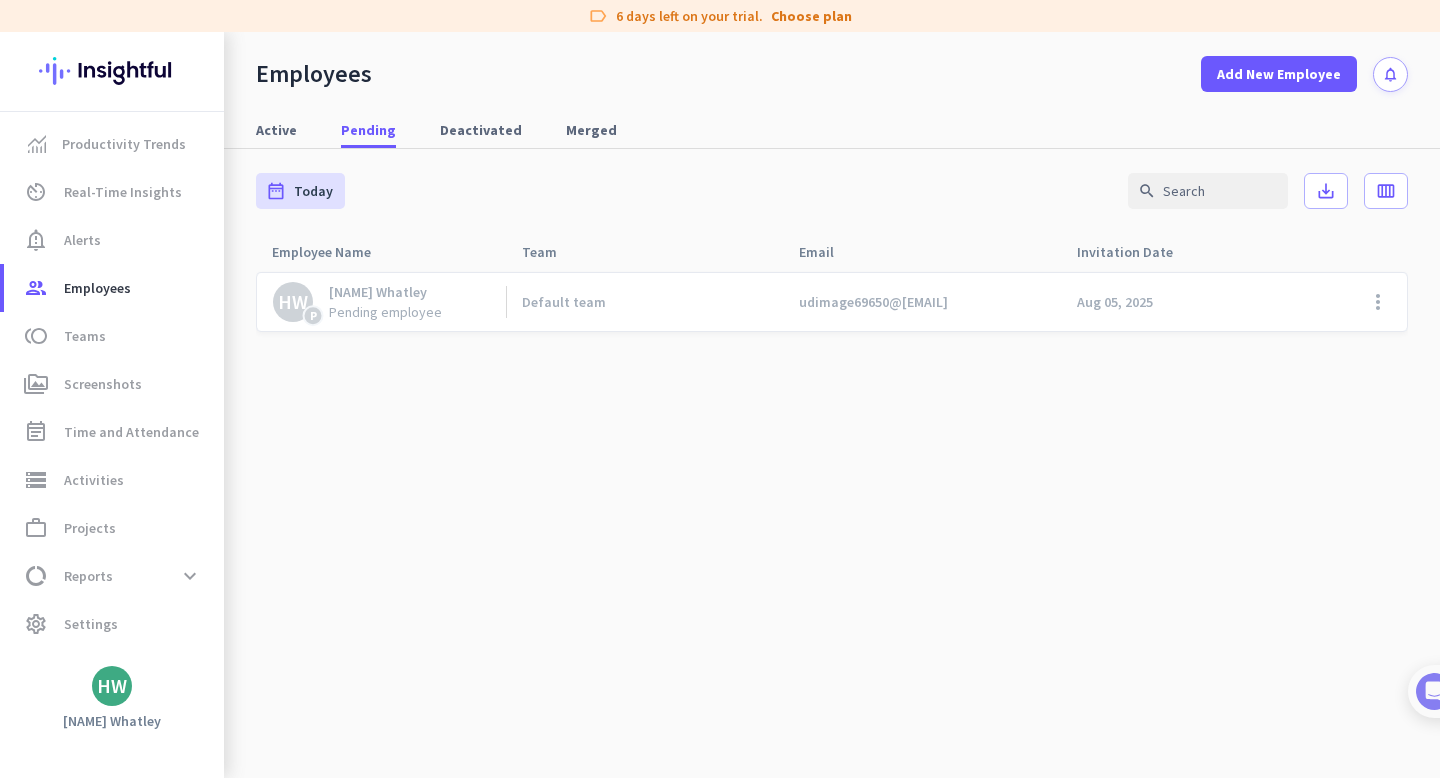 click on "Pending employee" 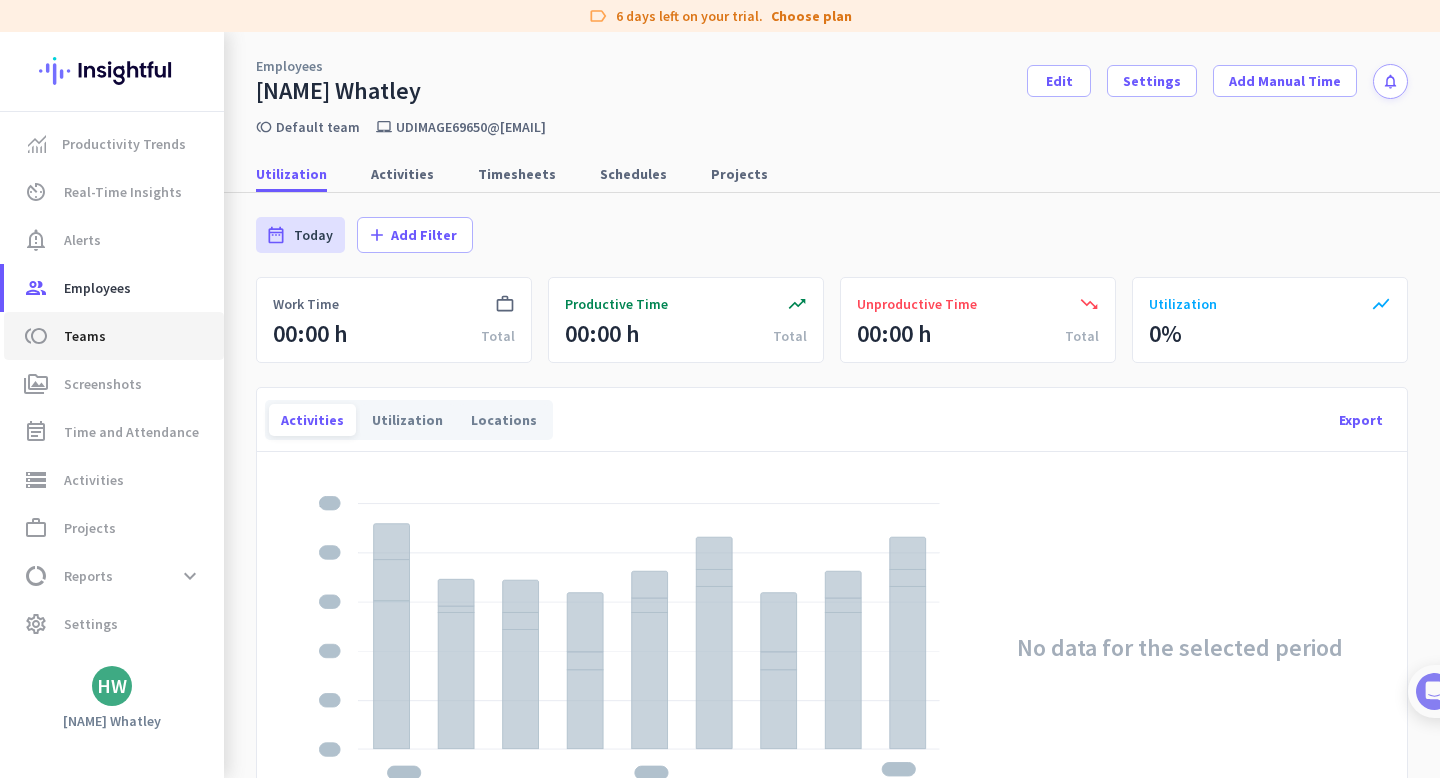 click on "Teams" 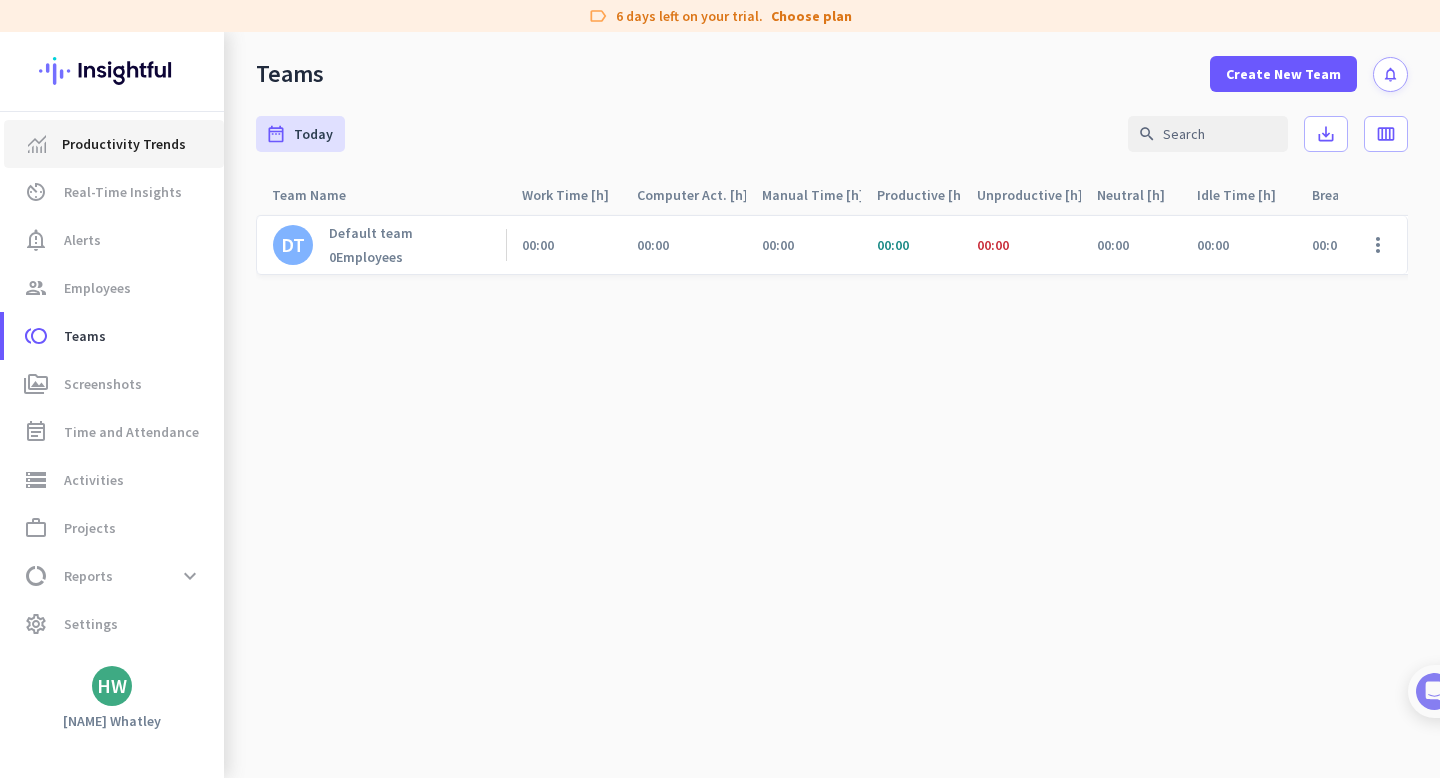 click on "Productivity Trends" 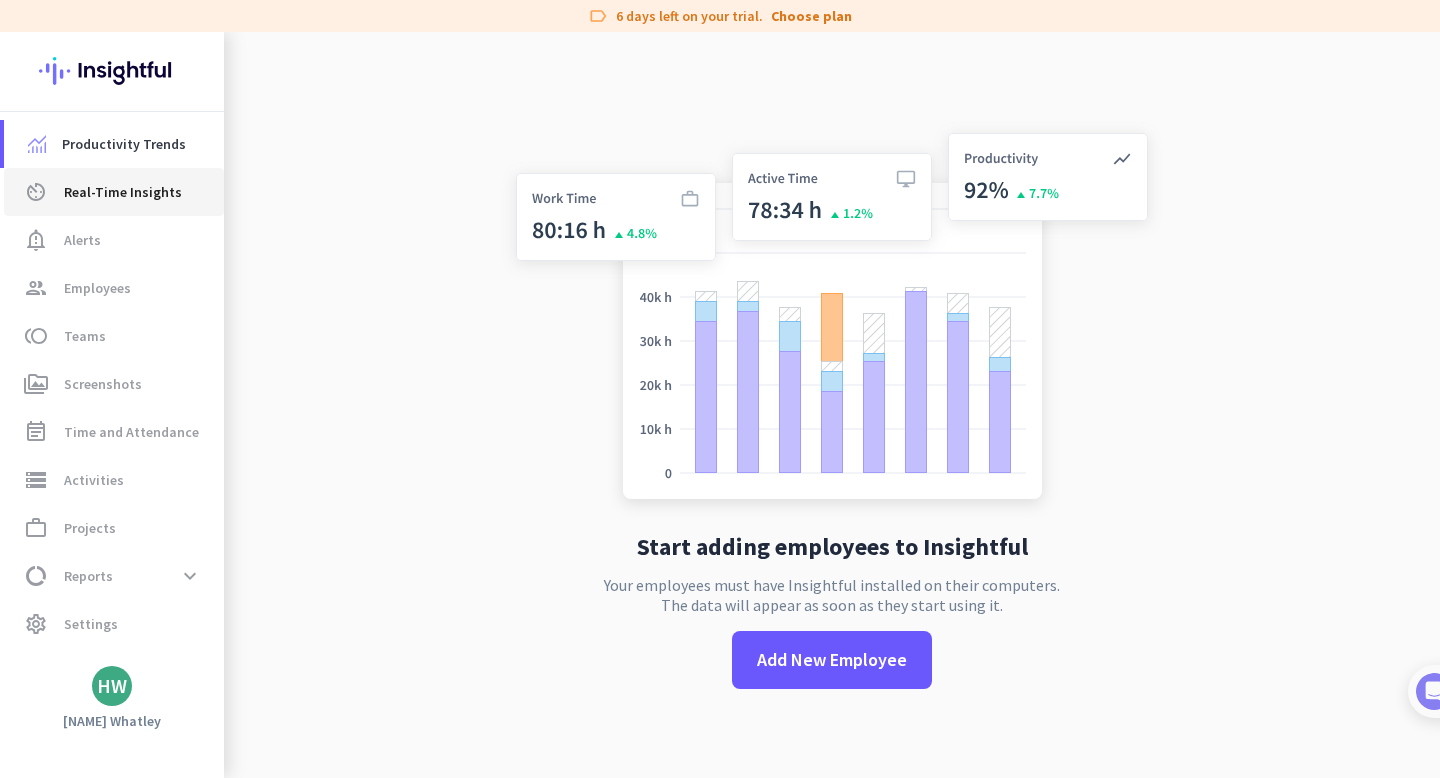 click on "Real-Time Insights" 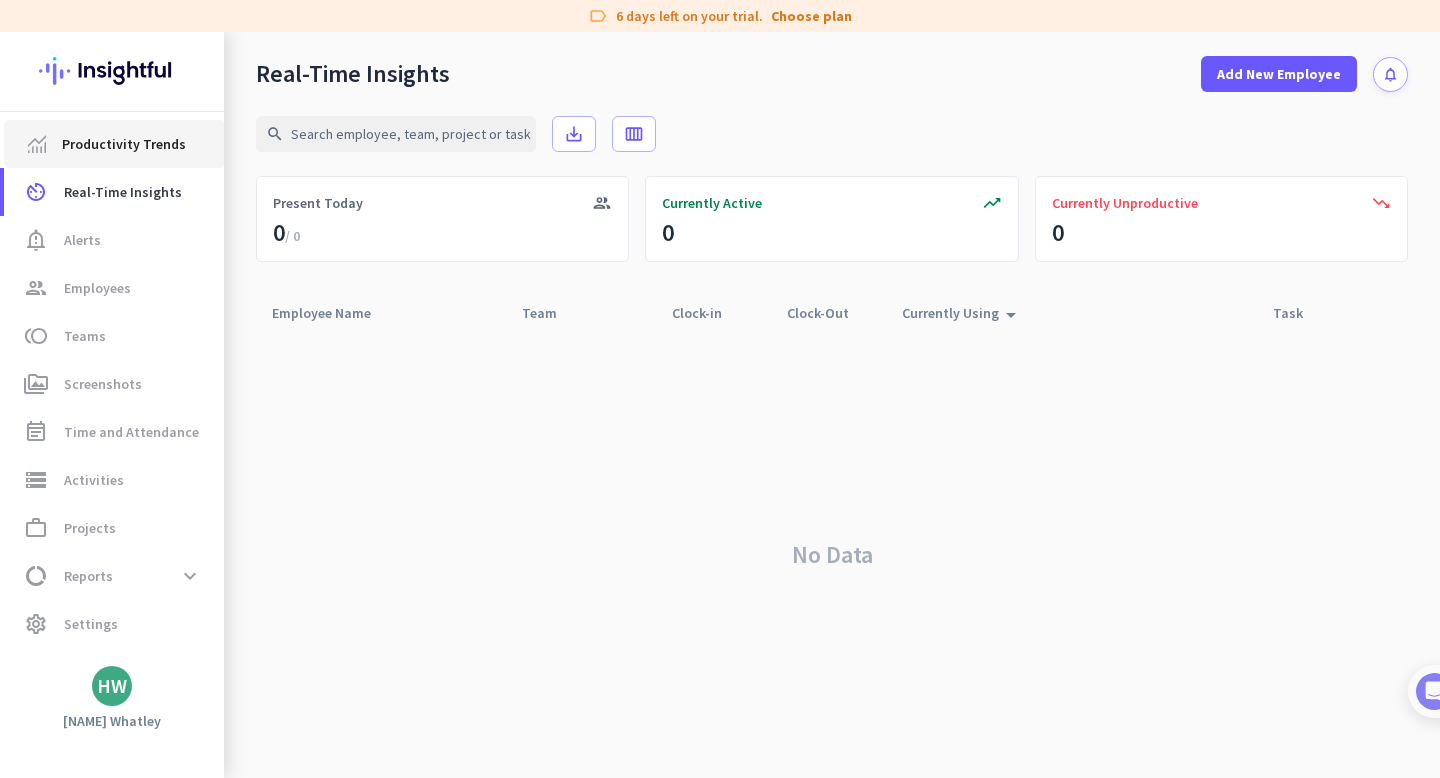 click on "Productivity Trends" 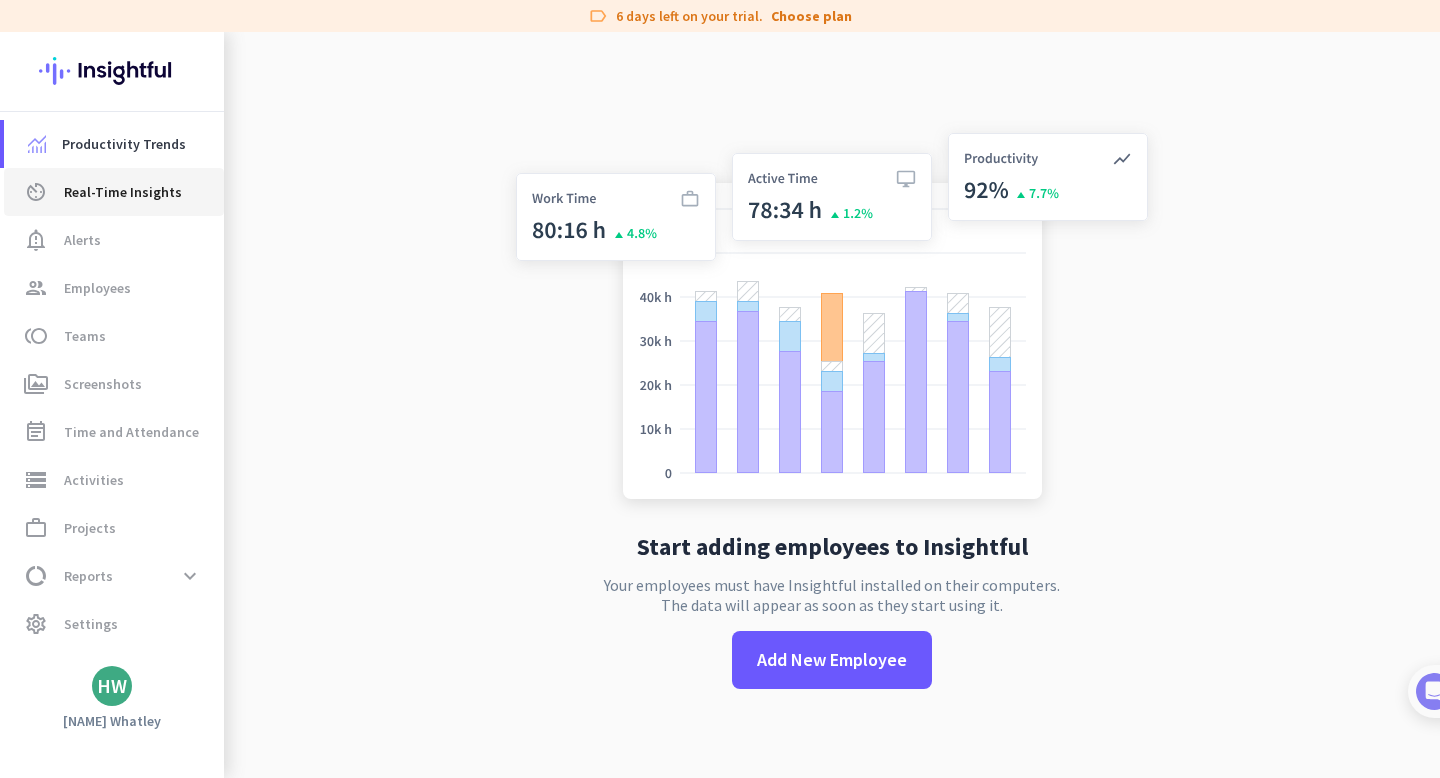 click on "Real-Time Insights" 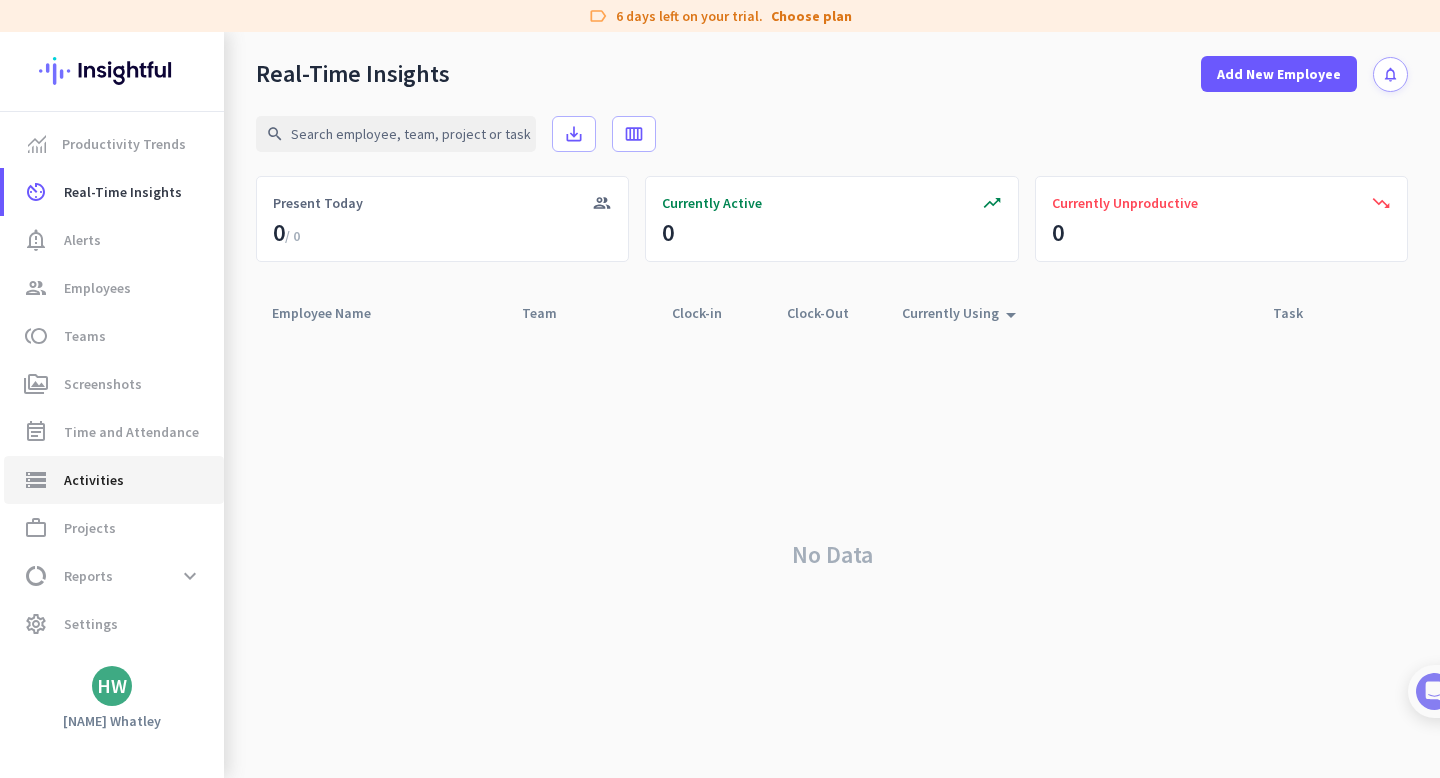 click on "Activities" 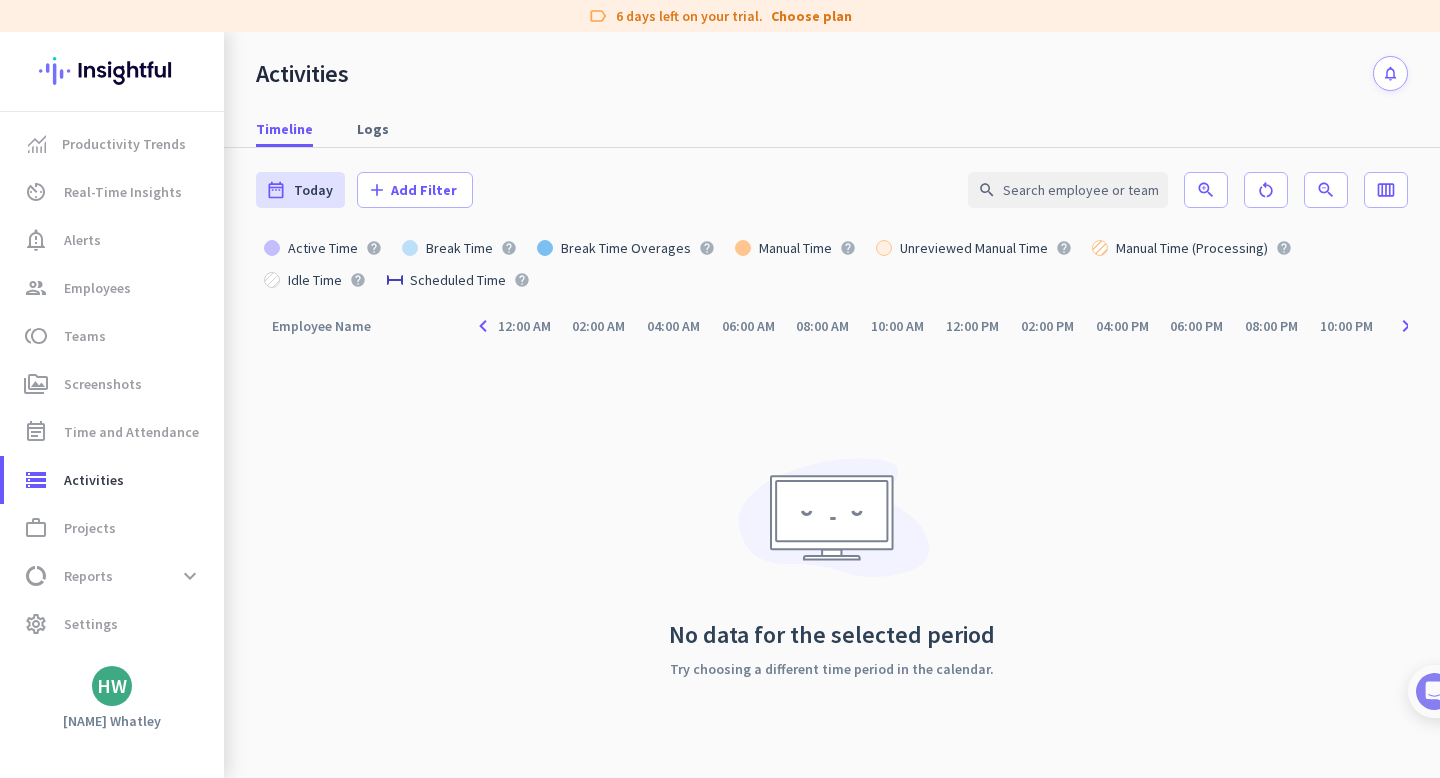 click on "Active Time" 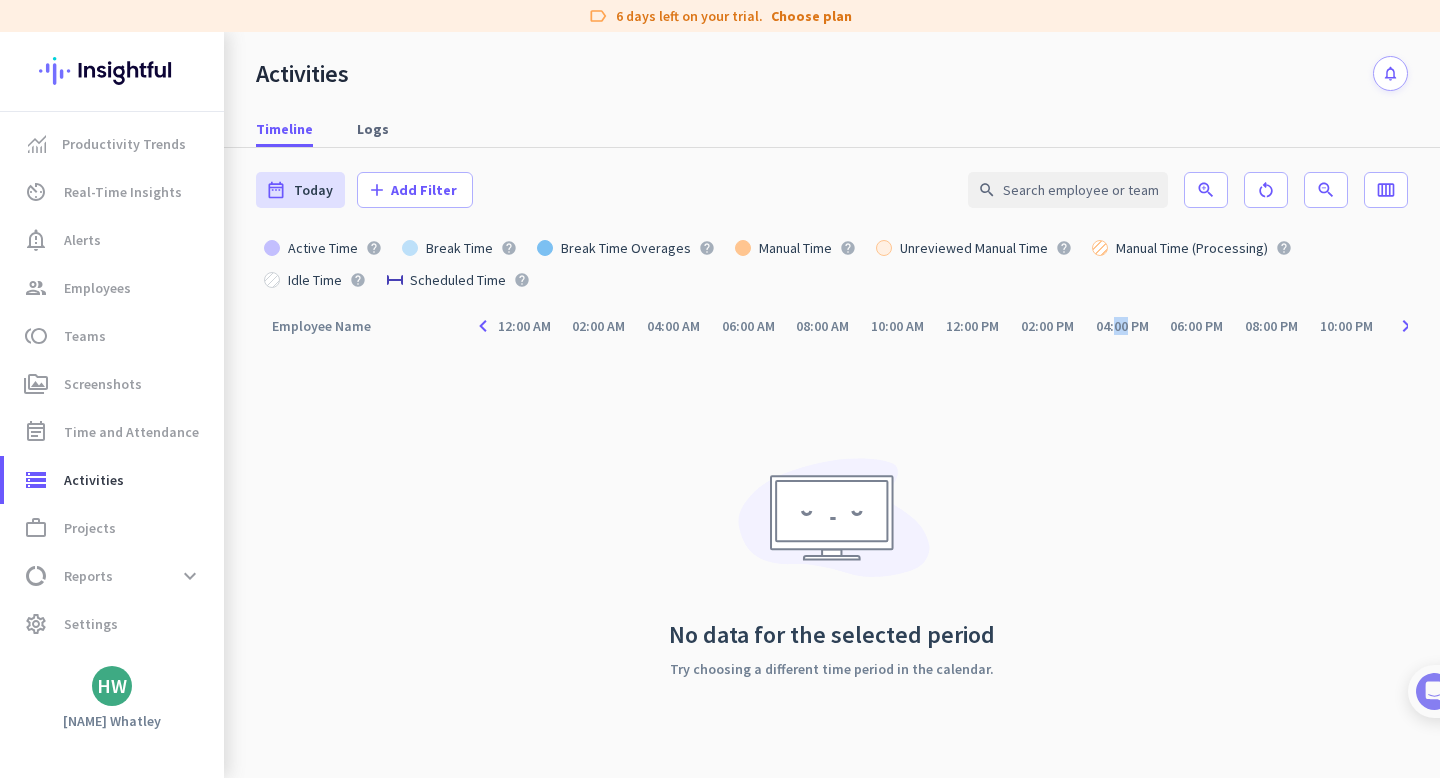click on "04:00 PM" 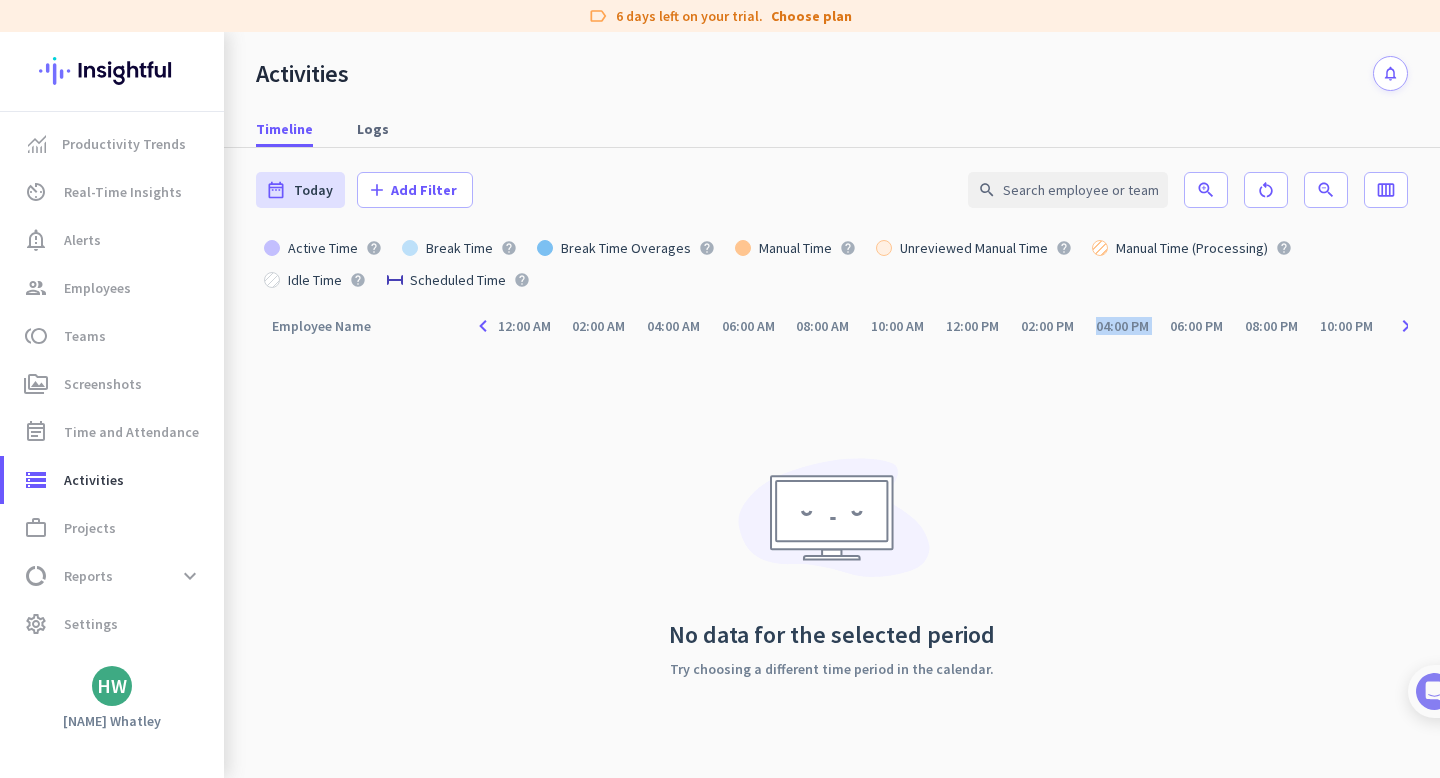 click on "04:00 PM" 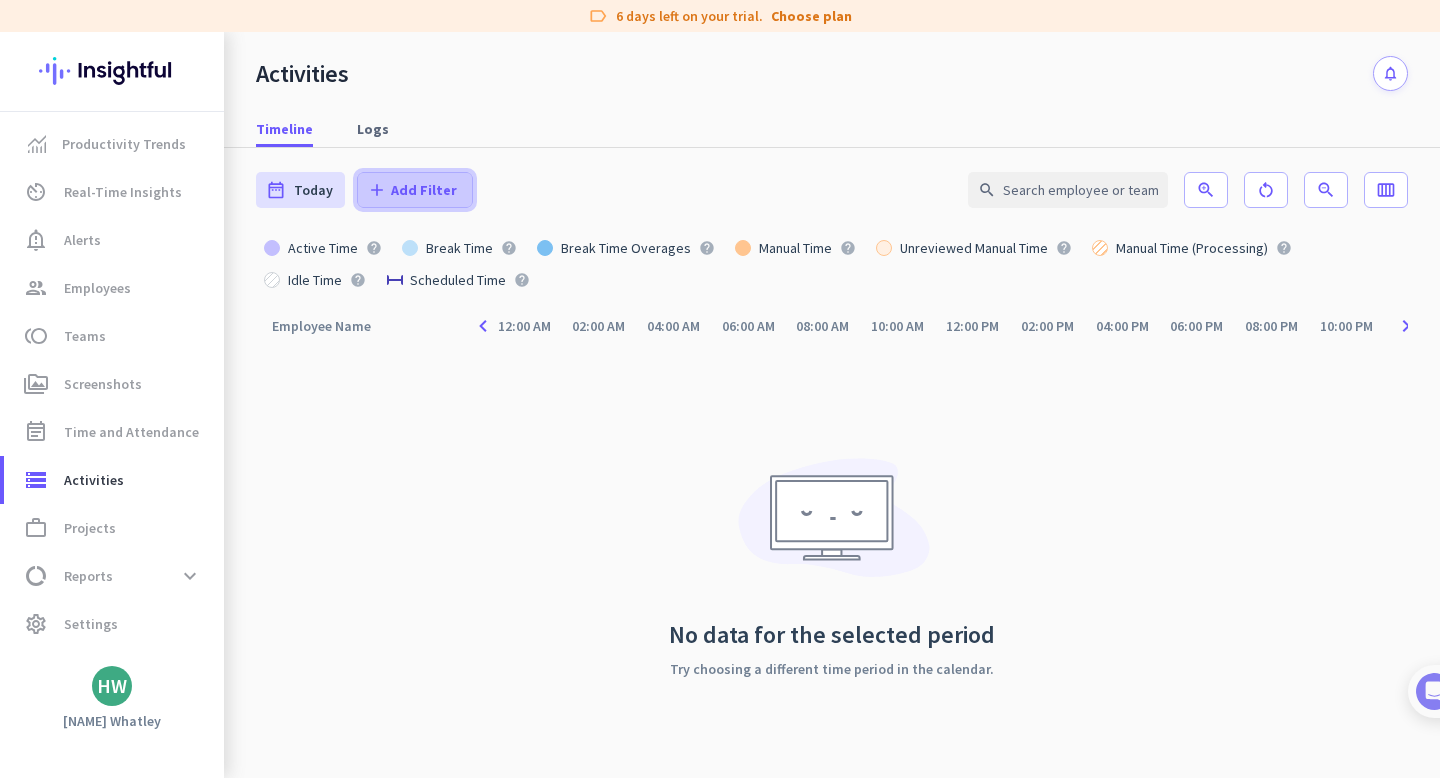 click on "Add Filter" 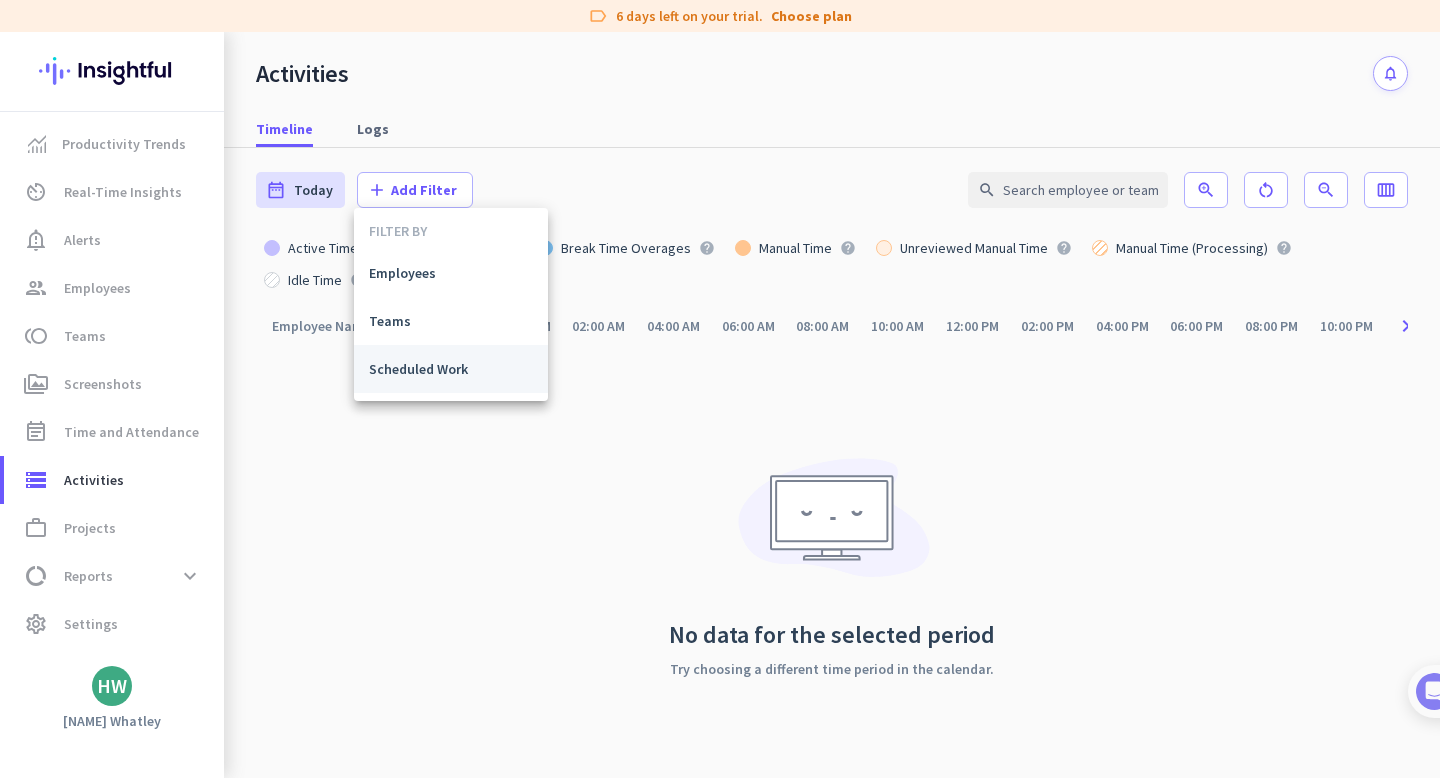 click on "Scheduled Work" at bounding box center (451, 369) 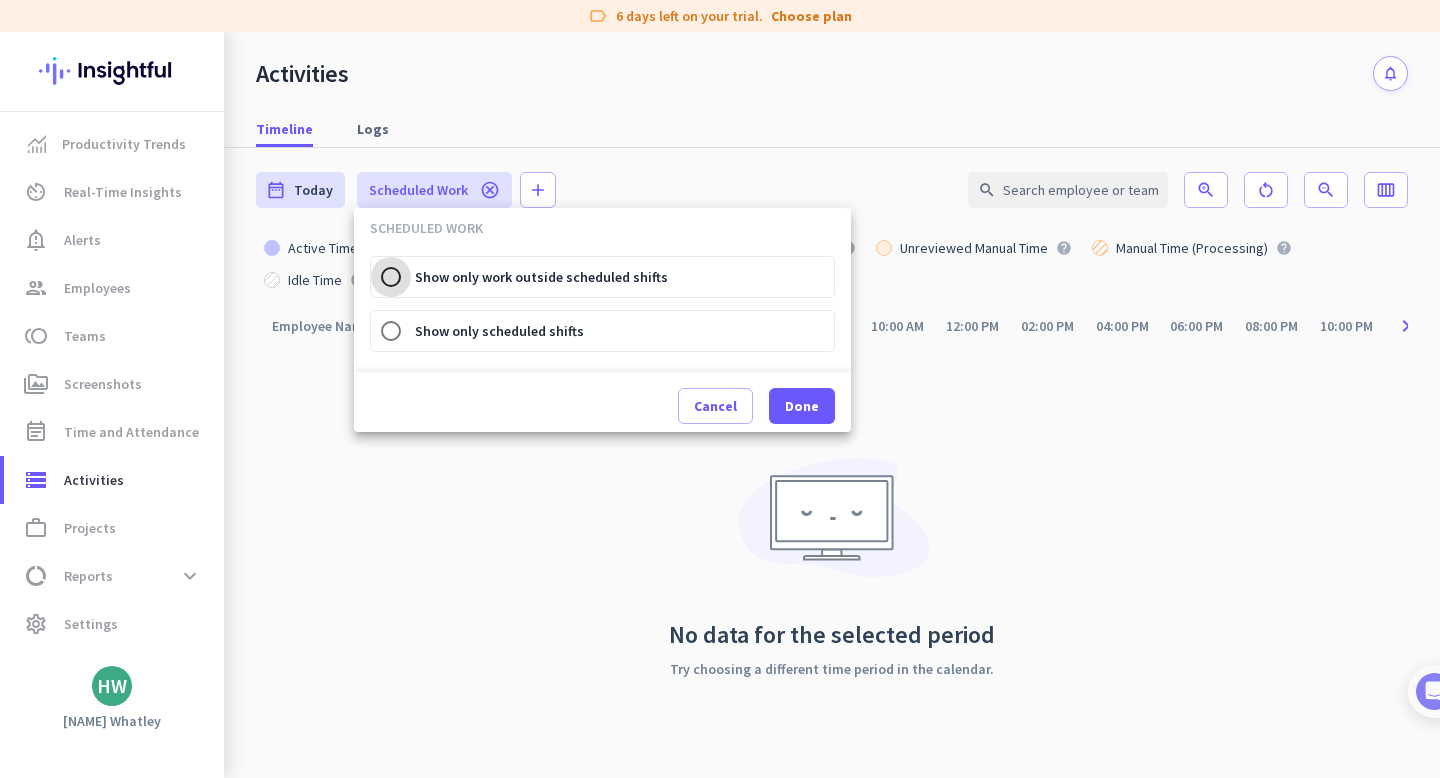 click on "Show only work outside scheduled shifts" at bounding box center (391, 277) 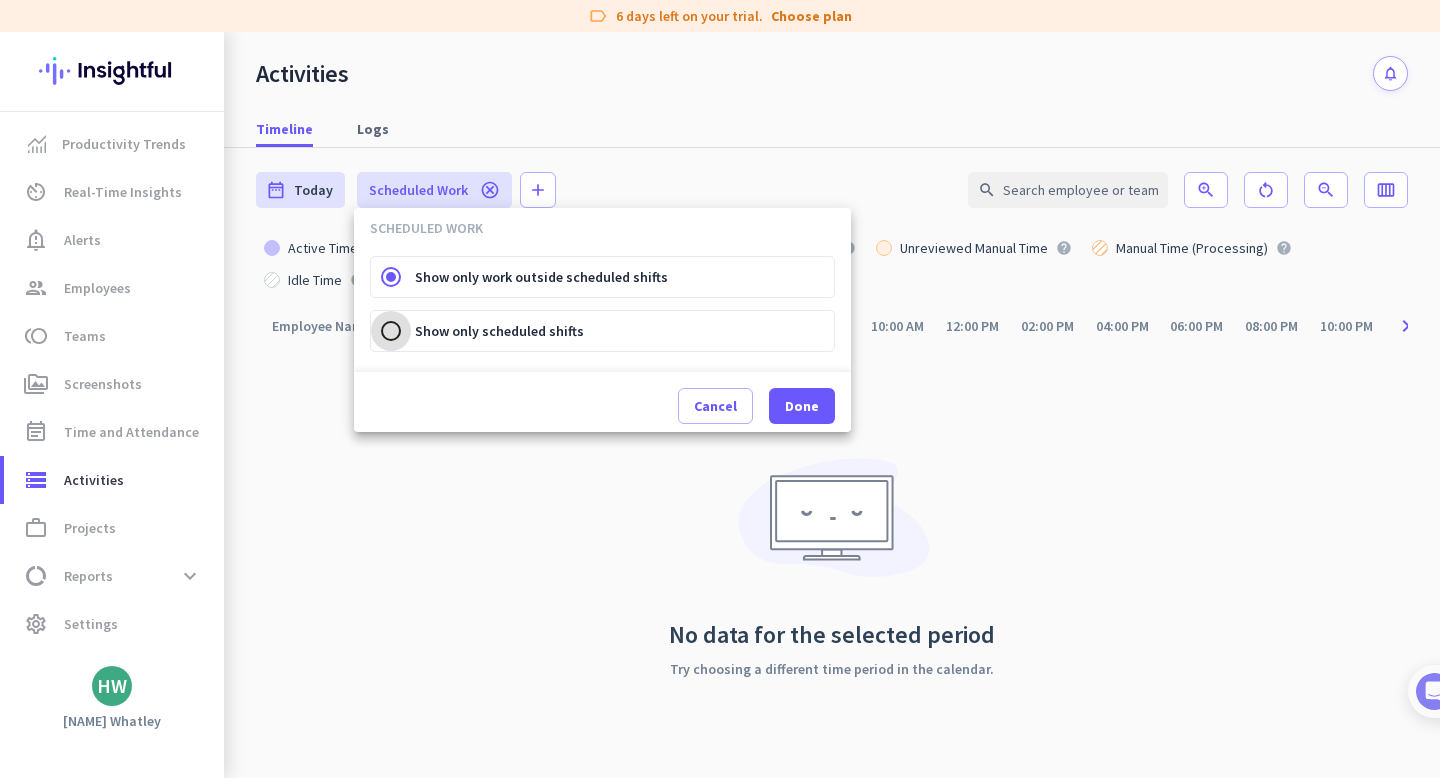 click on "Show only scheduled shifts" at bounding box center (391, 331) 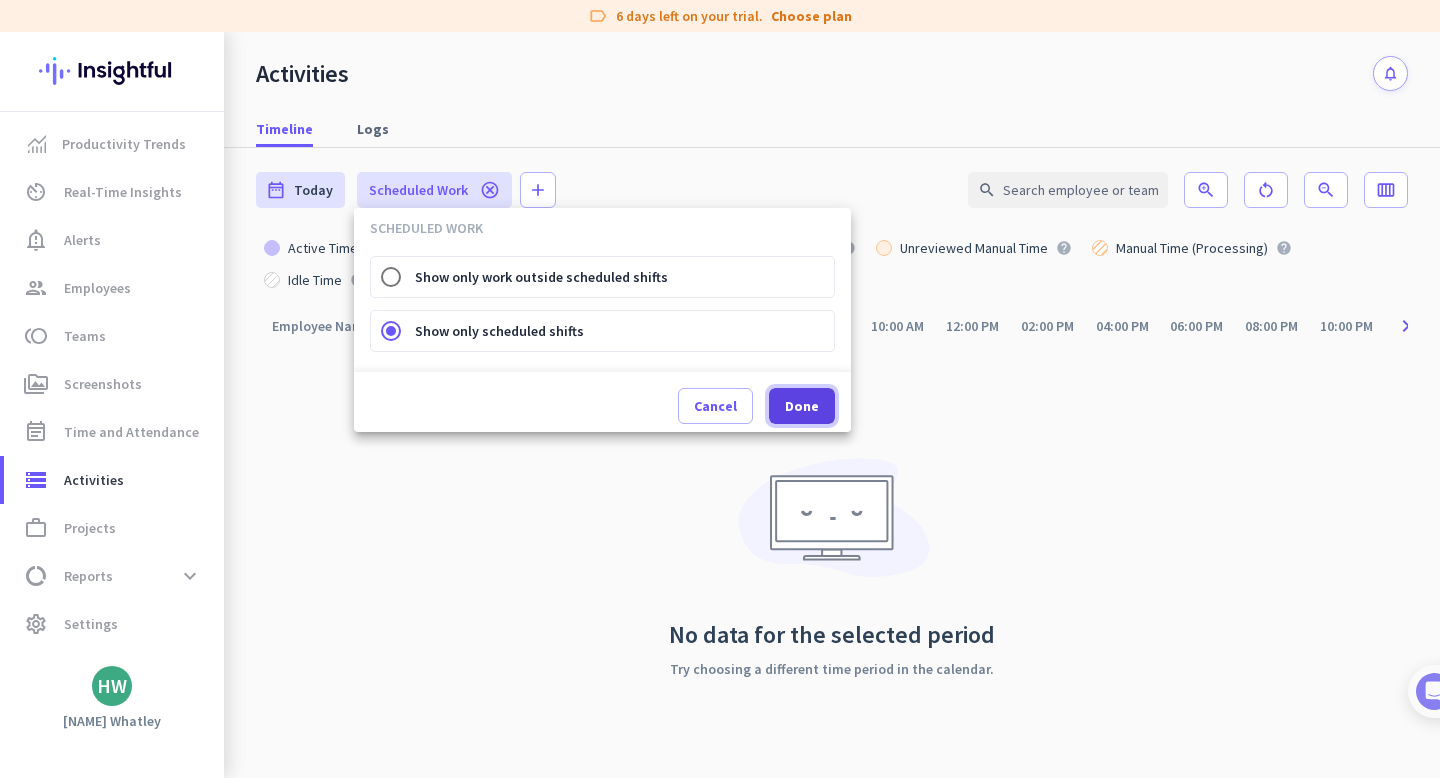 click on "Done" at bounding box center (802, 406) 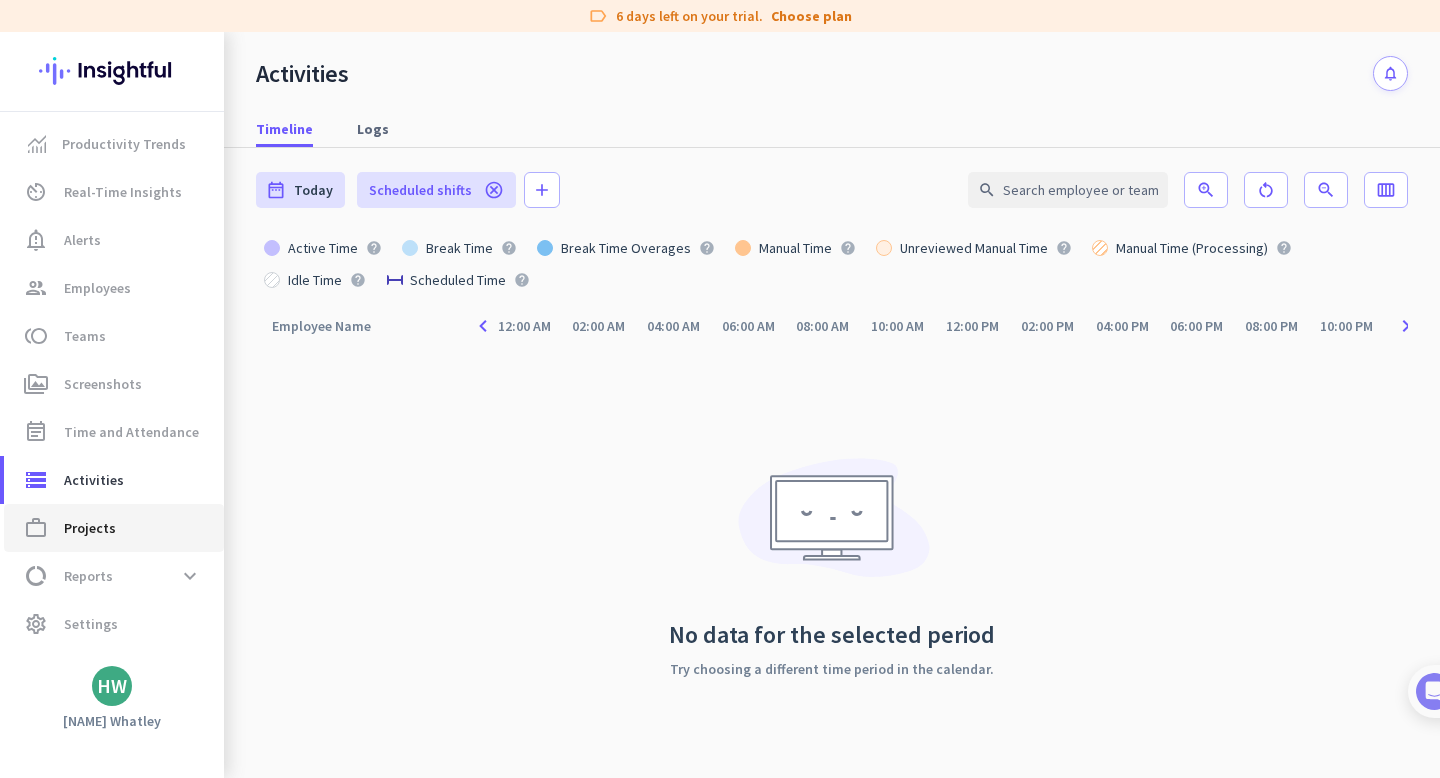click on "Projects" 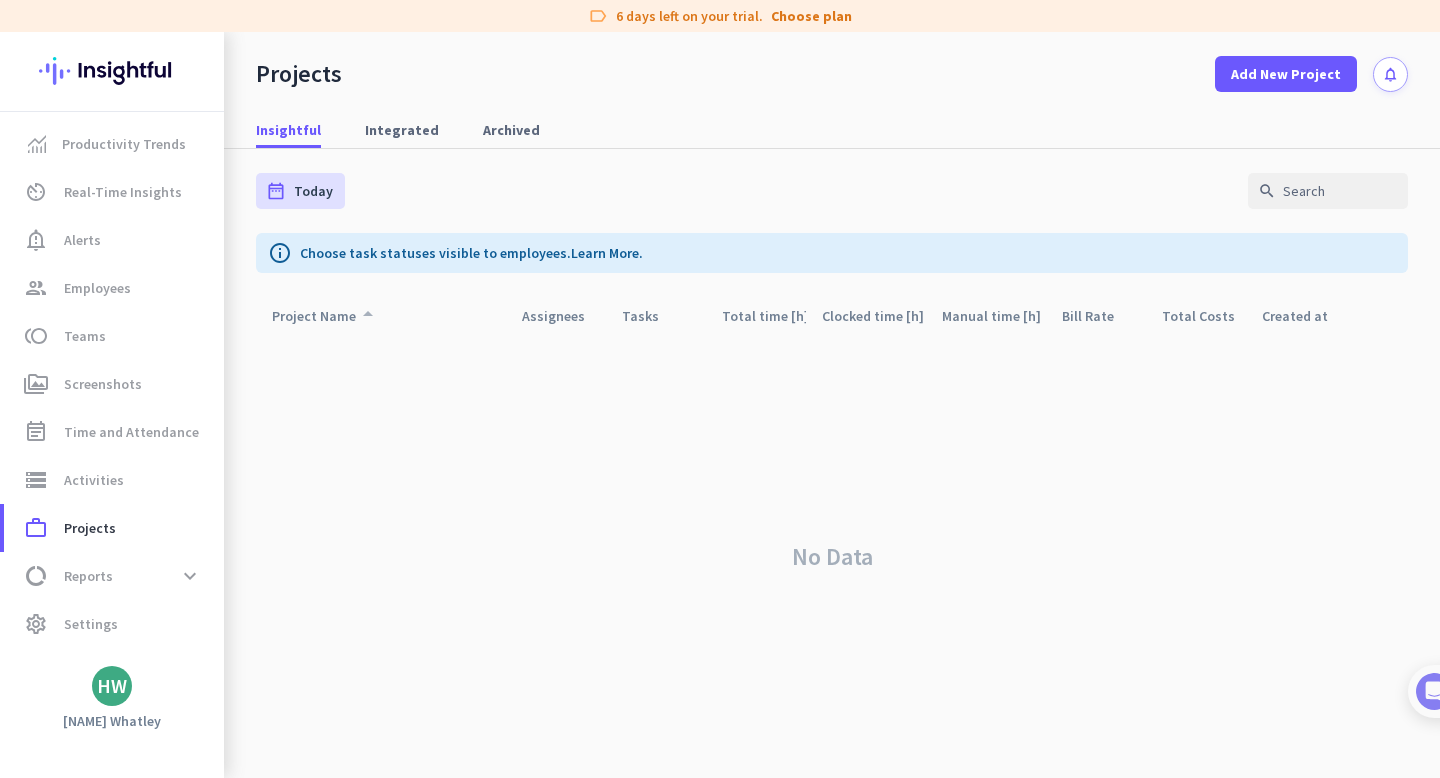 click on "arrow_drop_up" 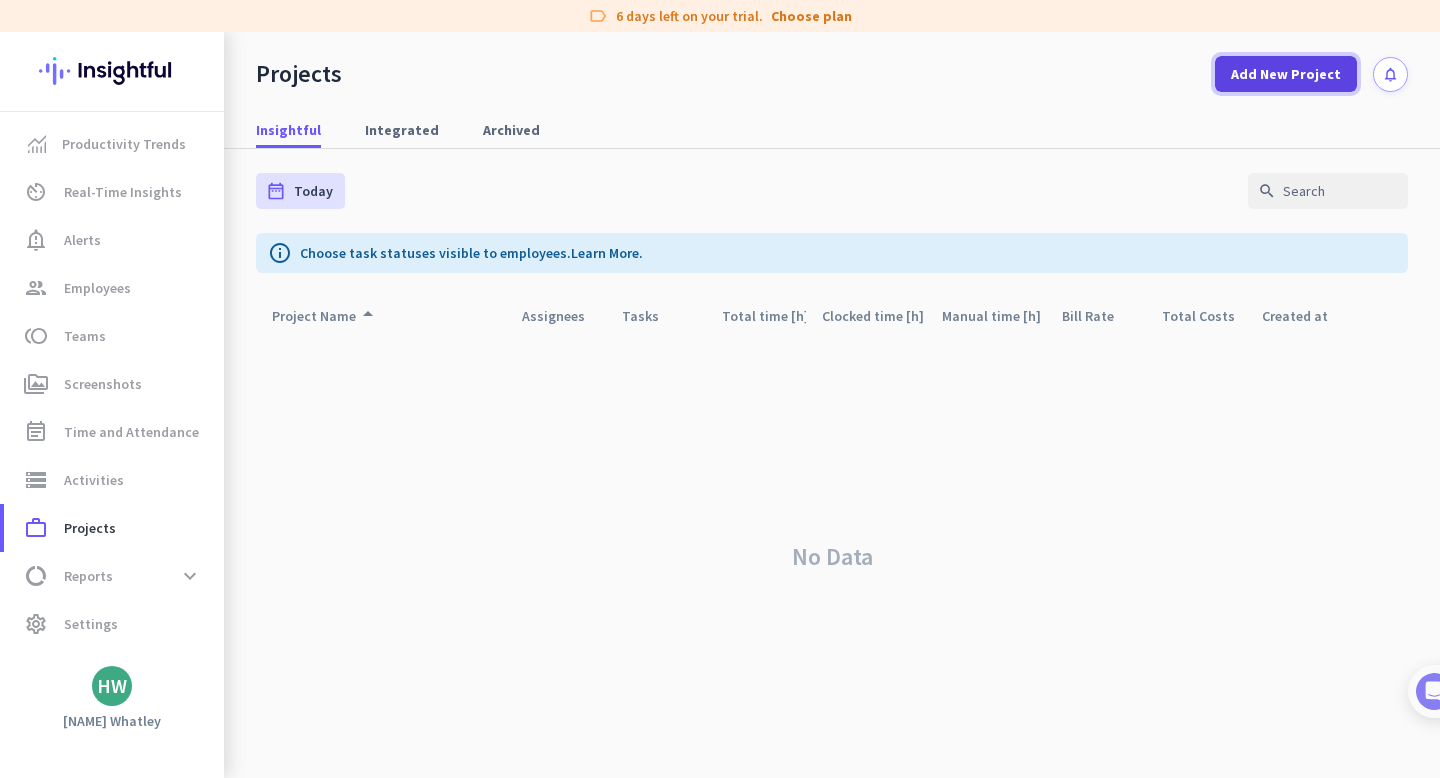 click on "Add New Project" at bounding box center (1286, 74) 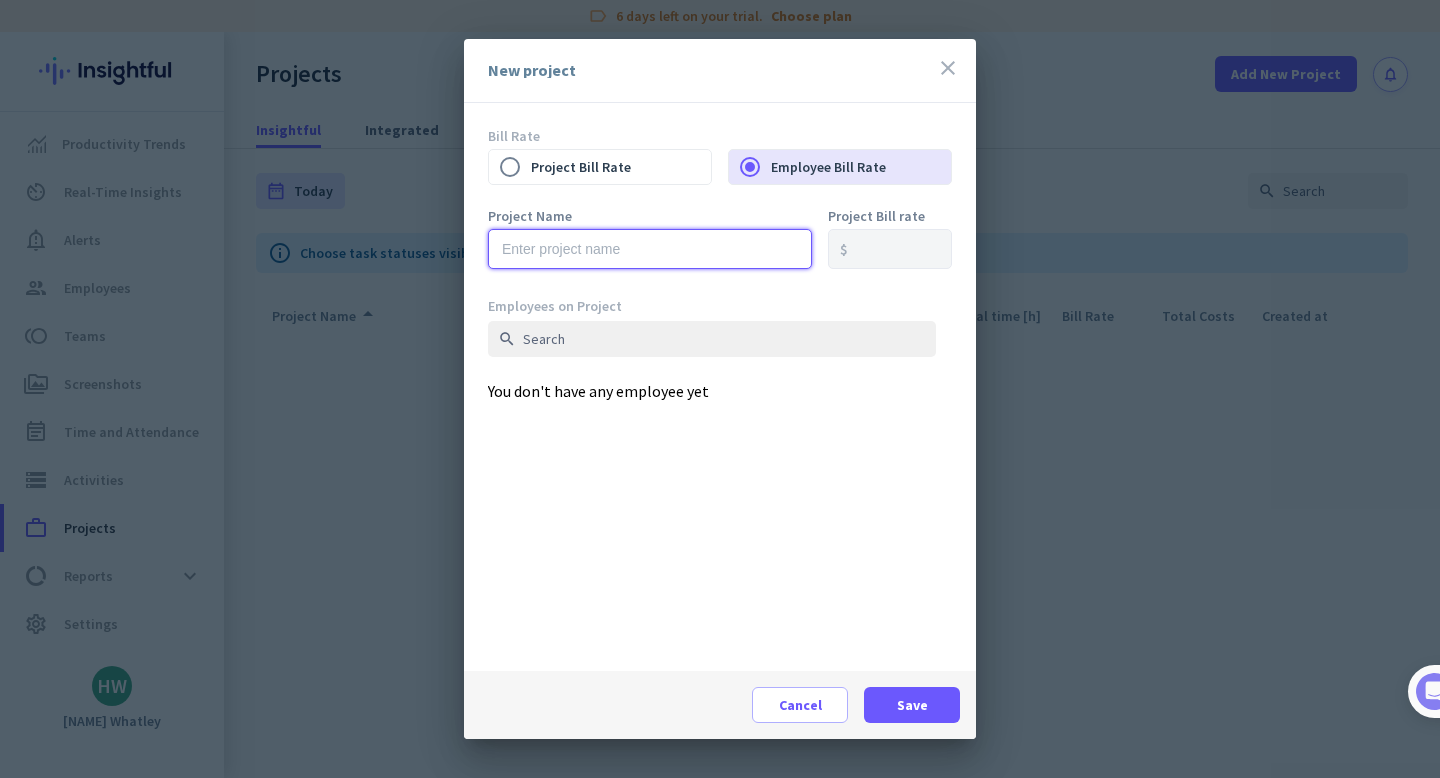 click at bounding box center (650, 249) 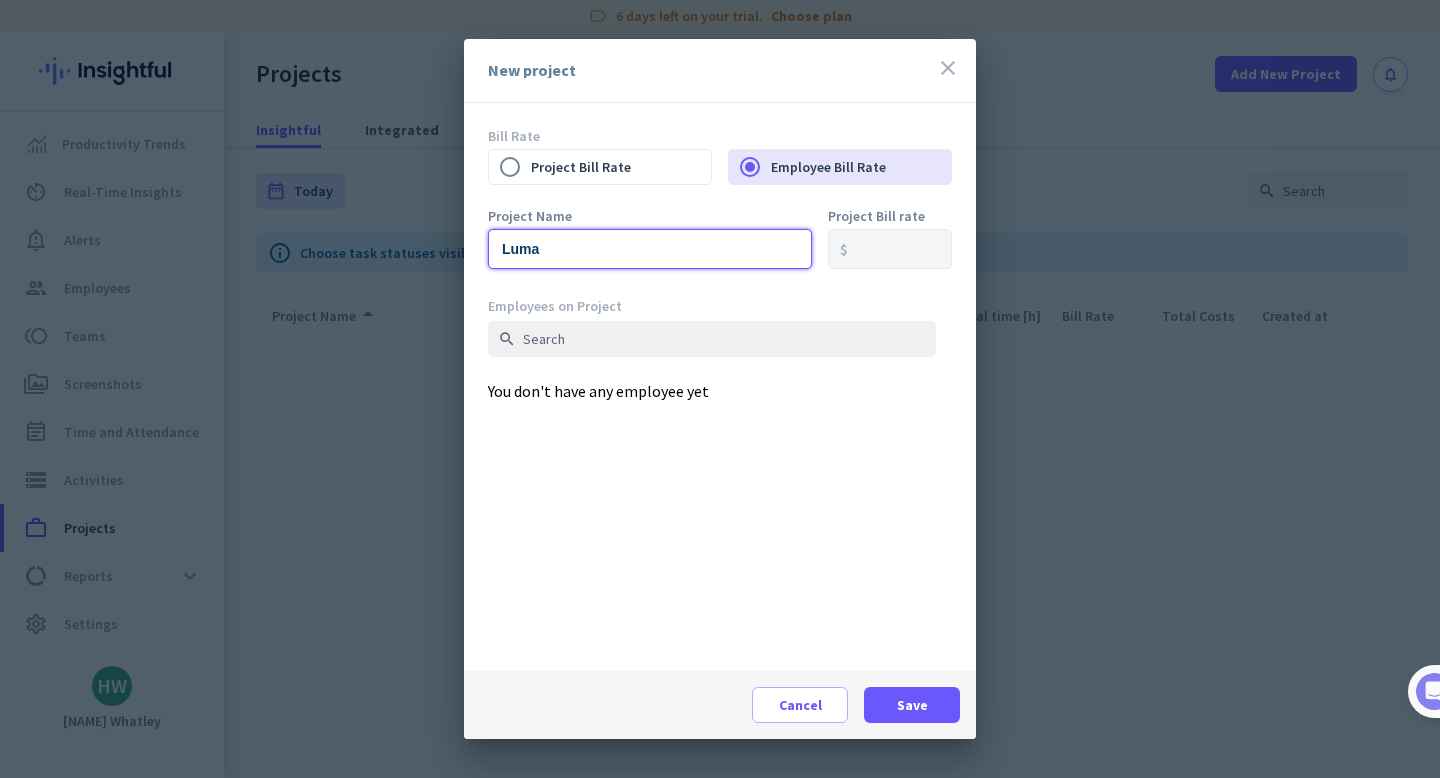 type on "Luma" 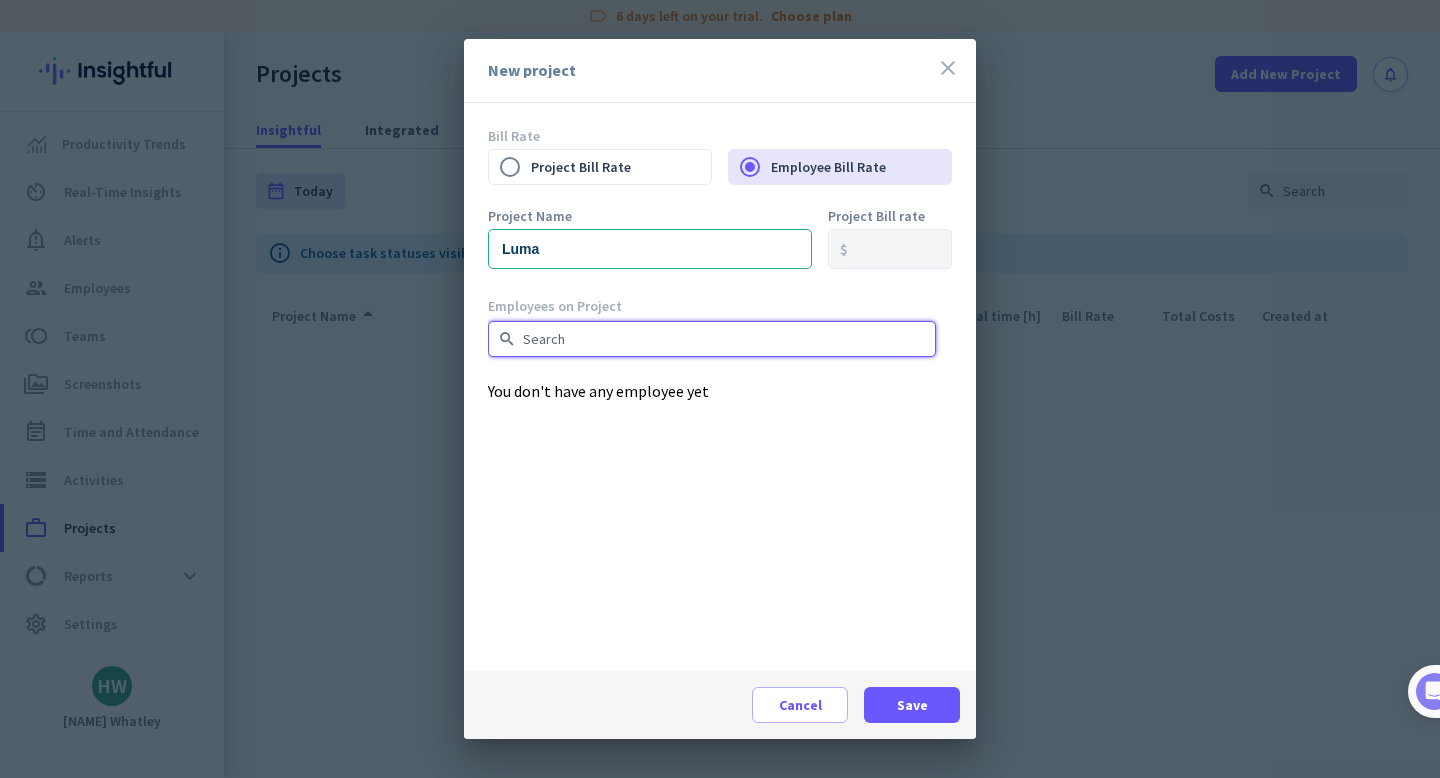 click at bounding box center (712, 339) 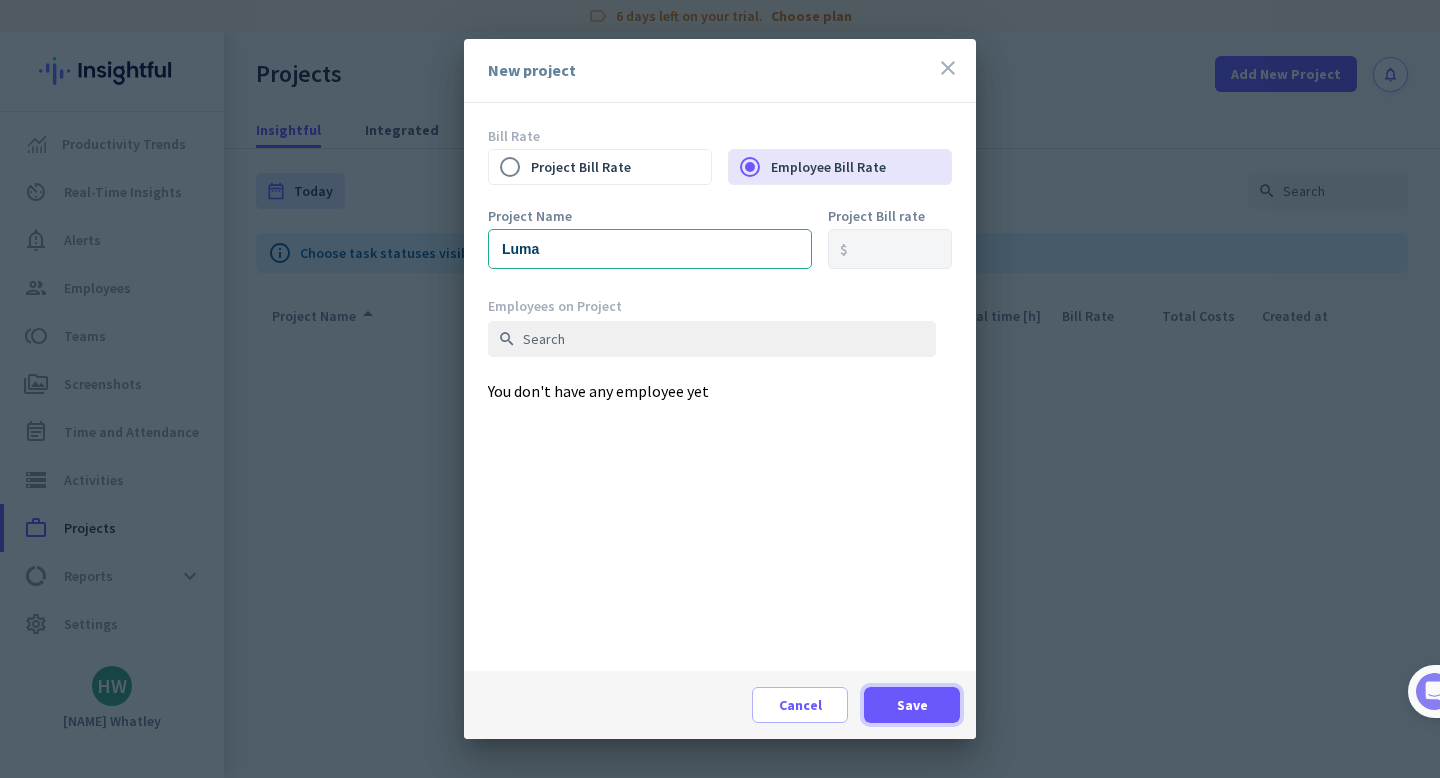 drag, startPoint x: 907, startPoint y: 702, endPoint x: 864, endPoint y: 504, distance: 202.6154 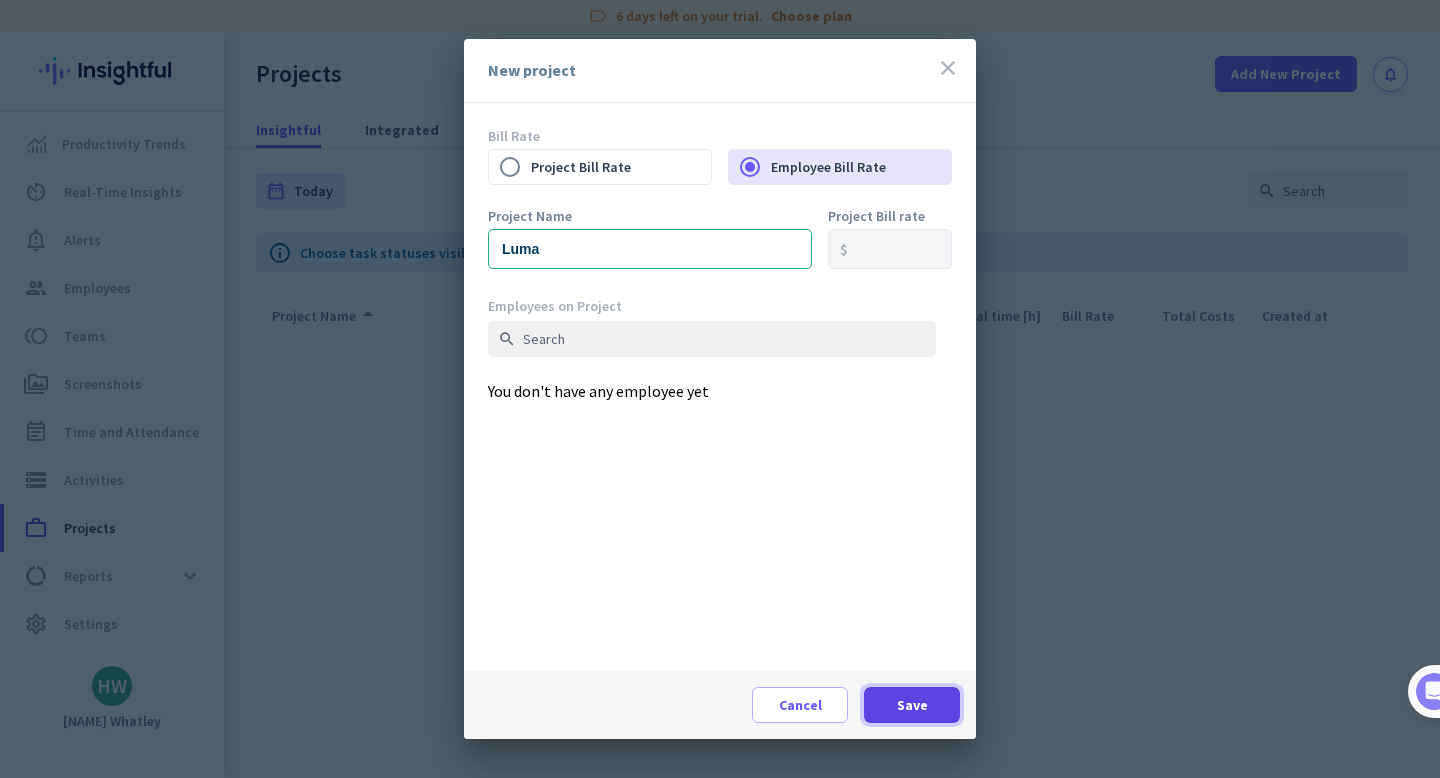 click at bounding box center (912, 705) 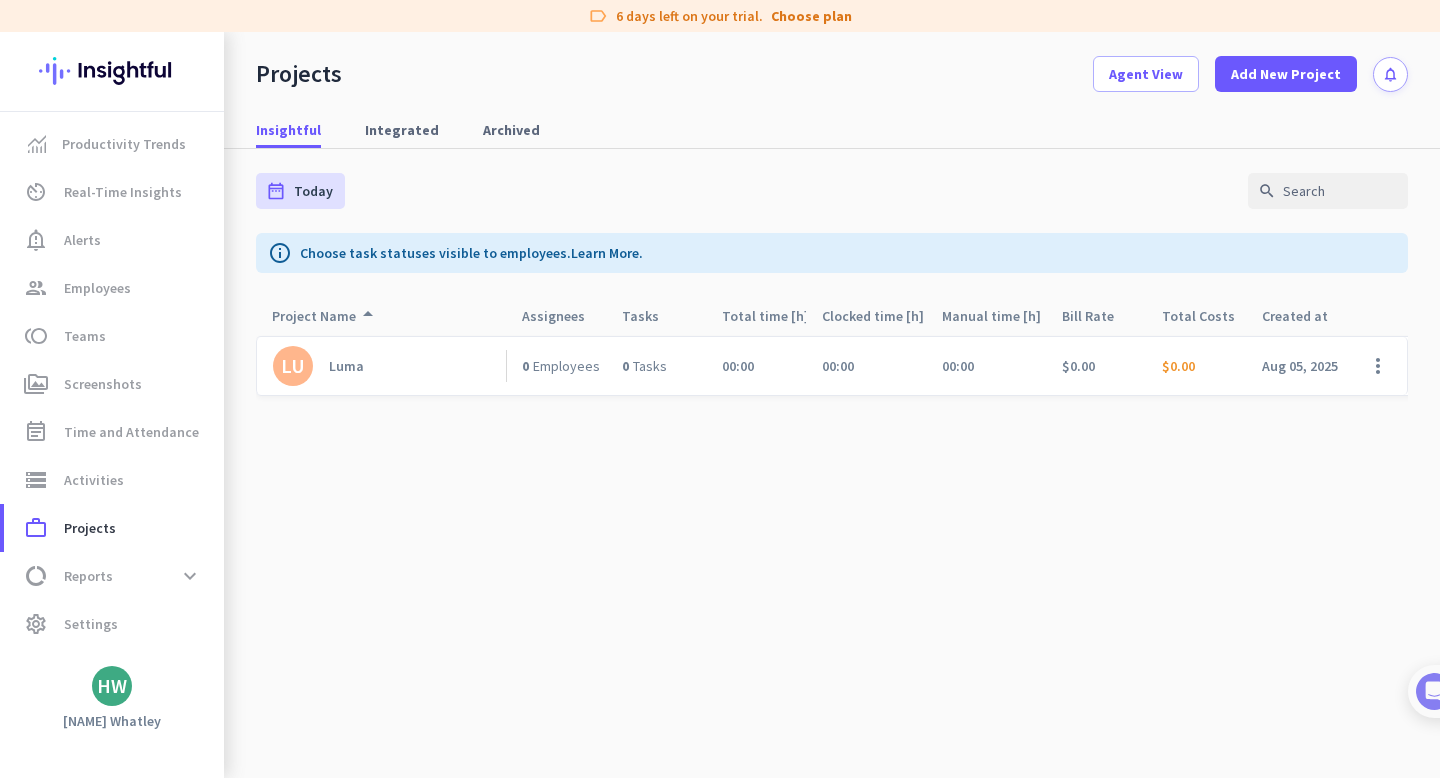 click on "Luma" 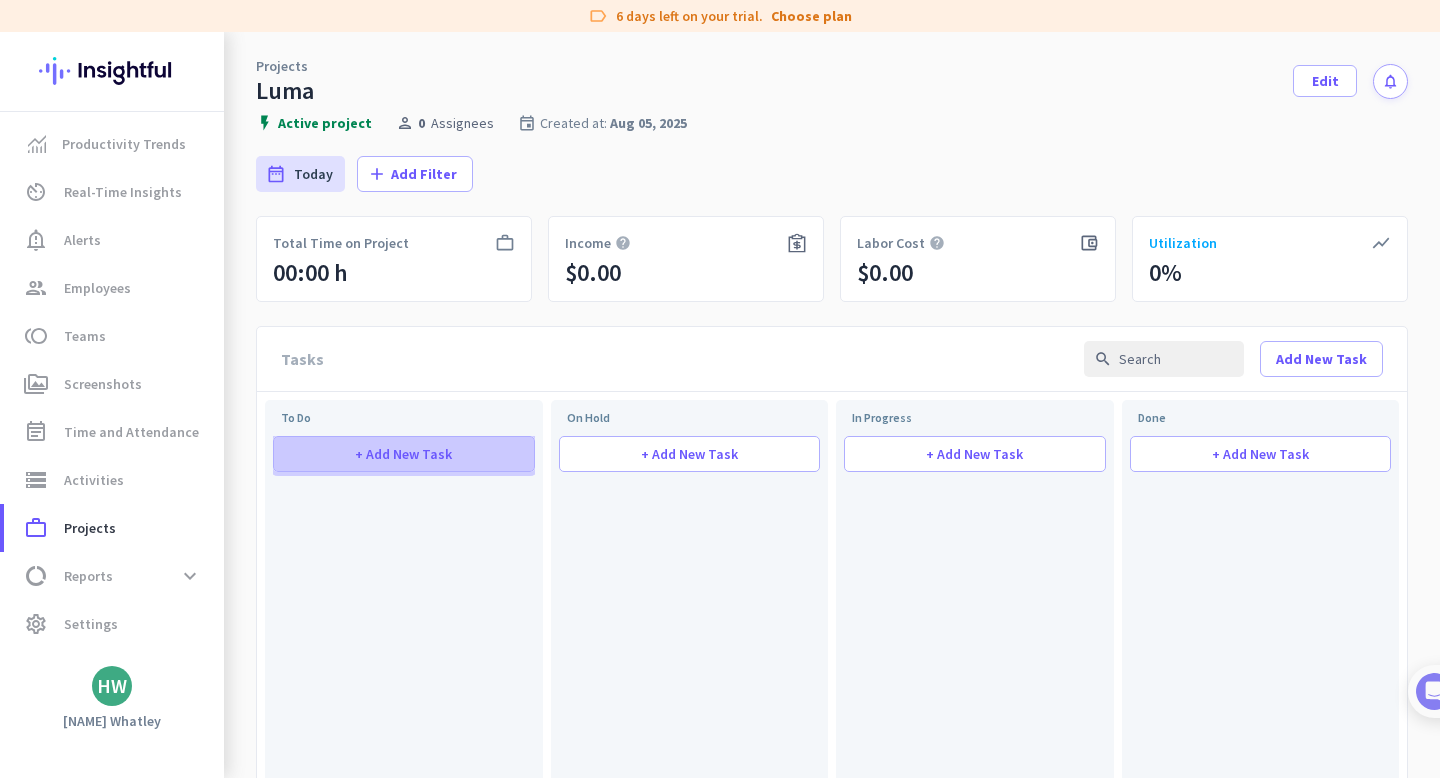 click on "+ Add New Task" at bounding box center (403, 454) 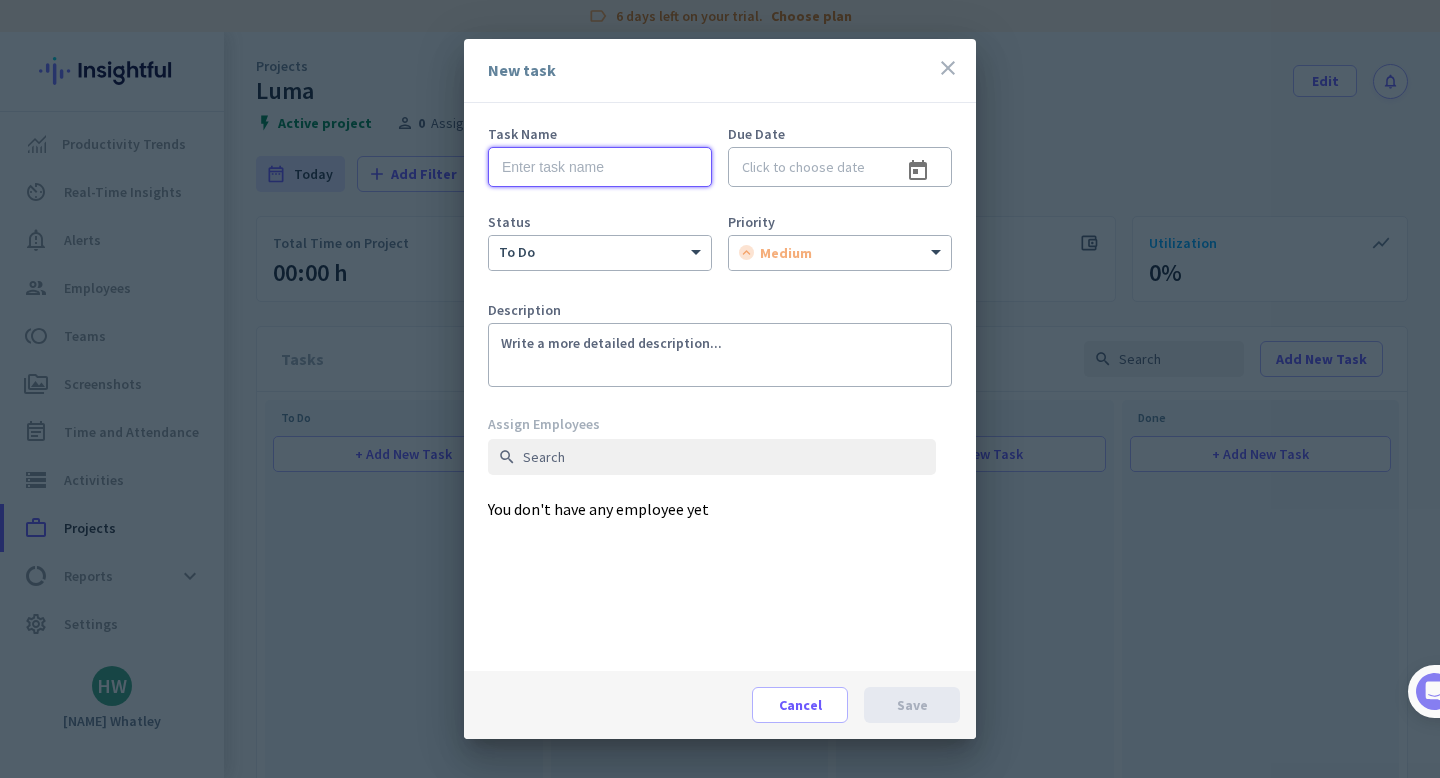 click at bounding box center (600, 167) 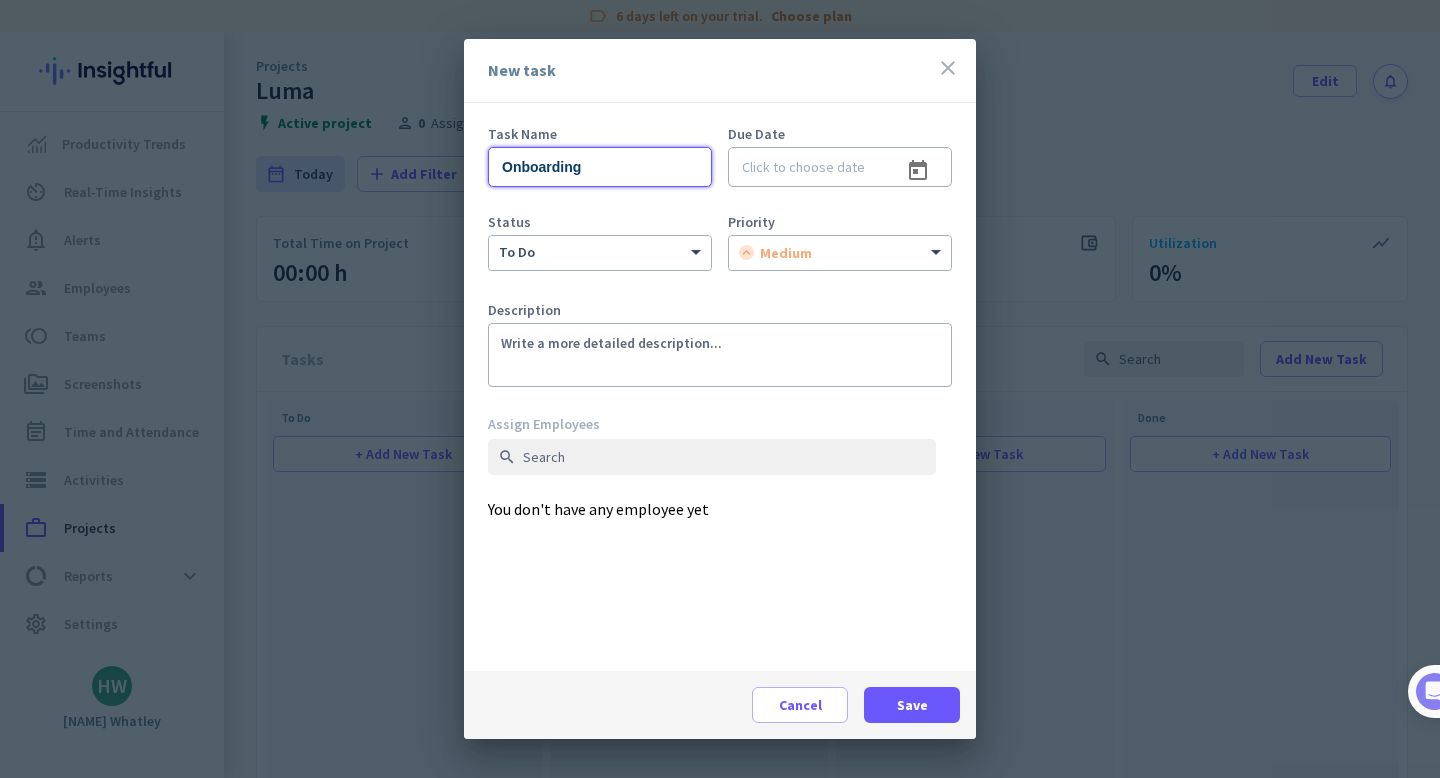 type on "Onboarding" 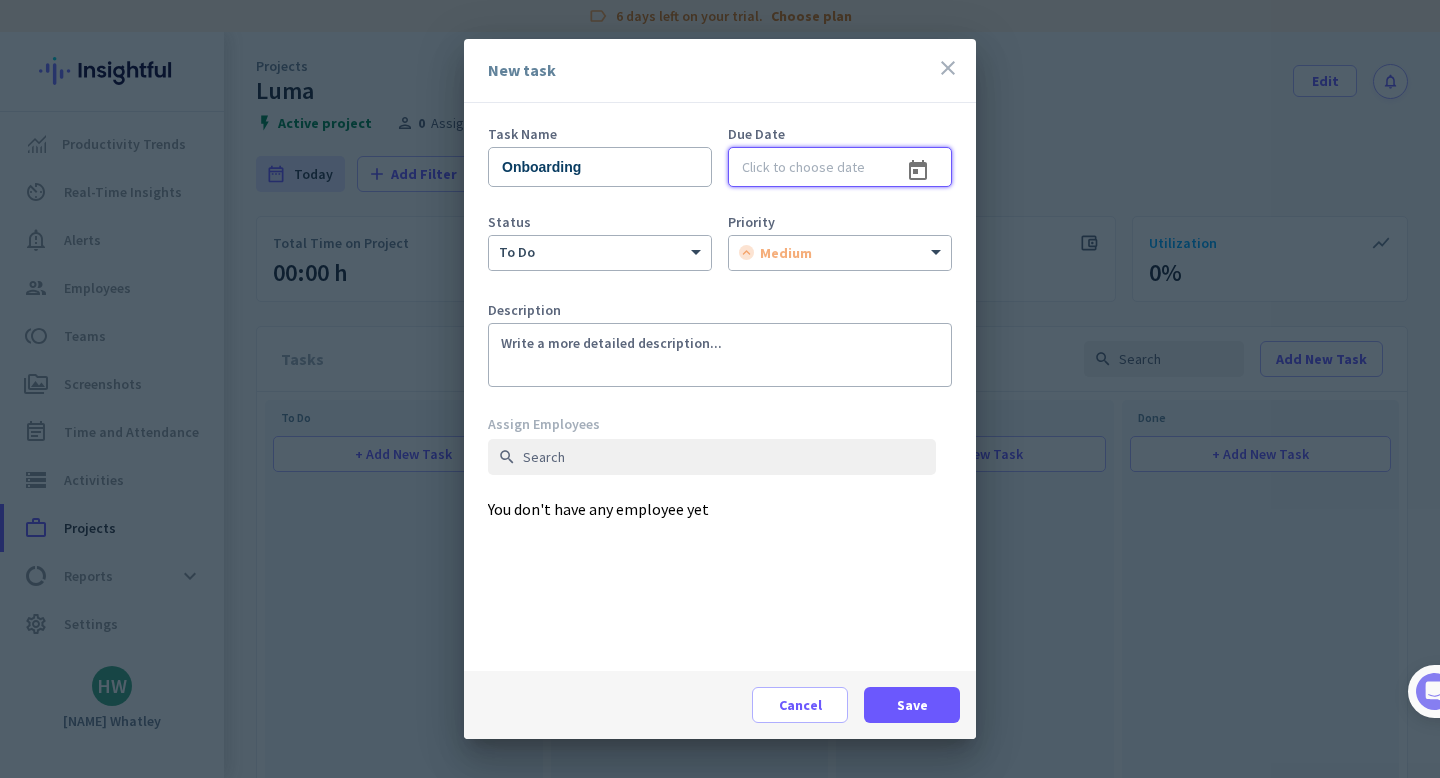 click at bounding box center (840, 167) 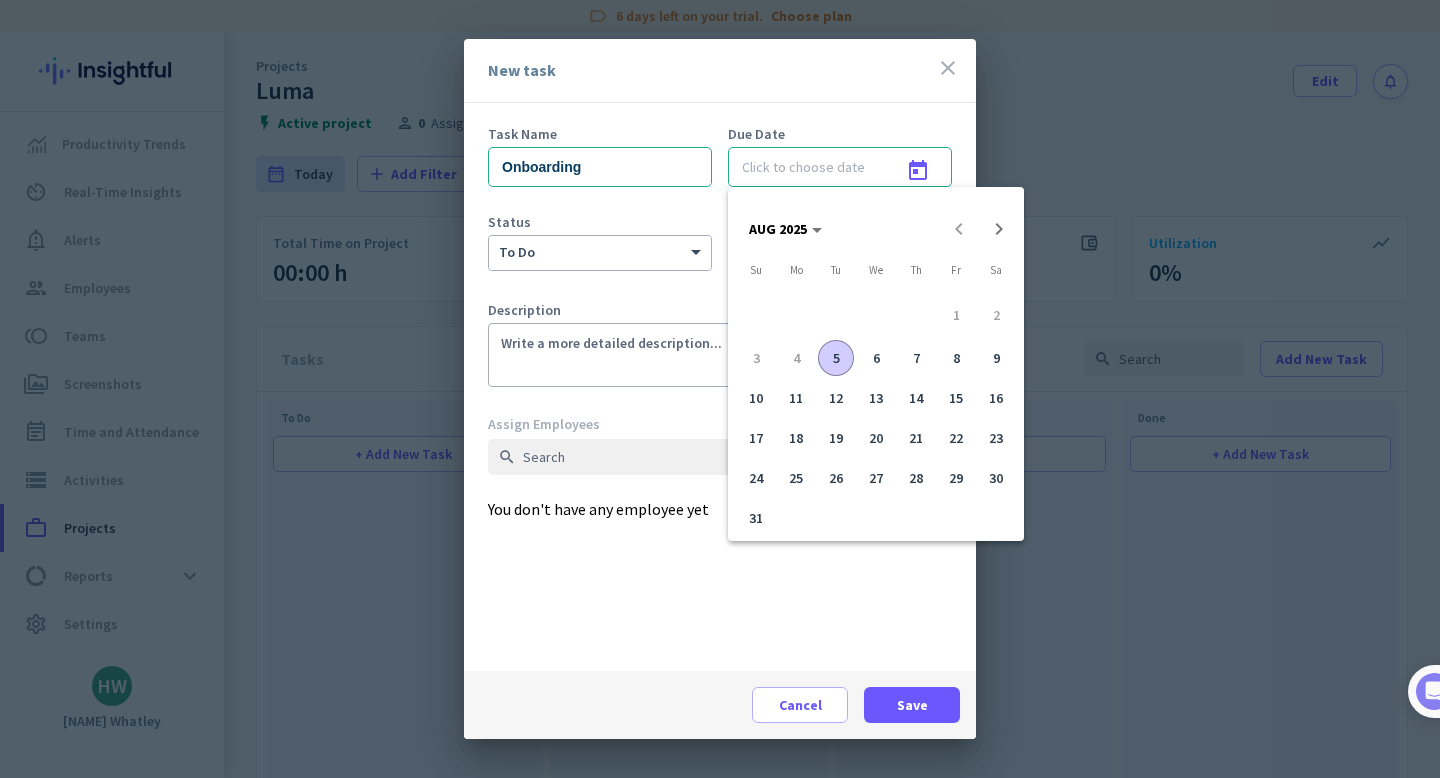 click on "5" at bounding box center (836, 358) 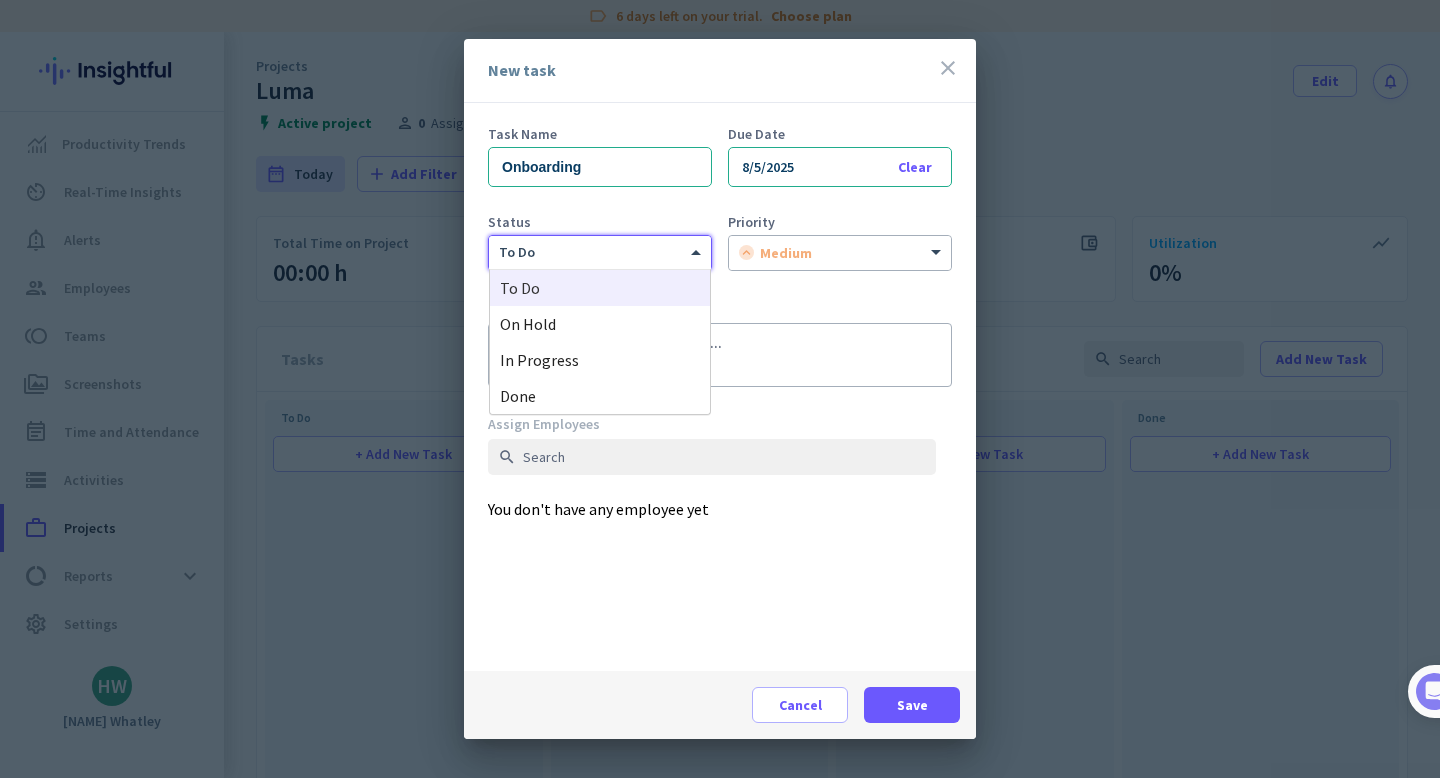 click at bounding box center (698, 252) 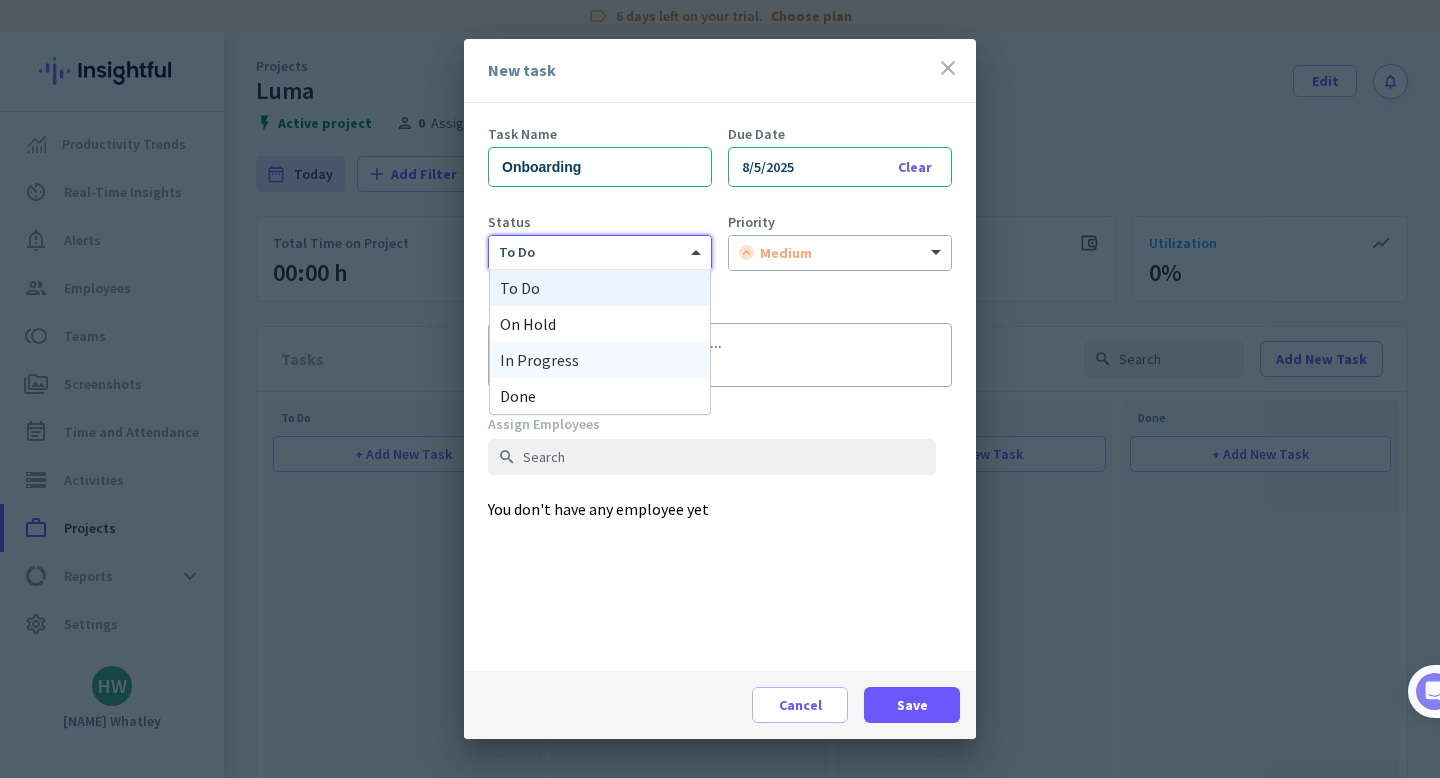 click on "in progress" at bounding box center [600, 360] 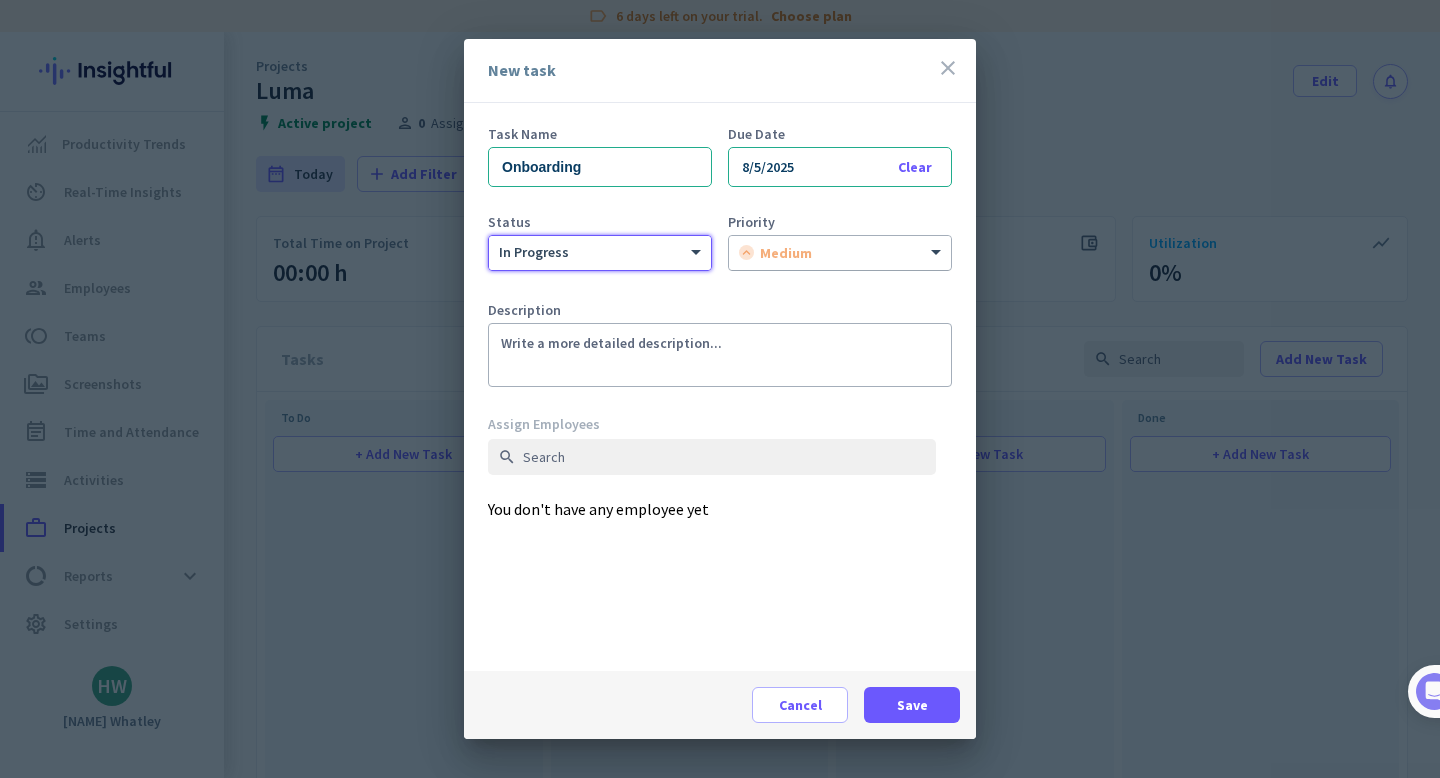 click at bounding box center (840, 249) 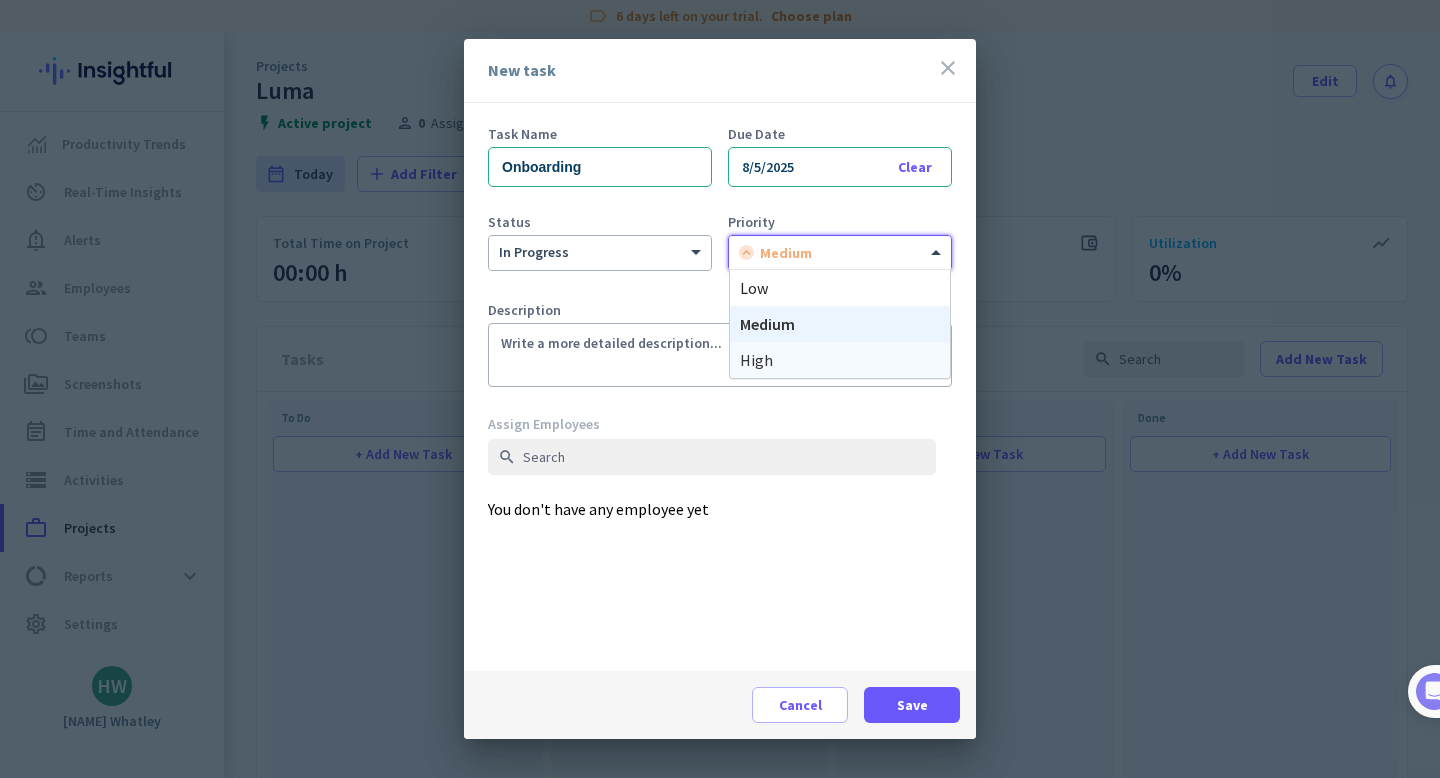 click on "high" at bounding box center [756, 360] 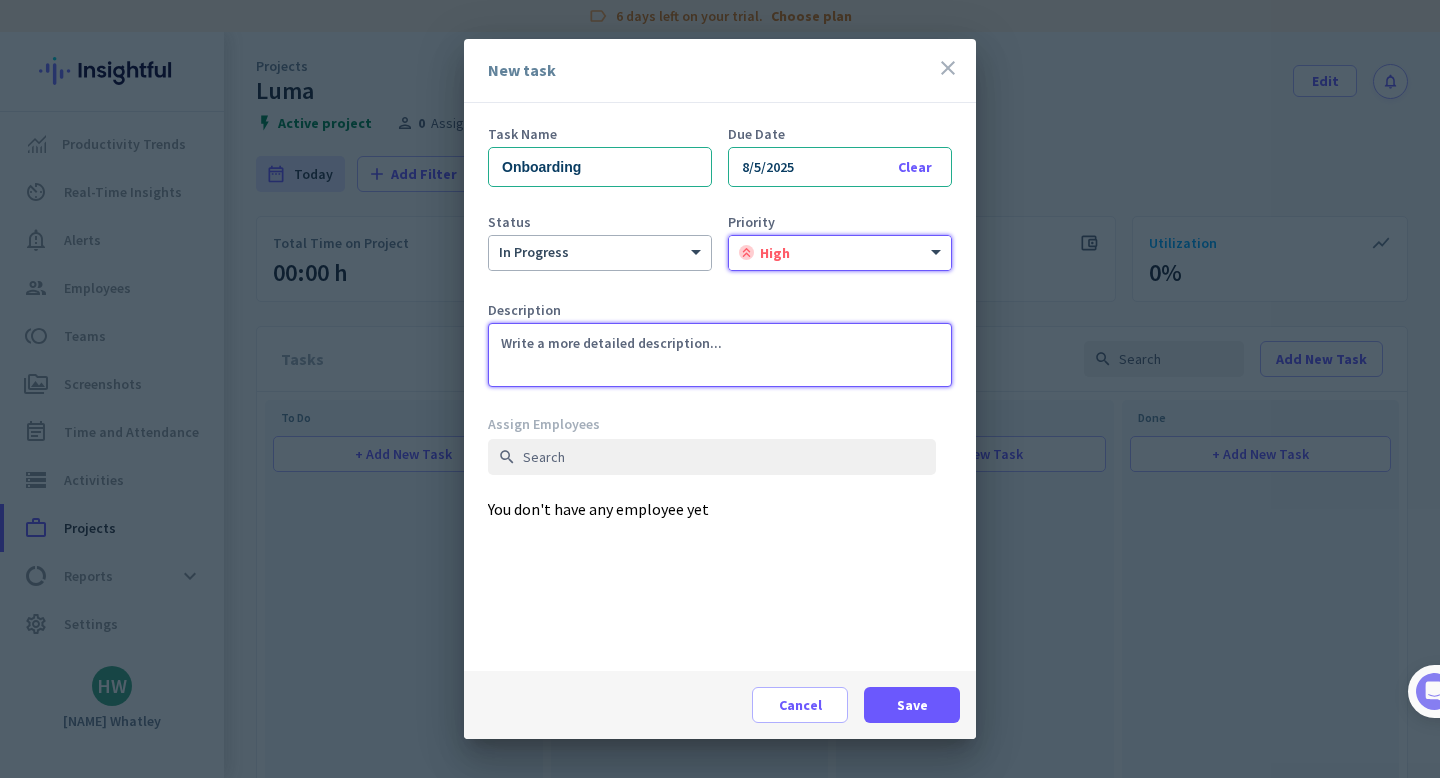 click at bounding box center (720, 355) 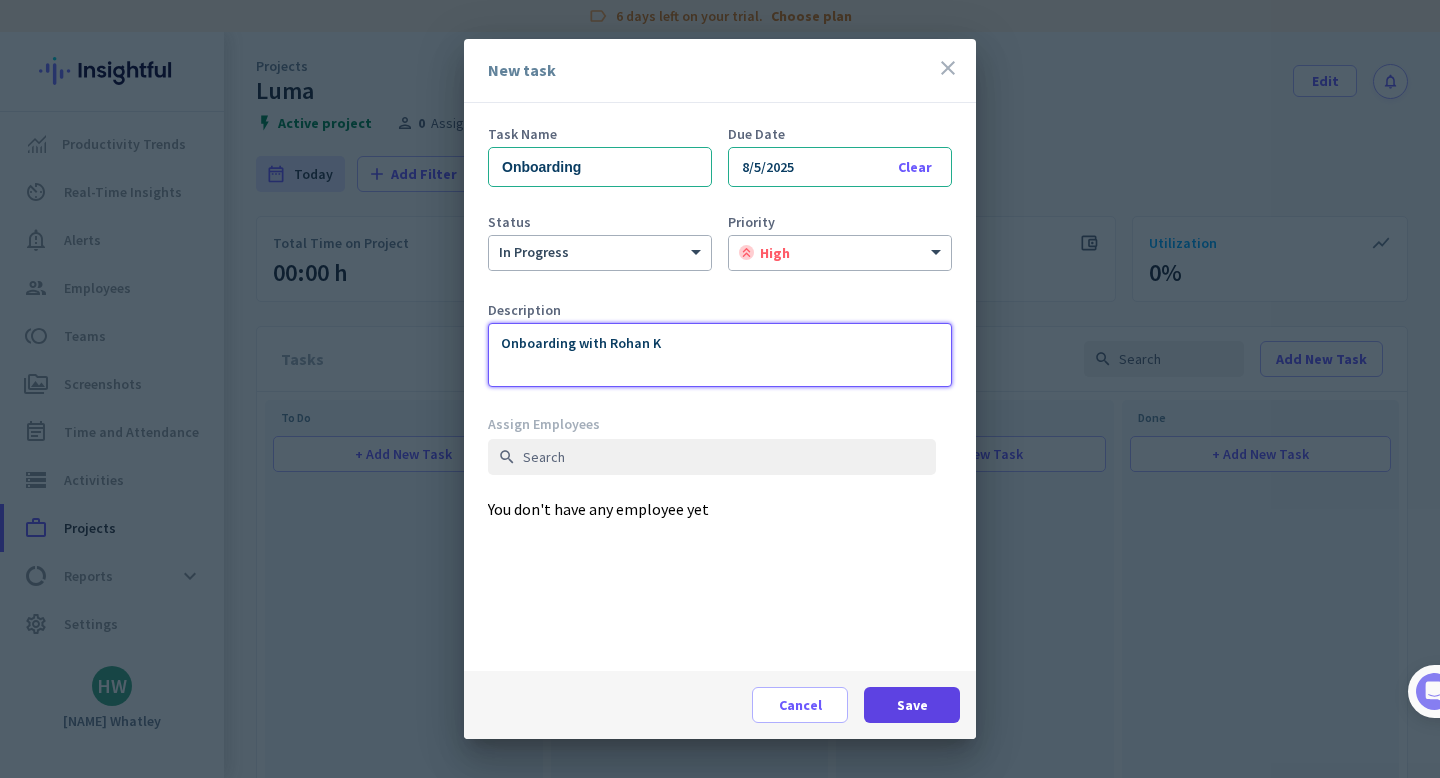 type on "Onboarding with Rohan K" 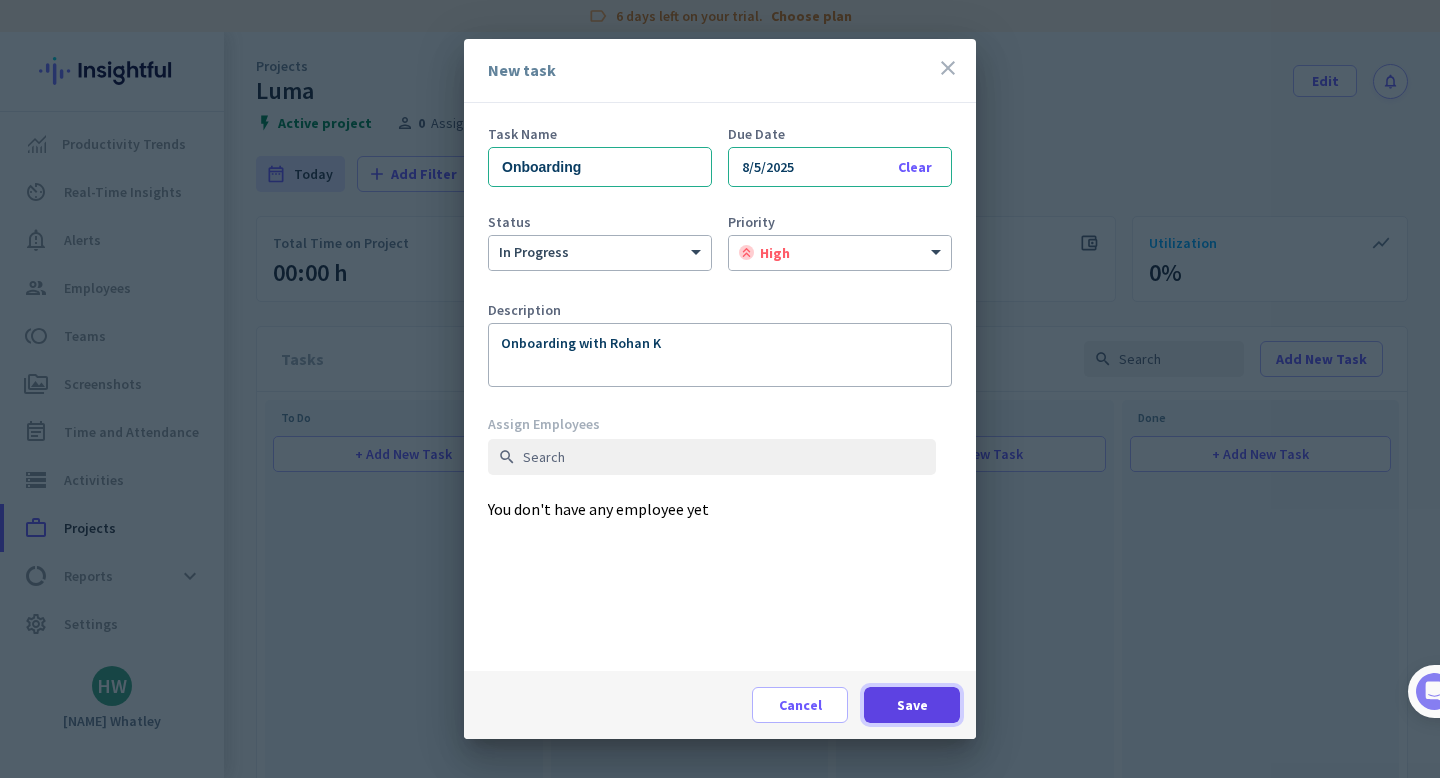click on "Save" at bounding box center (912, 705) 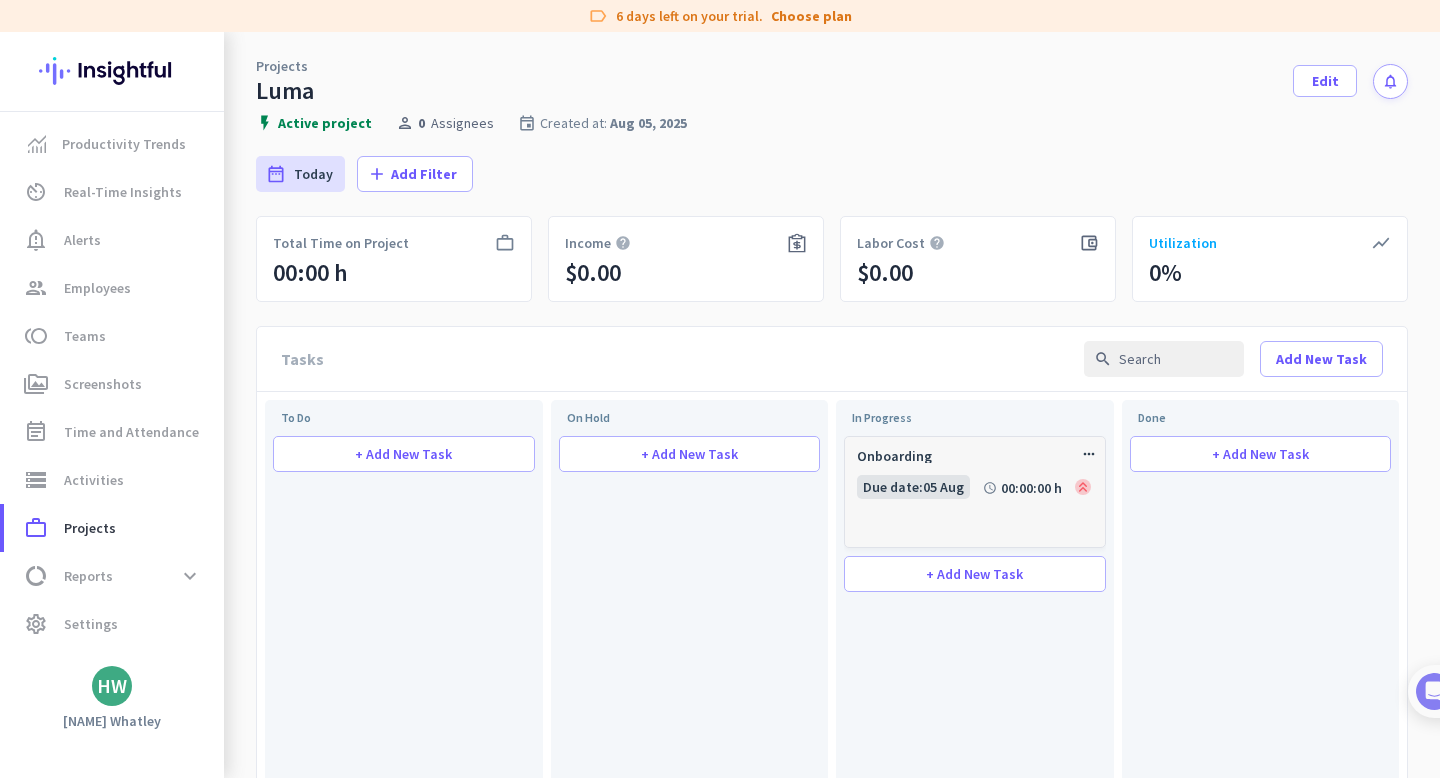 click at bounding box center (1083, 487) 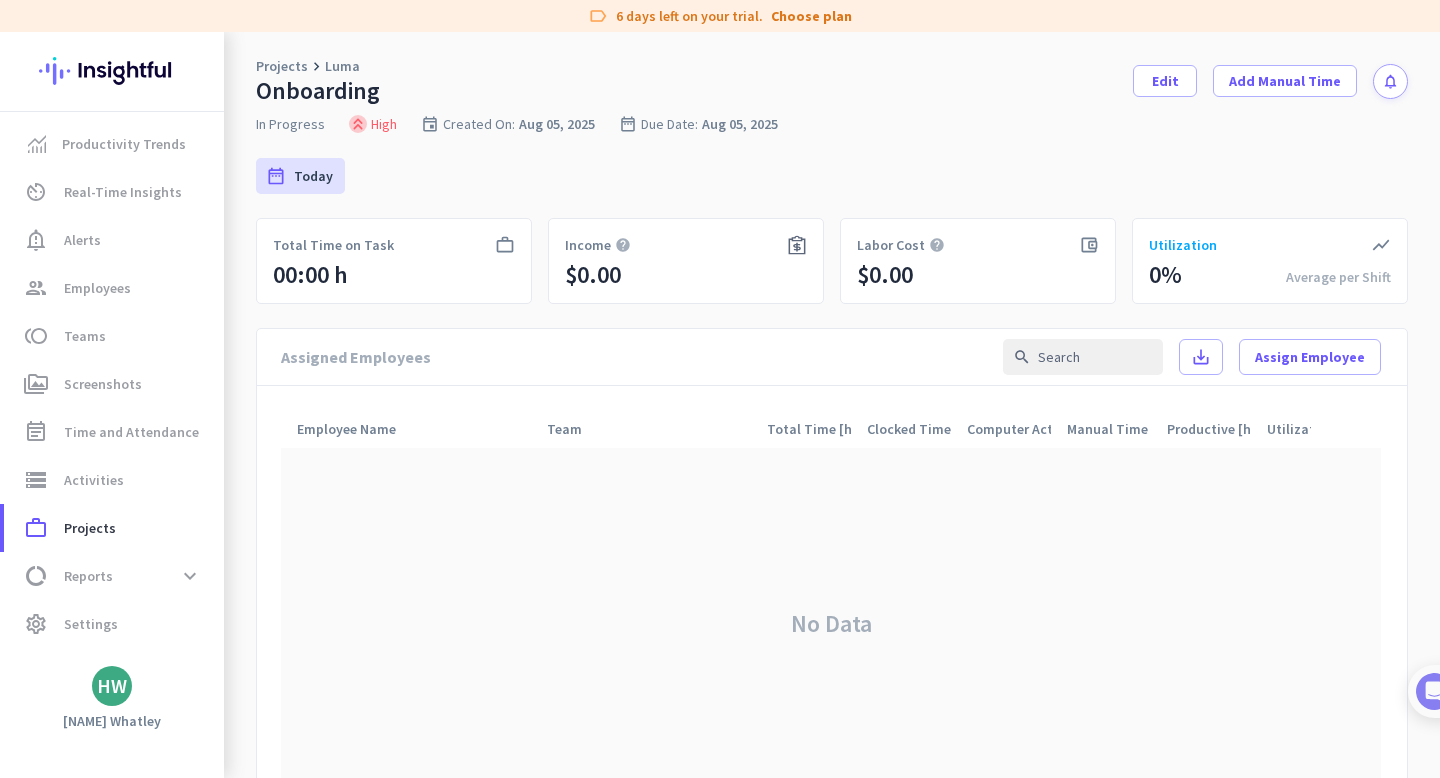 click on "work_outline  Total Time on Task  00:00 h" 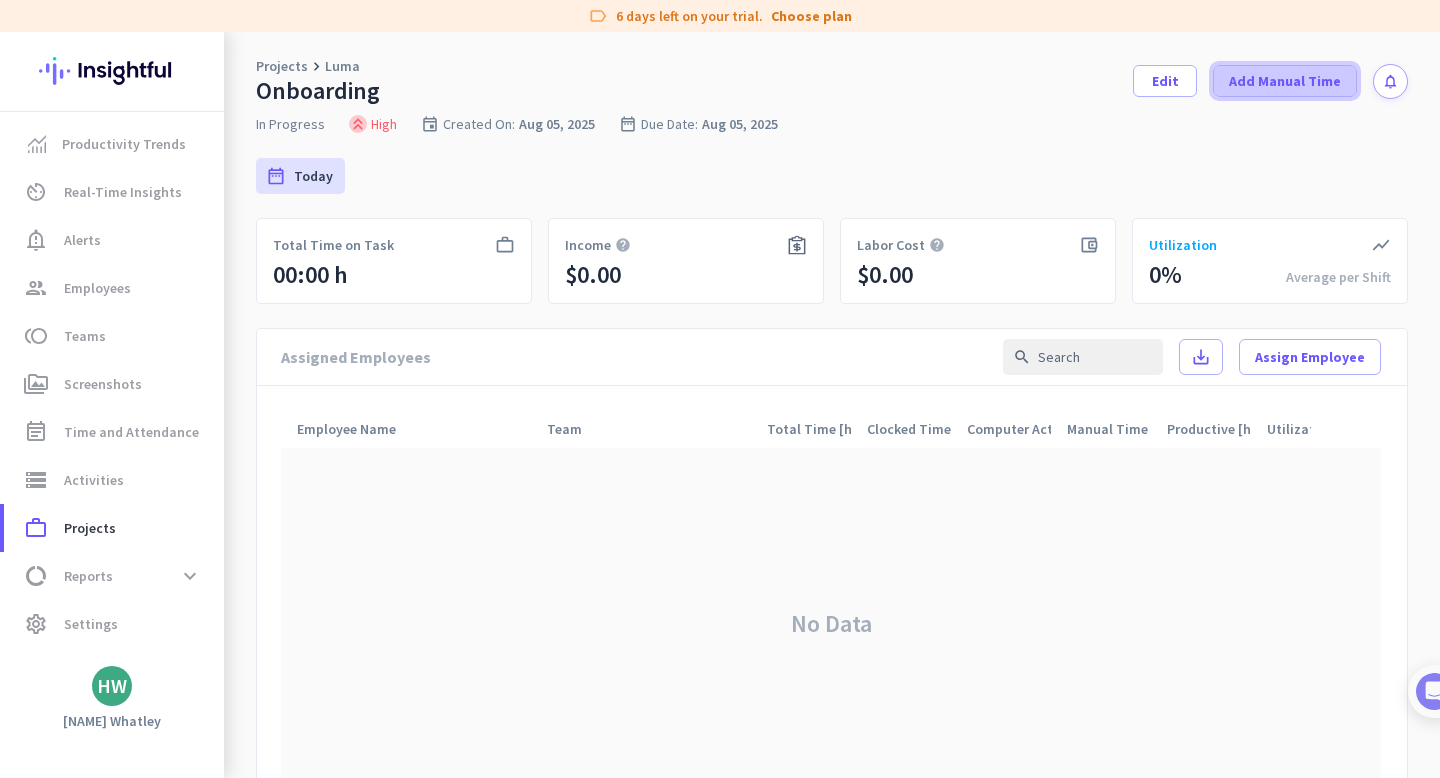 click on "Add Manual Time" at bounding box center (1285, 81) 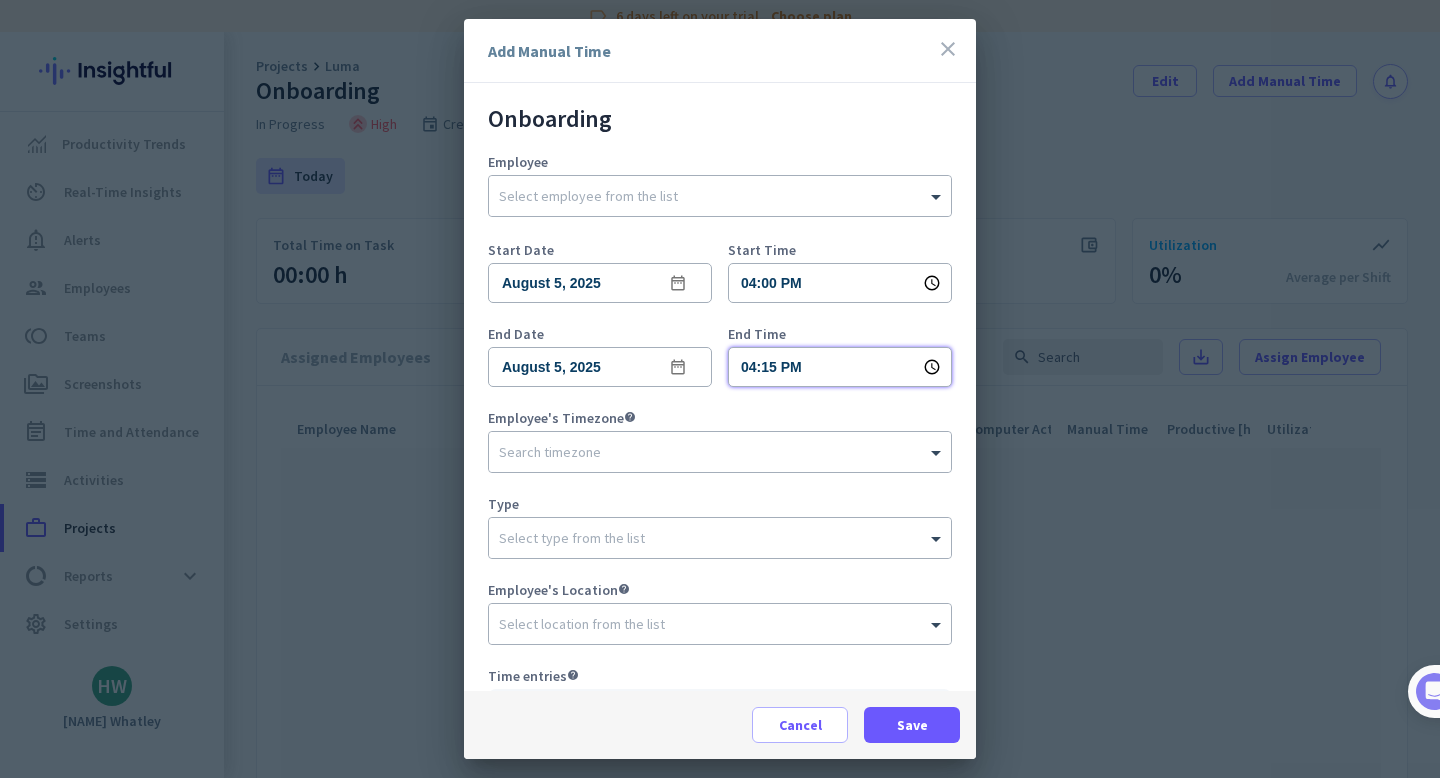 drag, startPoint x: 780, startPoint y: 364, endPoint x: 764, endPoint y: 367, distance: 16.27882 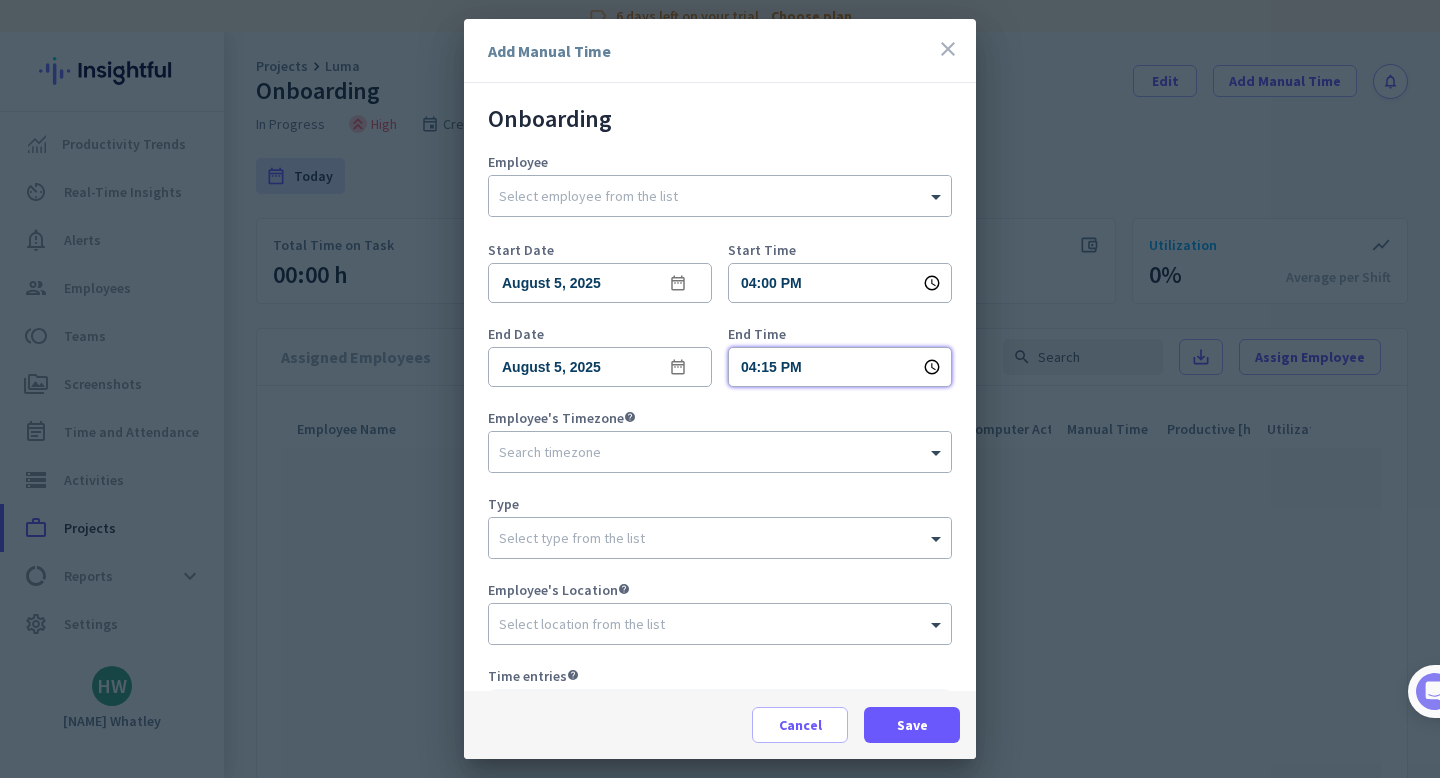 click on "04:15 PM" at bounding box center (840, 367) 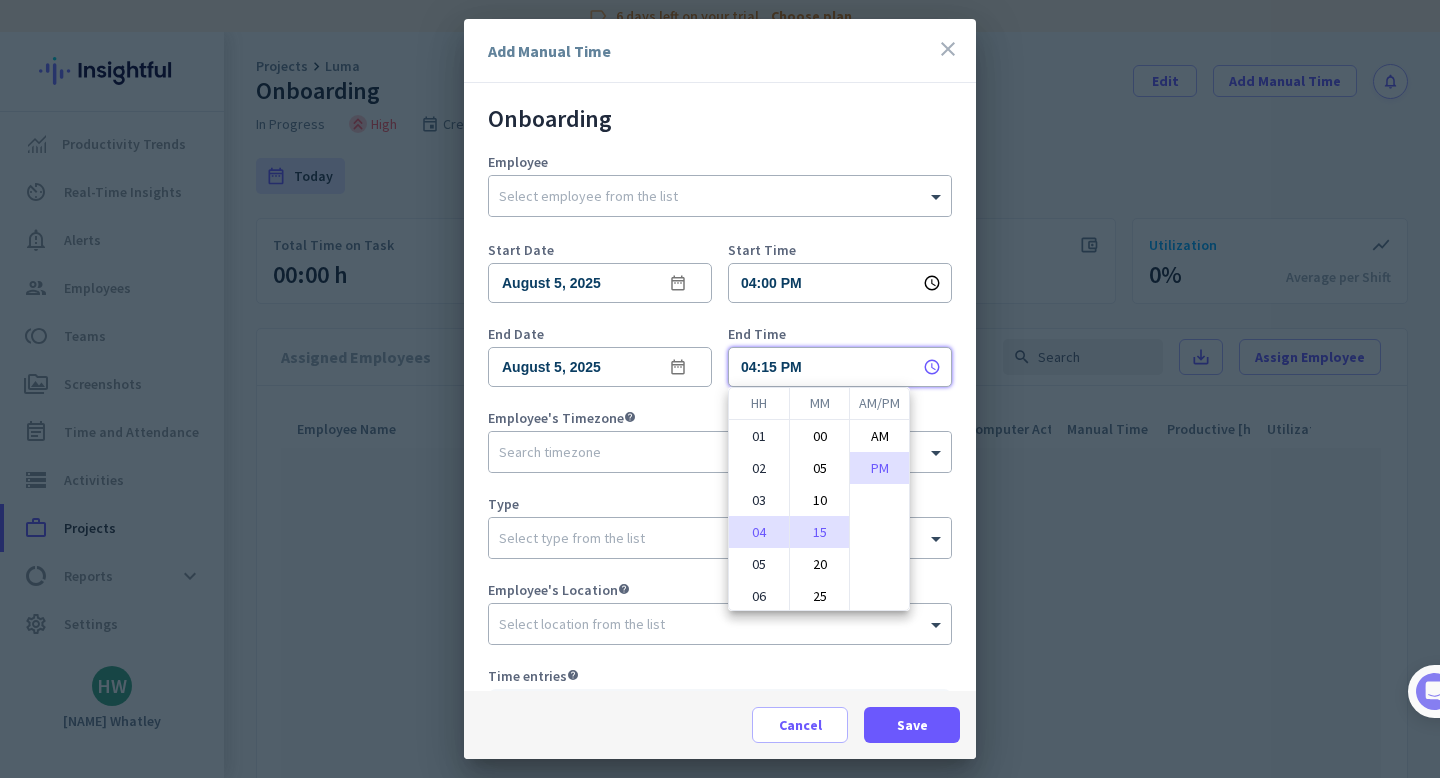 scroll, scrollTop: 90, scrollLeft: 0, axis: vertical 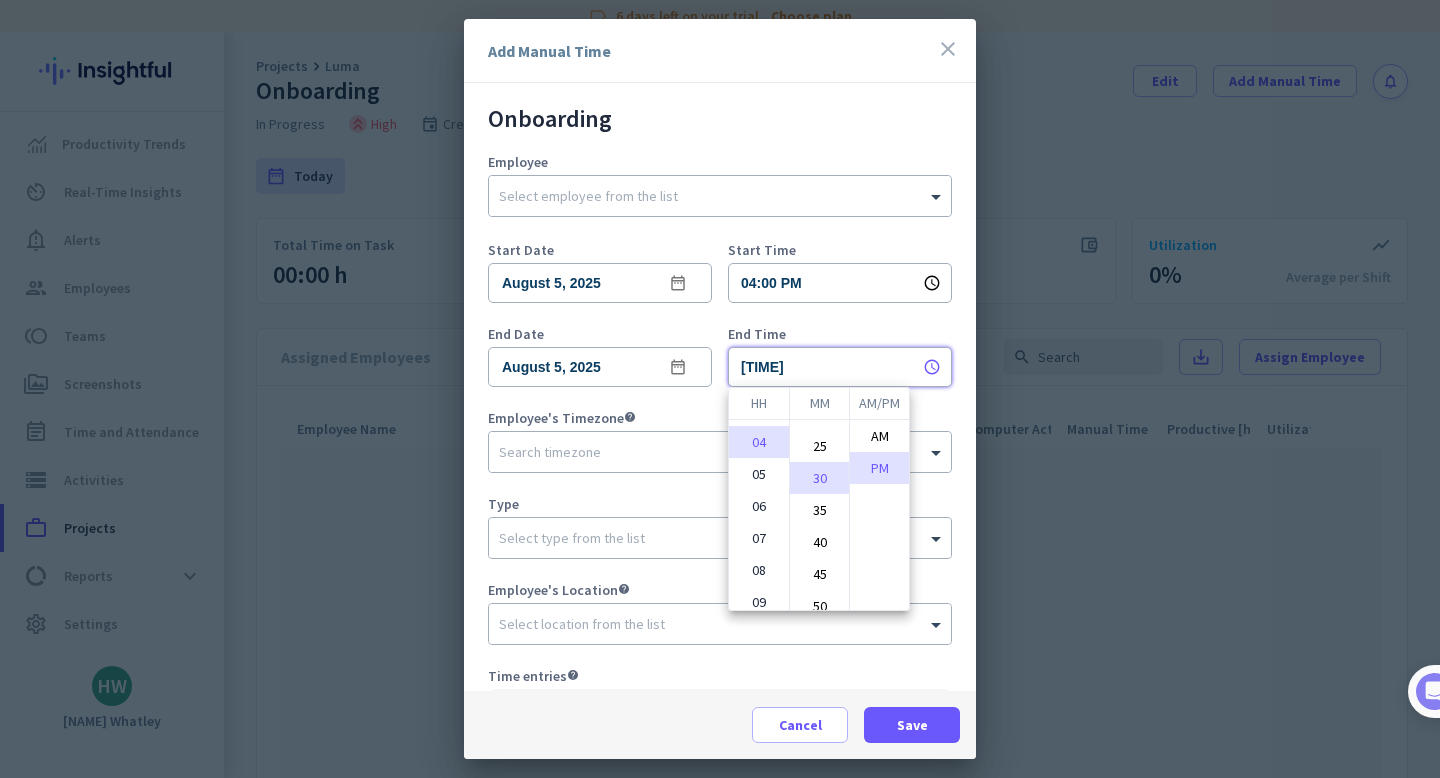 click at bounding box center (720, 389) 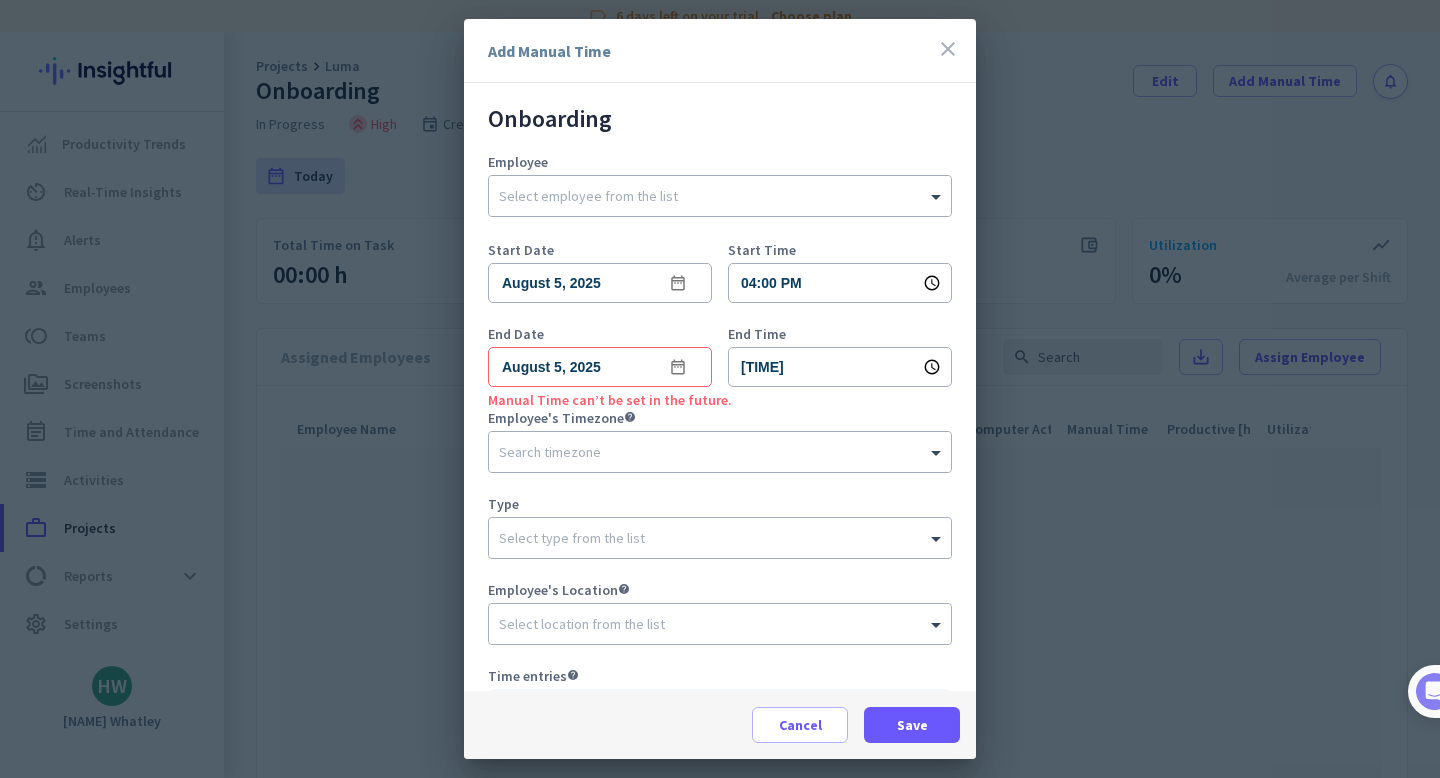 click on "schedule" at bounding box center [932, 367] 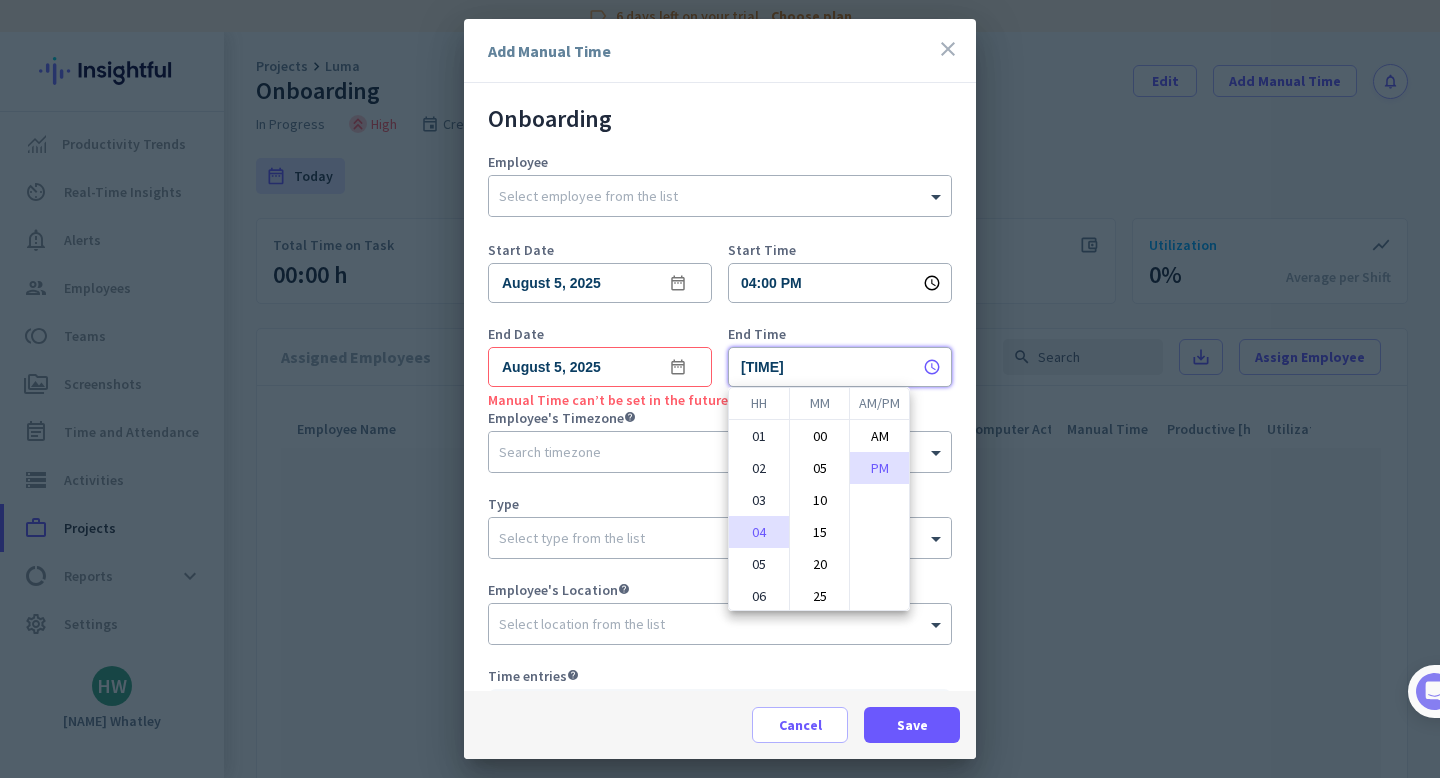 scroll, scrollTop: 90, scrollLeft: 0, axis: vertical 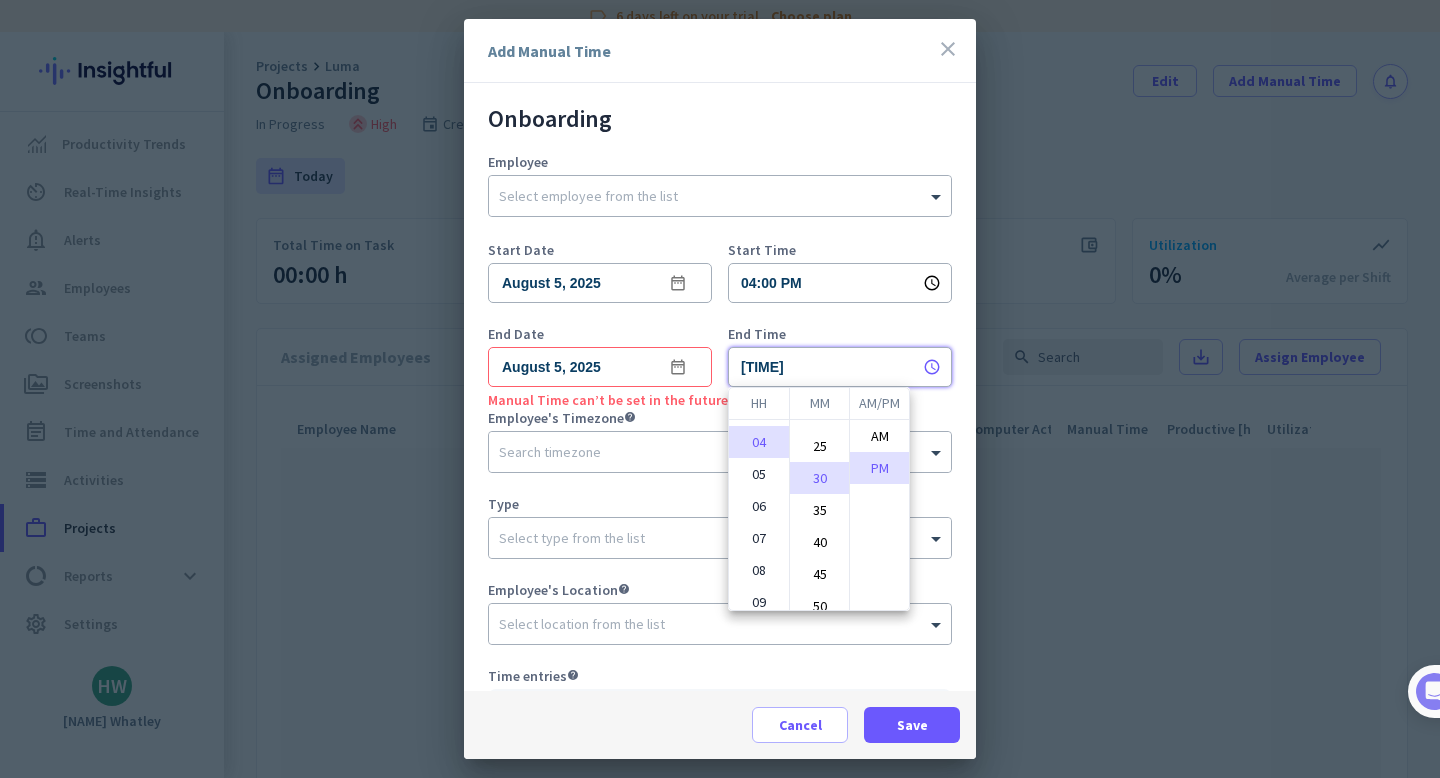click at bounding box center [720, 389] 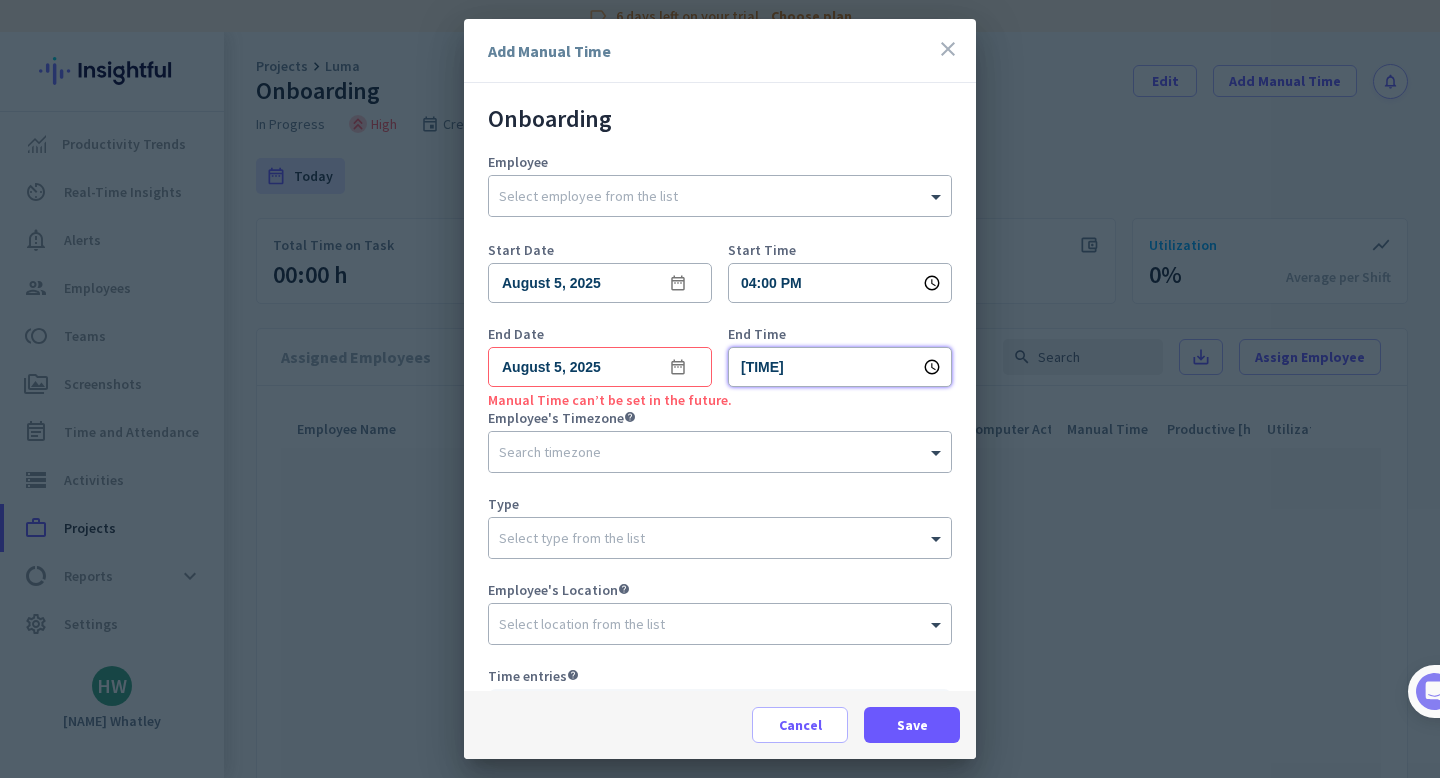 drag, startPoint x: 761, startPoint y: 368, endPoint x: 777, endPoint y: 366, distance: 16.124516 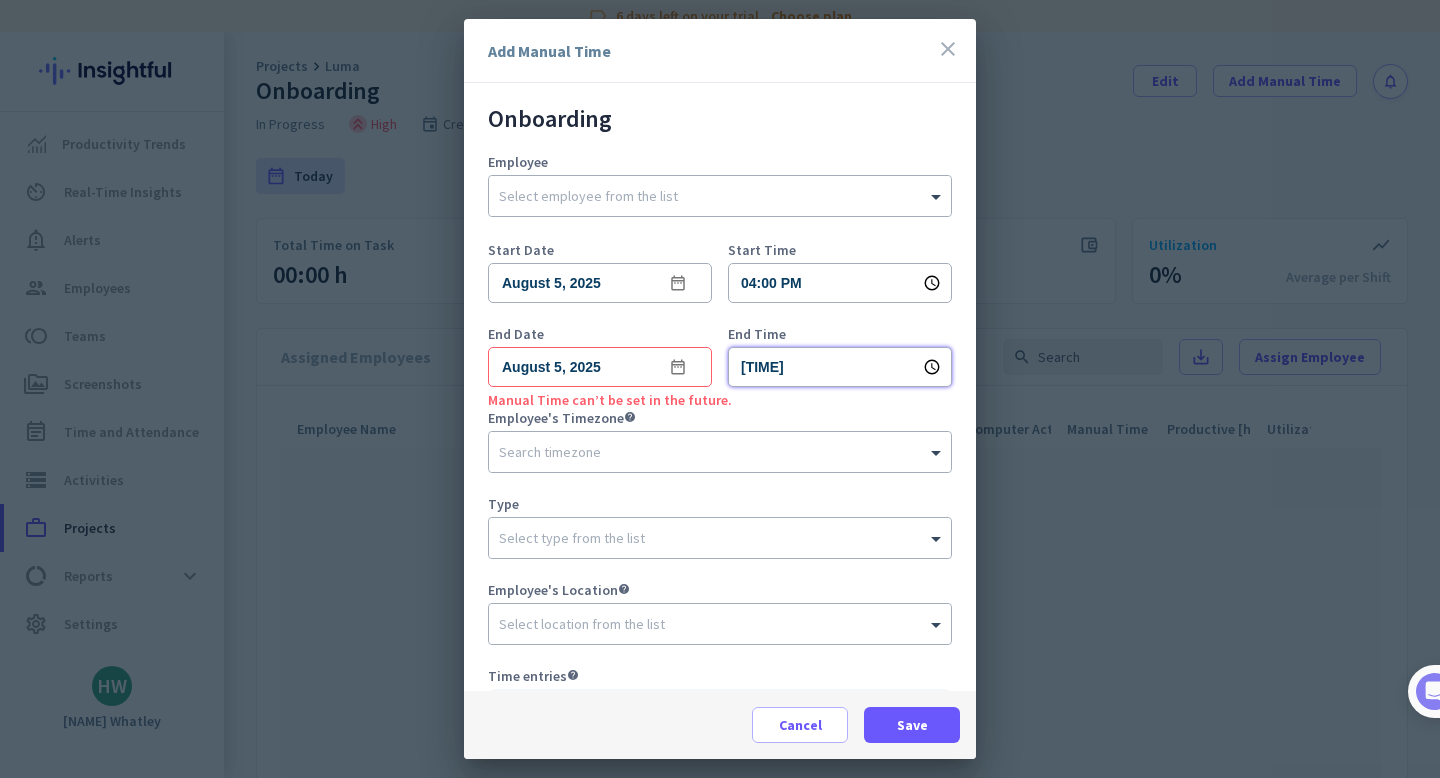 click on "[TIME]" at bounding box center (840, 367) 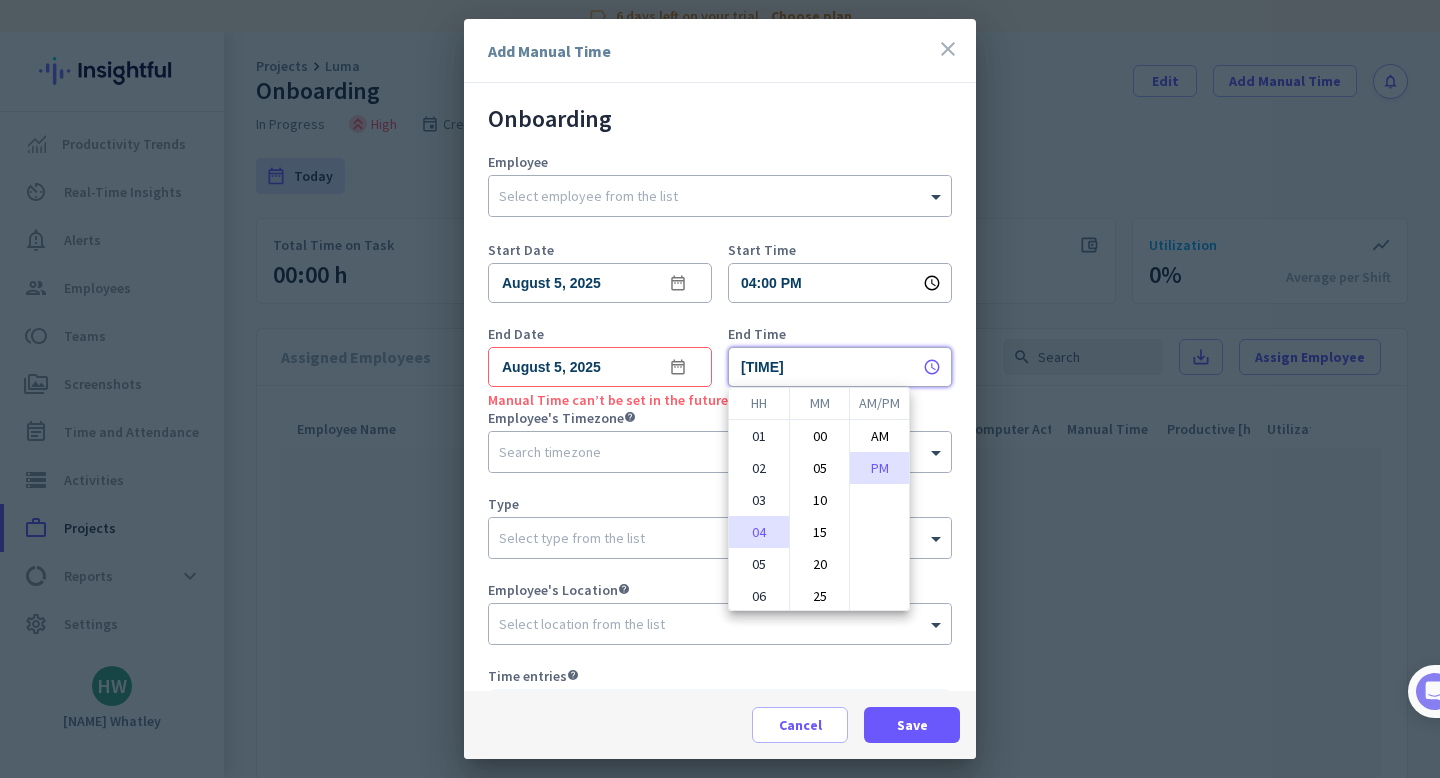scroll, scrollTop: 90, scrollLeft: 0, axis: vertical 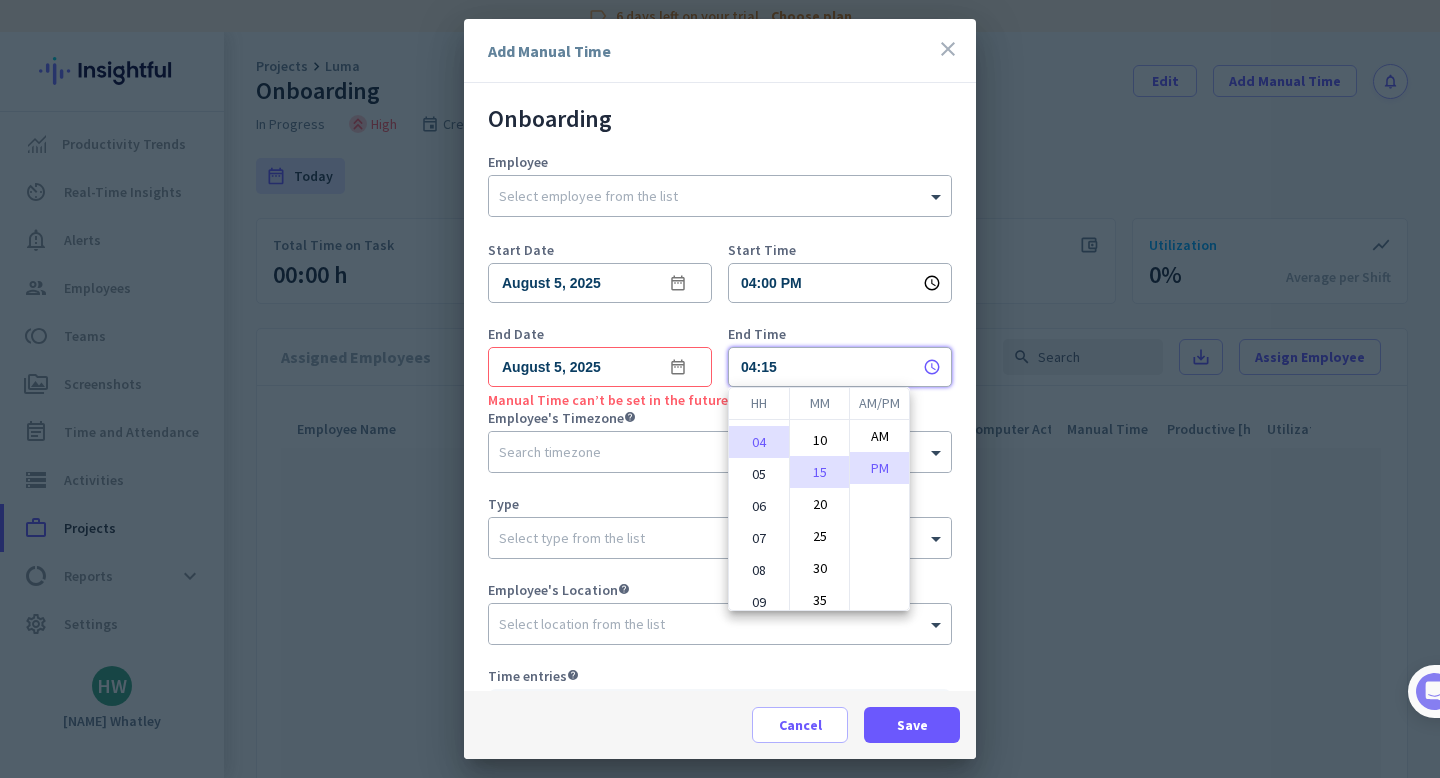 type on "04:15 PM" 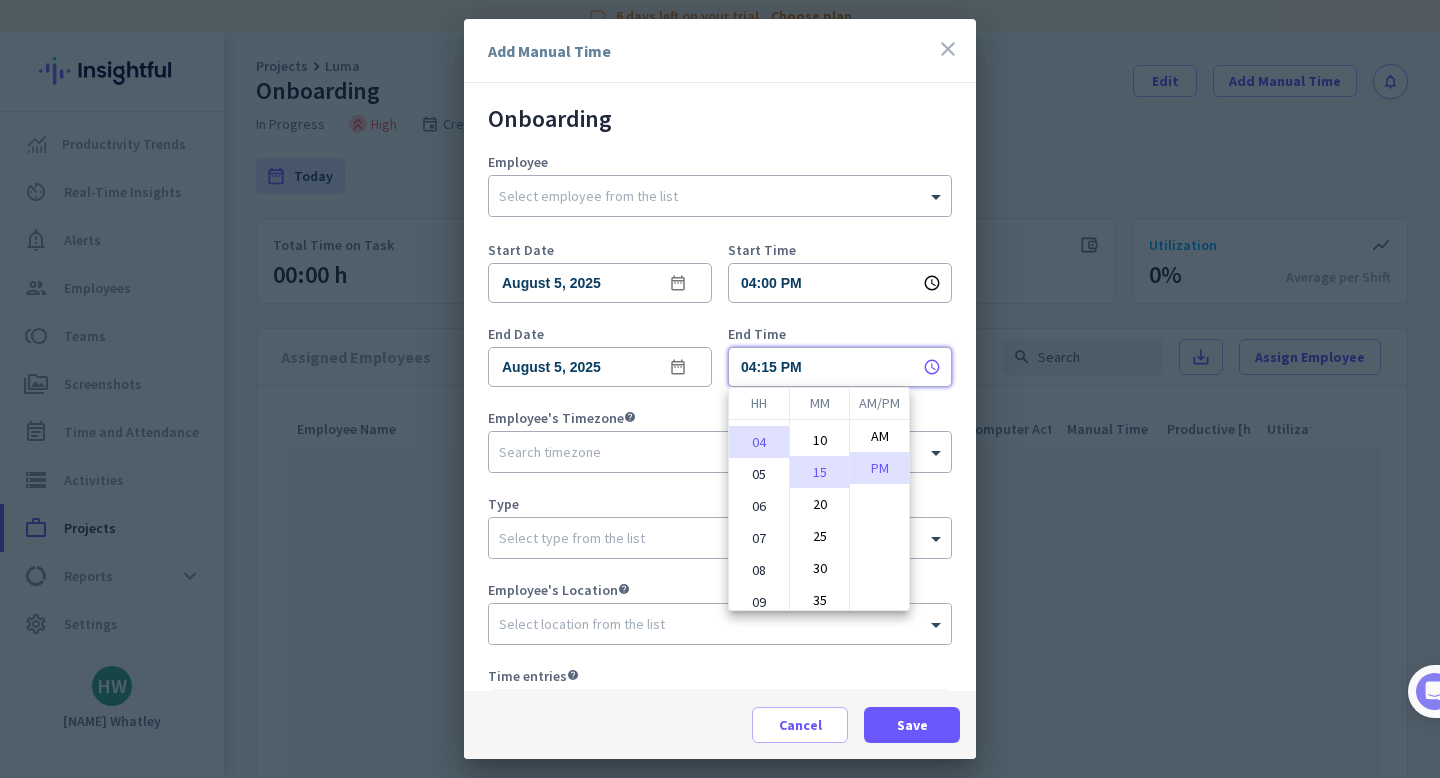 click on "15" at bounding box center [819, 472] 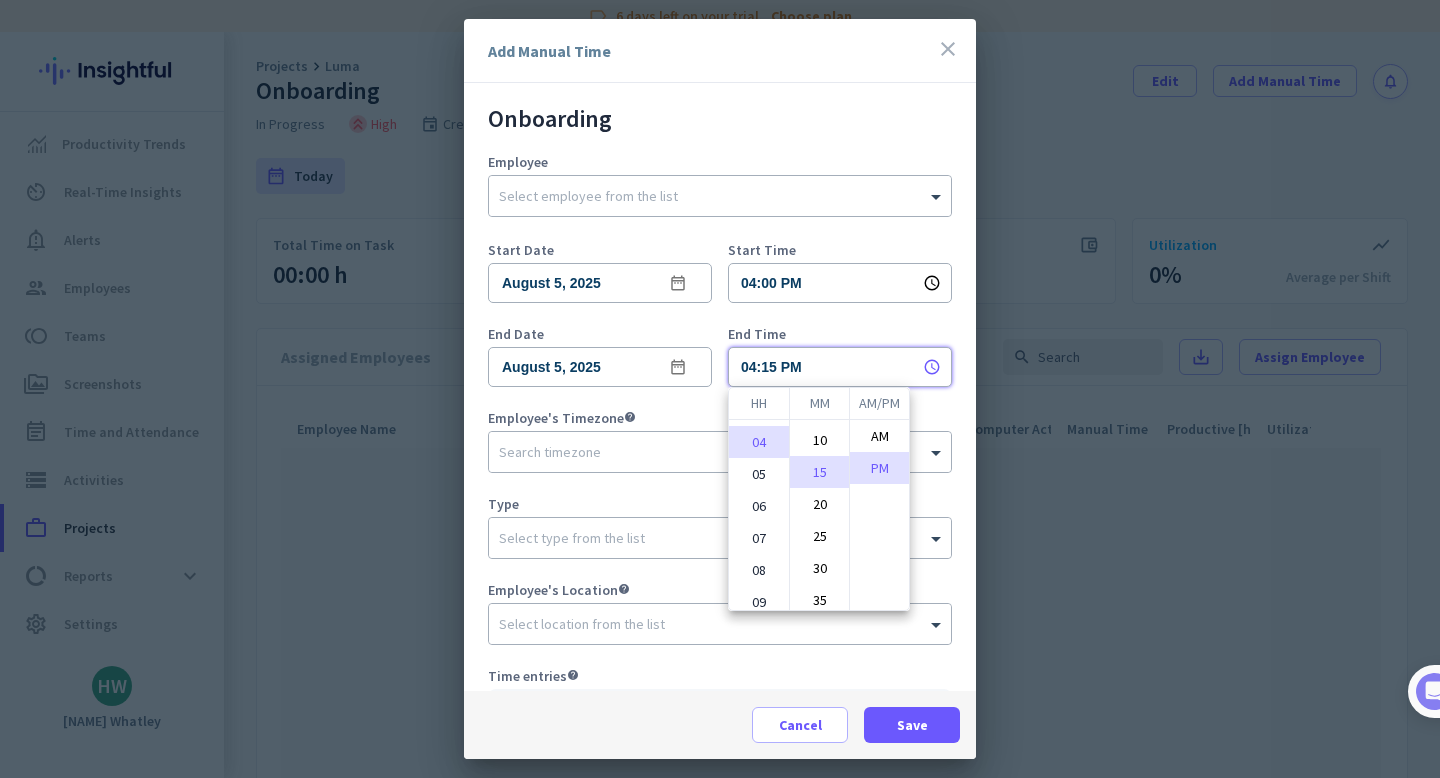 click at bounding box center [720, 389] 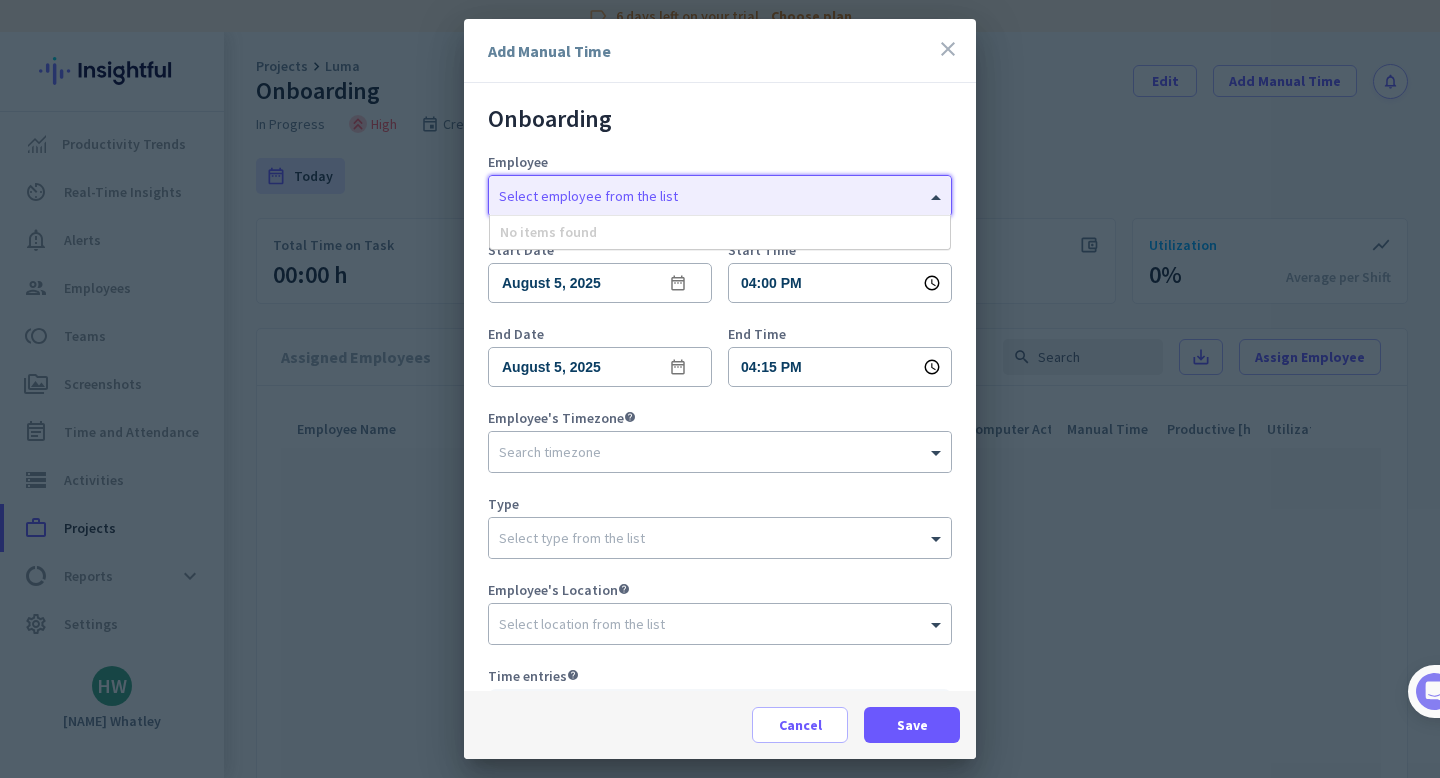 click at bounding box center [700, 192] 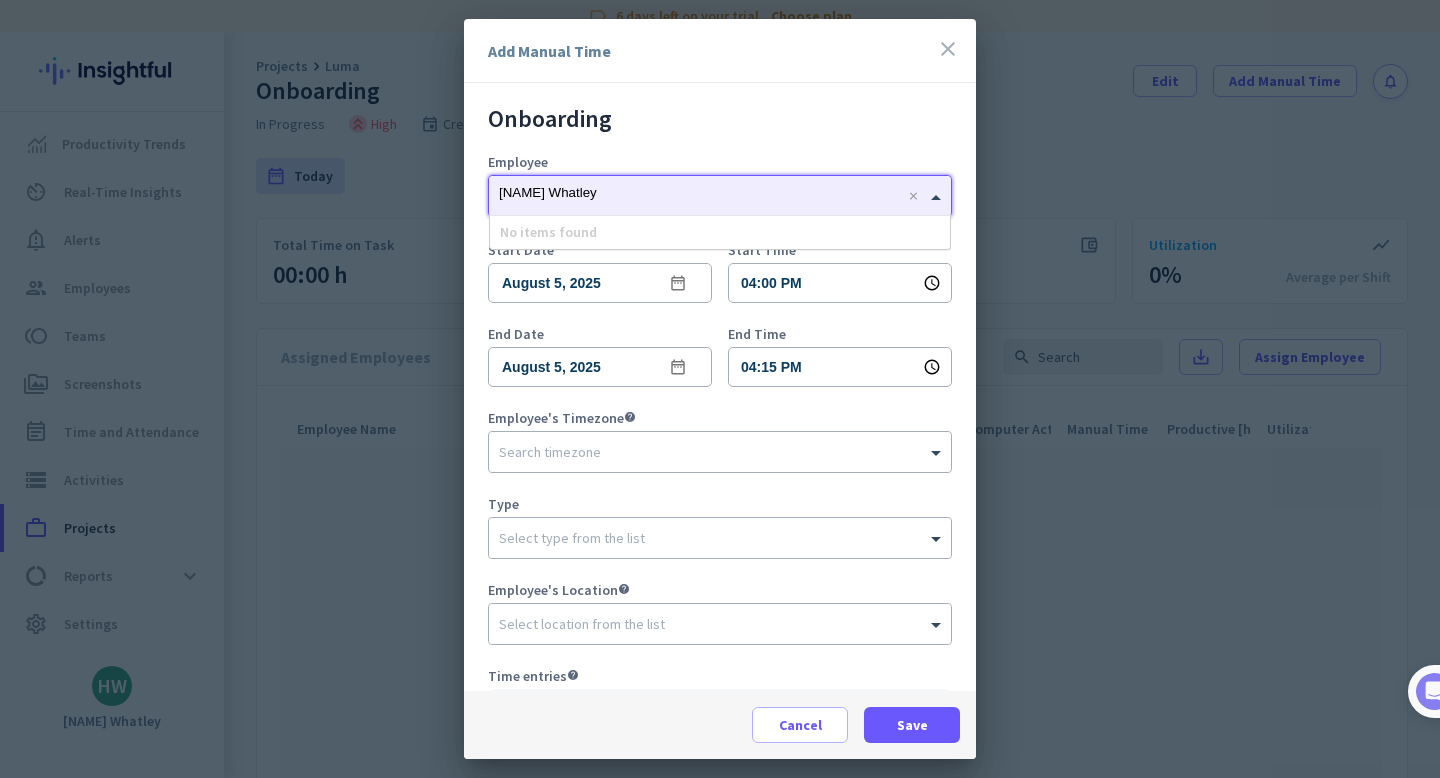 type on "[NAME] Whatley" 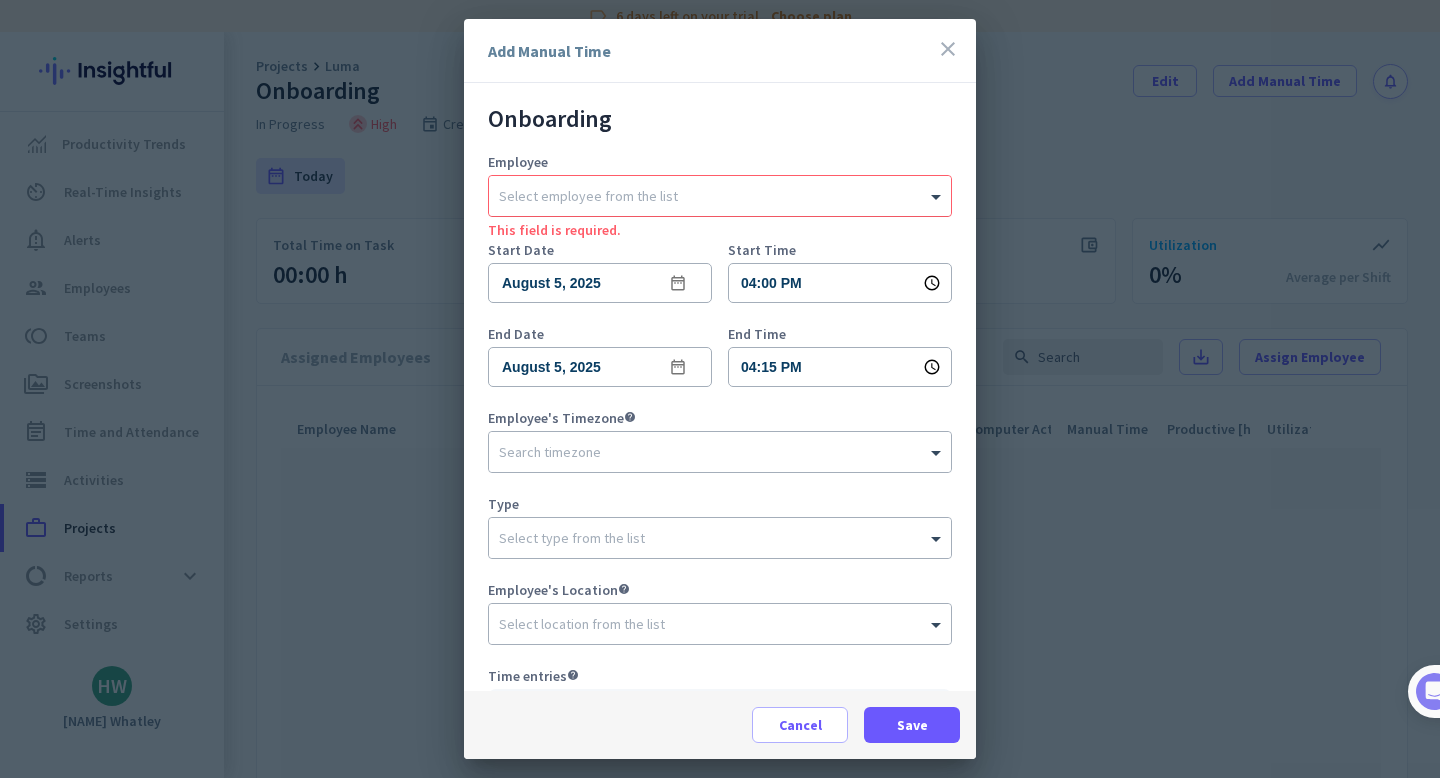 click at bounding box center [700, 192] 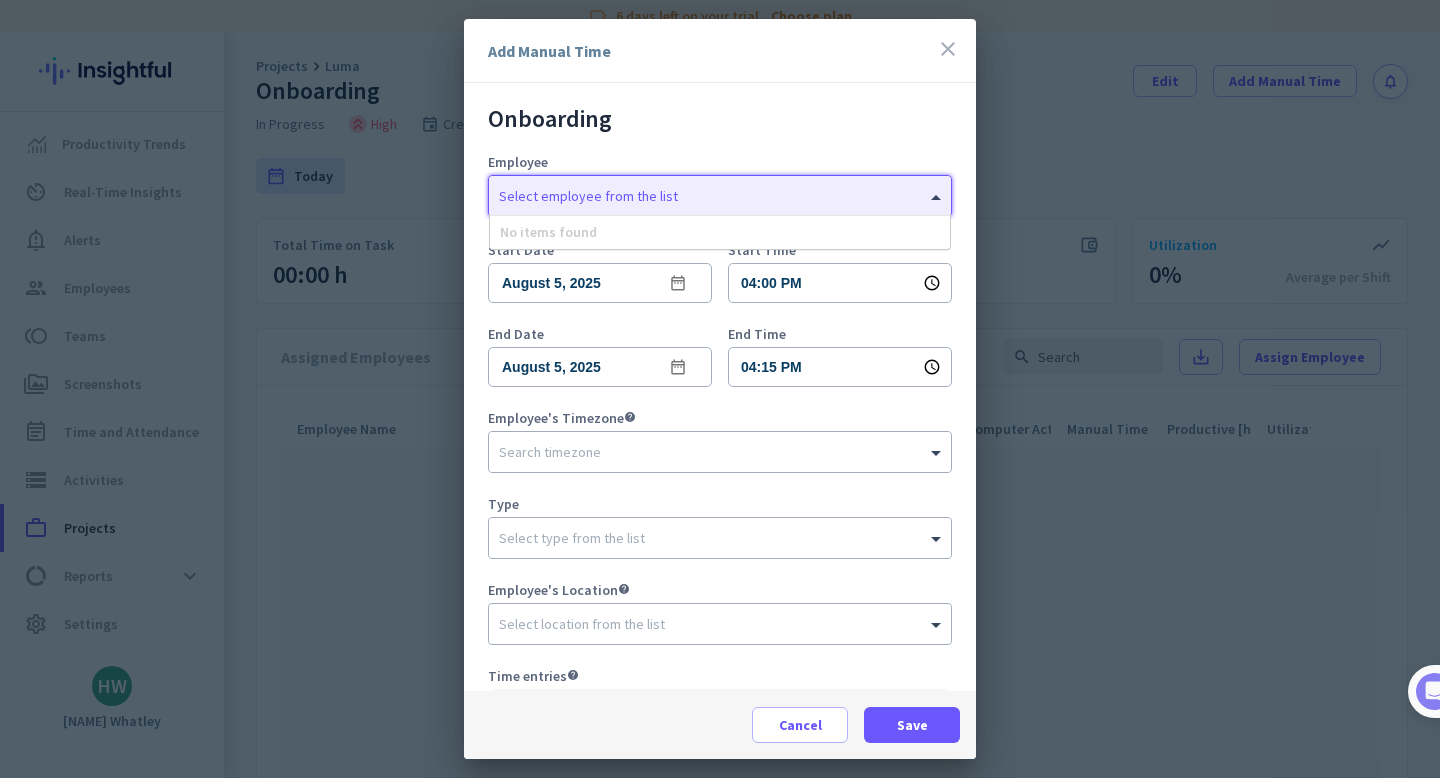 click at bounding box center [700, 192] 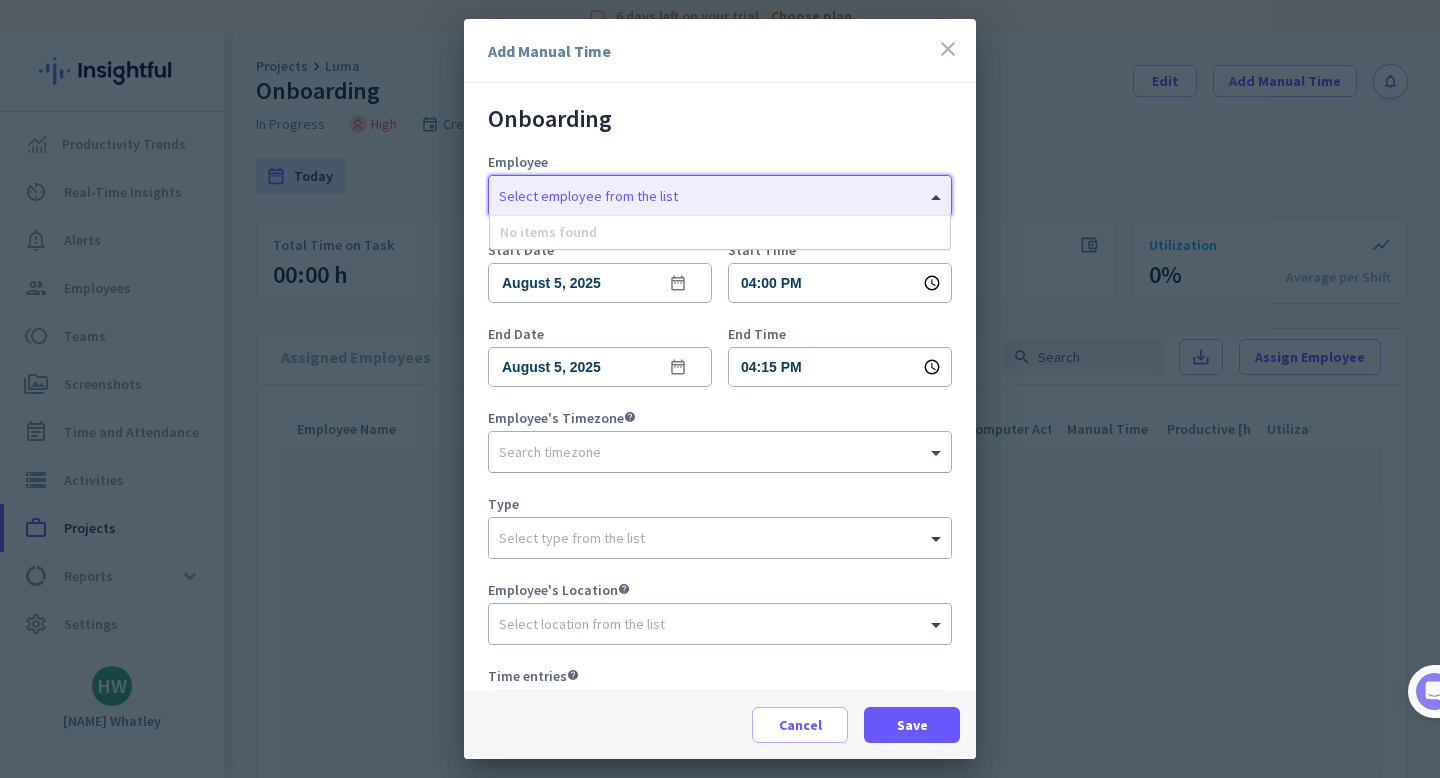 click at bounding box center [720, 447] 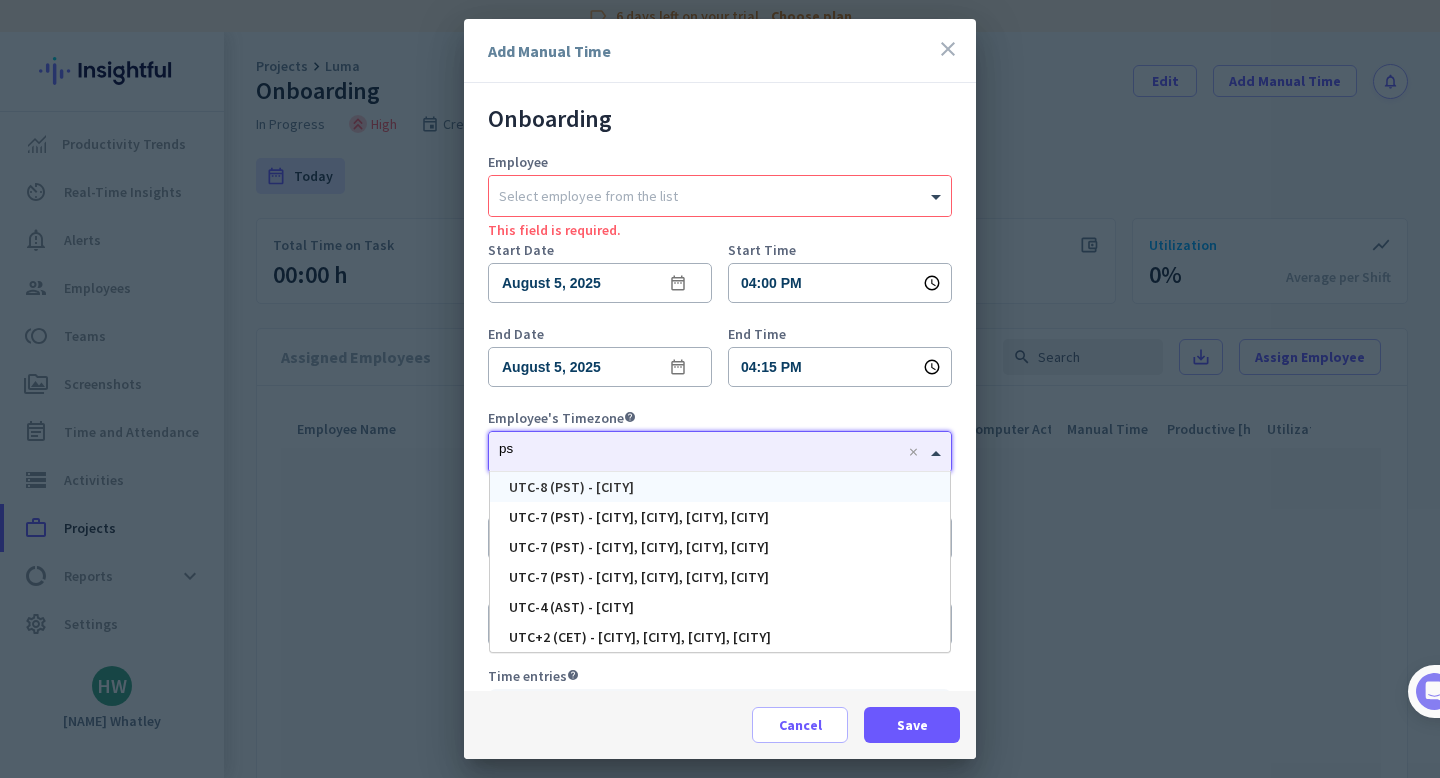 type on "pst" 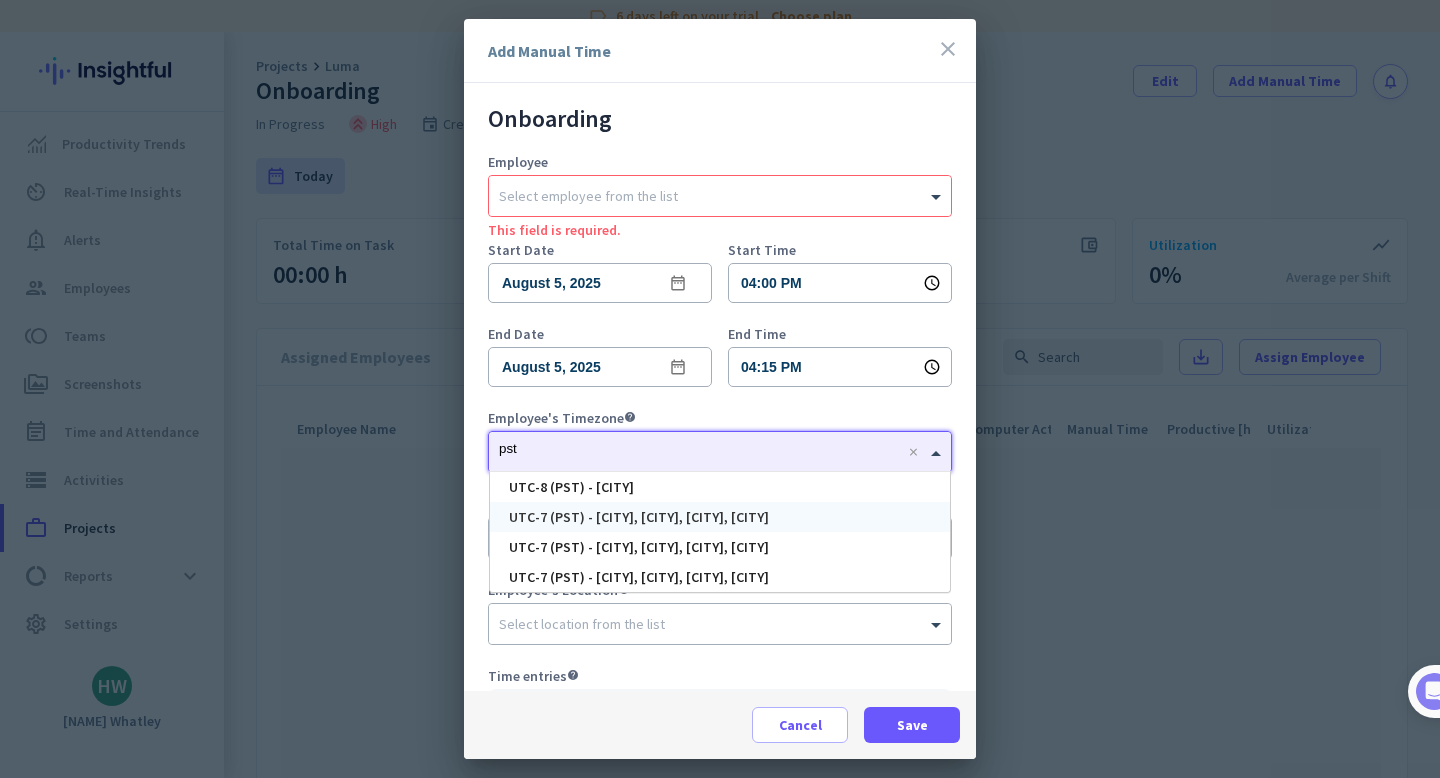 click on "UTC-7 (PST) - [CITY], [CITY], [CITY], [CITY]" at bounding box center [639, 517] 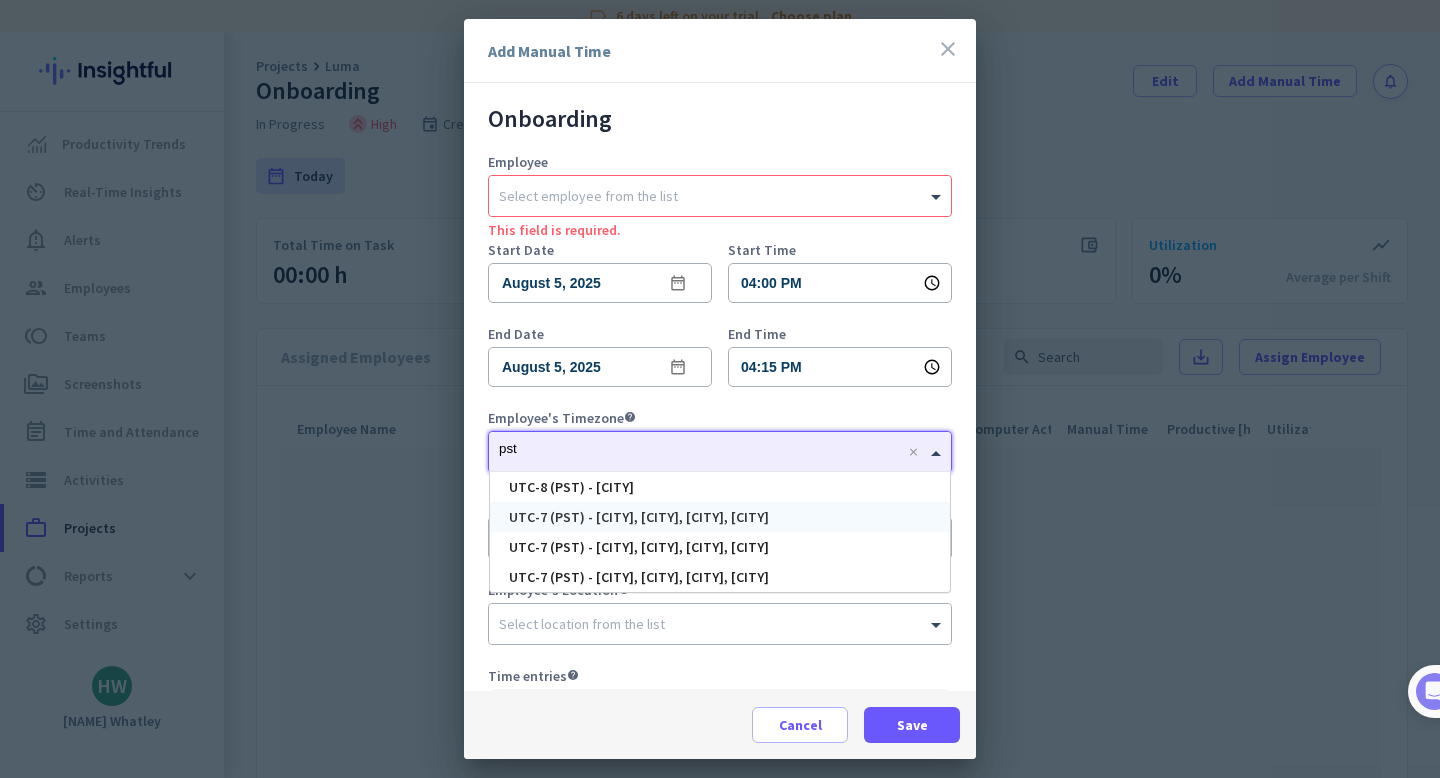 type 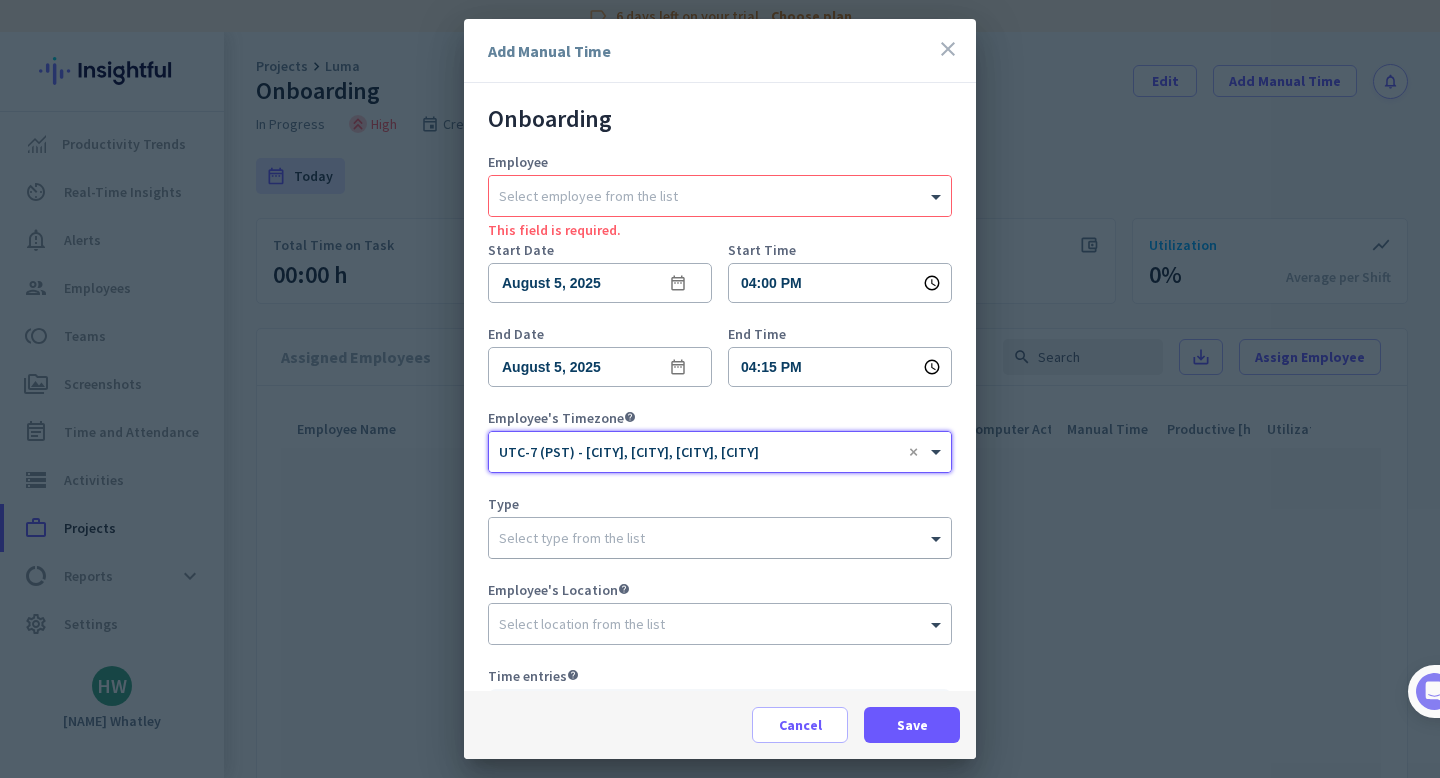 click at bounding box center (700, 534) 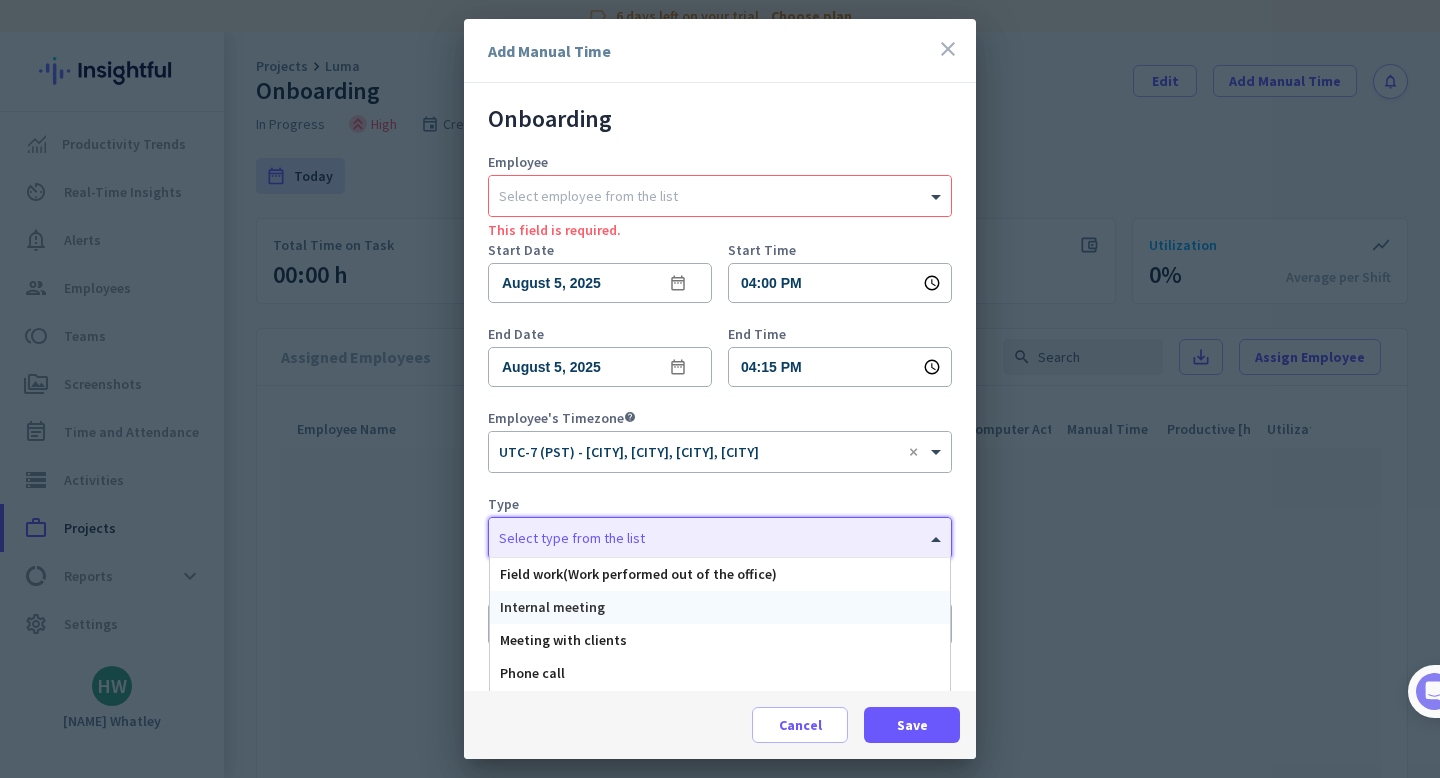 click on "Internal meeting" at bounding box center [552, 607] 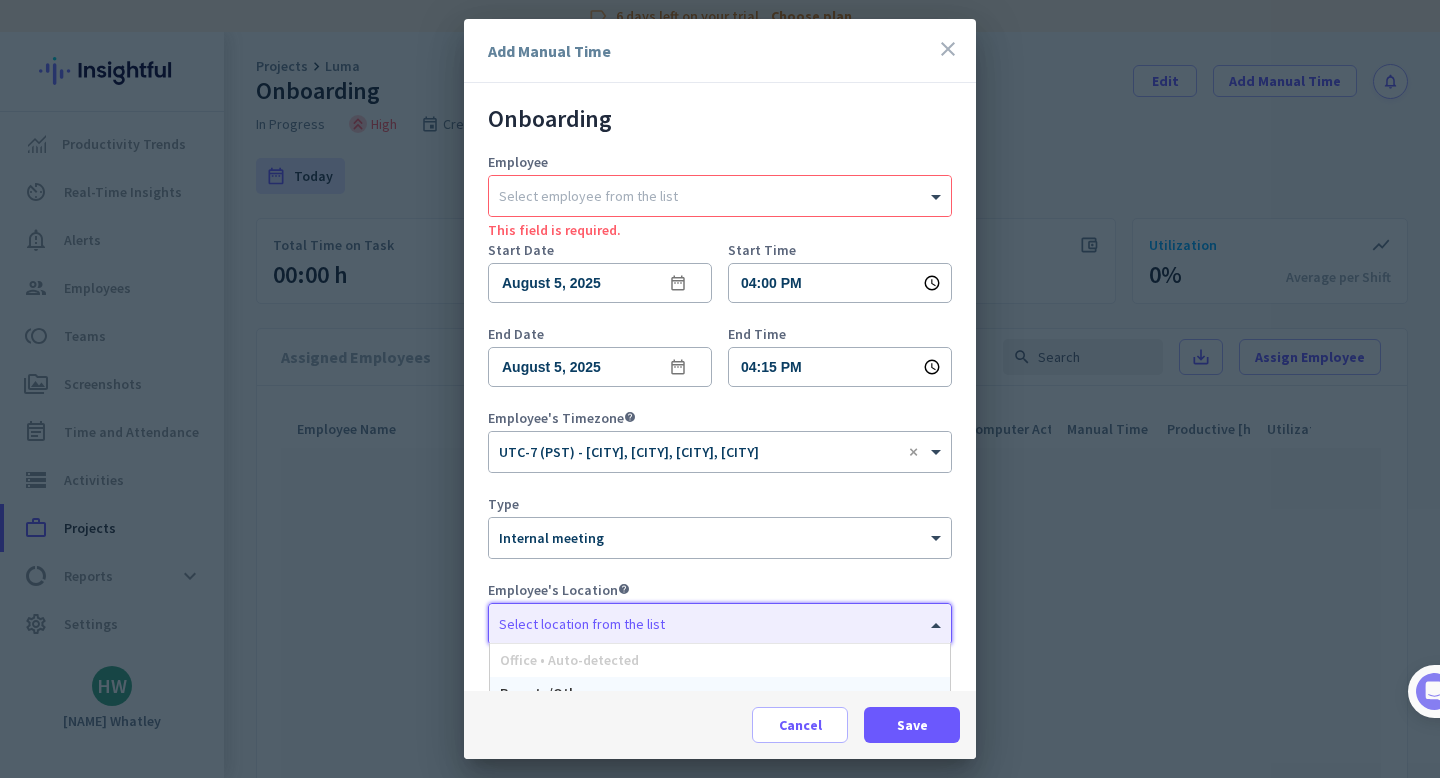 click at bounding box center (700, 620) 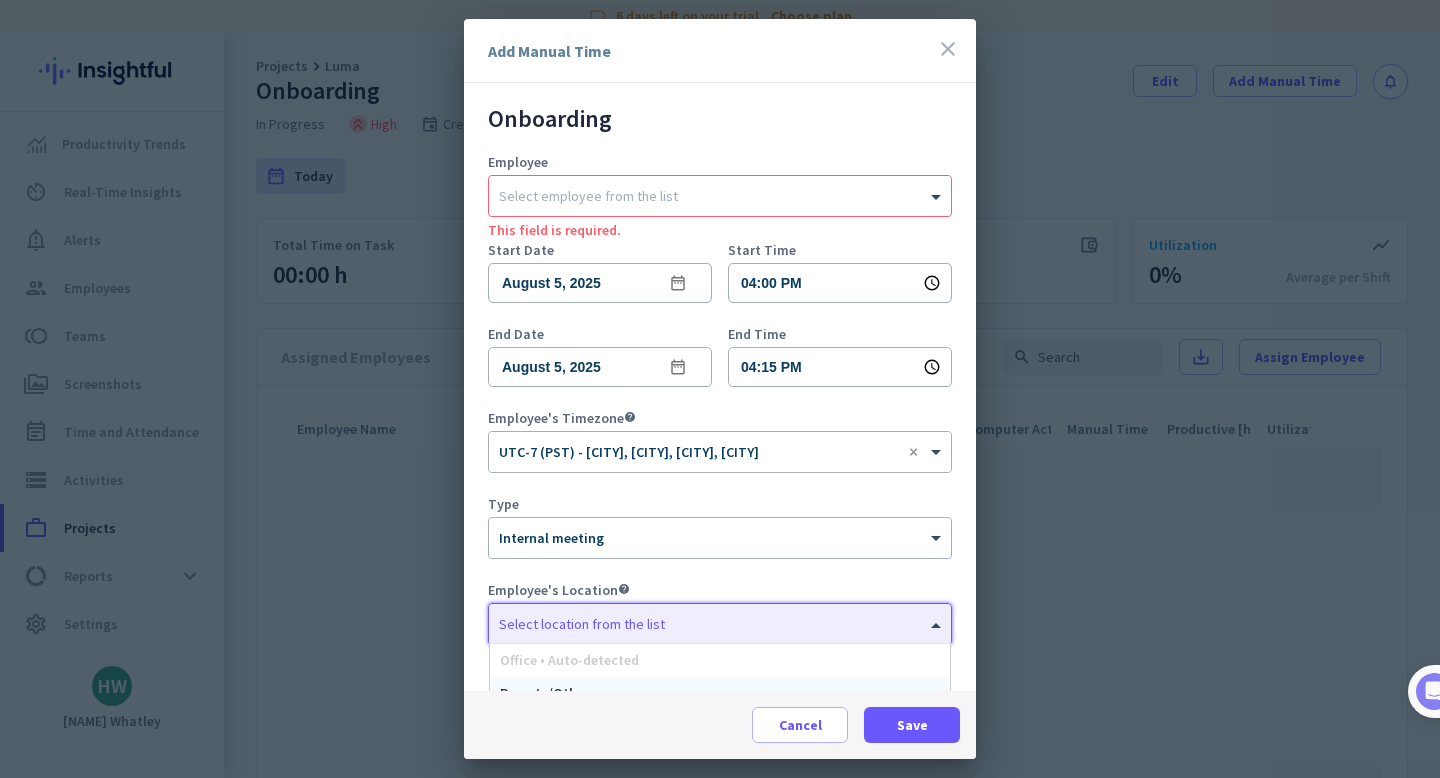 click on "Add Manual Time  close   Onboarding  Employee Select employee from the list  This field is required.  Start Date August 5, 2025 date_range Start Time 04:00 PM schedule End Date August 5, 2025 date_range End Time 04:15 PM schedule Employee's Timezone  help  × UTC-7 (PST) - [CITY], [CITY], [CITY], [CITY] × Type × Internal meeting Employee's Location  help  Select location from the list Office • Auto-detected Remote/Other Time entries  help   Please select the required fields to be able to check time entries.  Description  Cancel   Save" at bounding box center (720, 388) 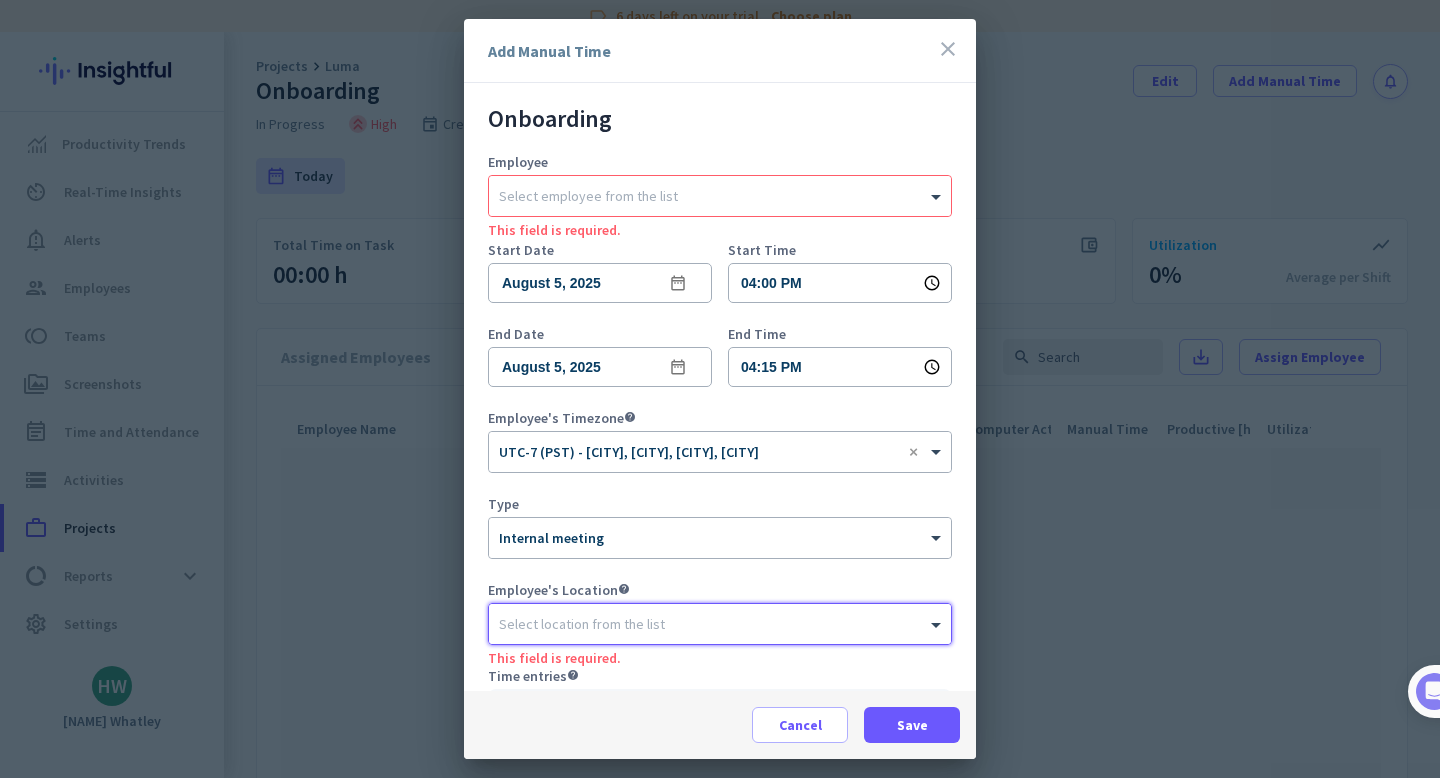 type on "H" 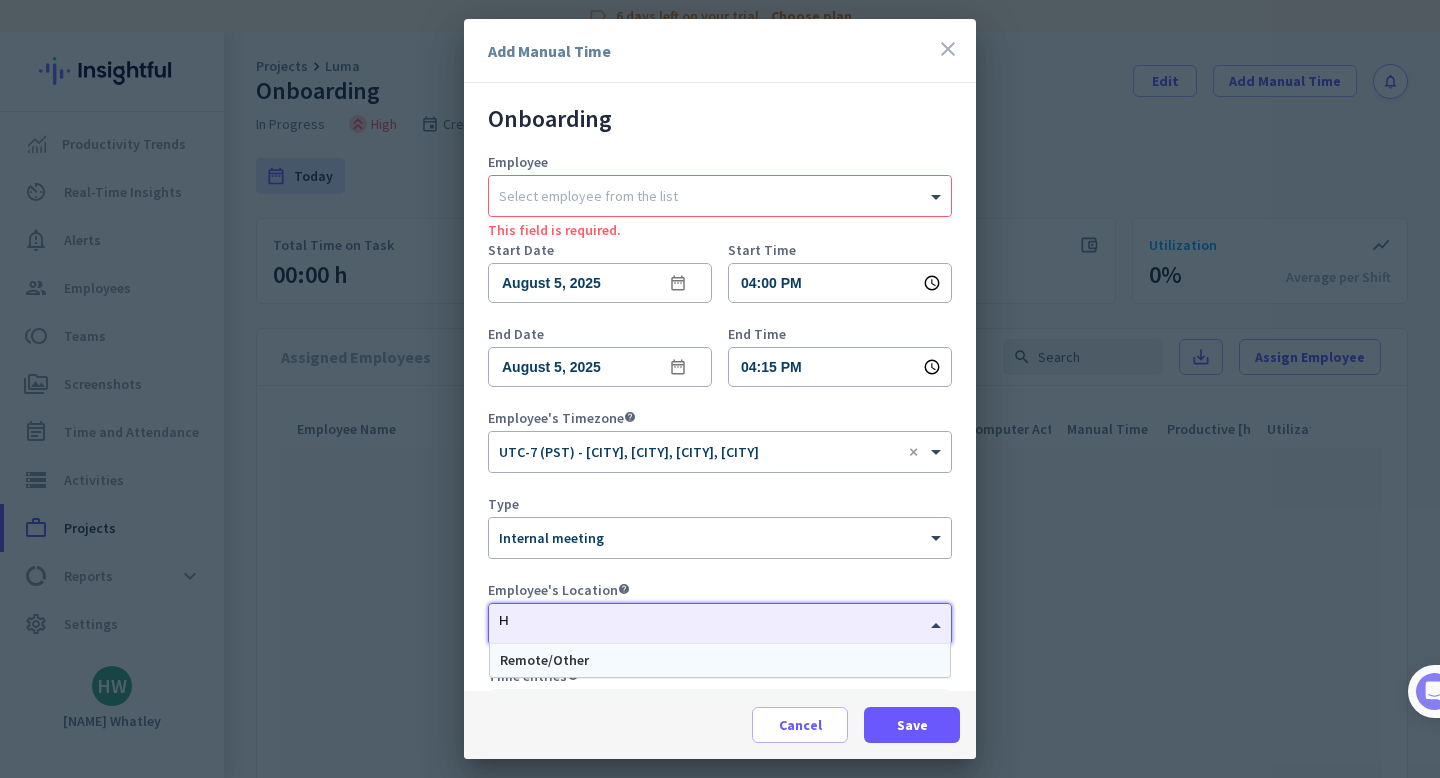 click on "Remote/Other" at bounding box center [720, 660] 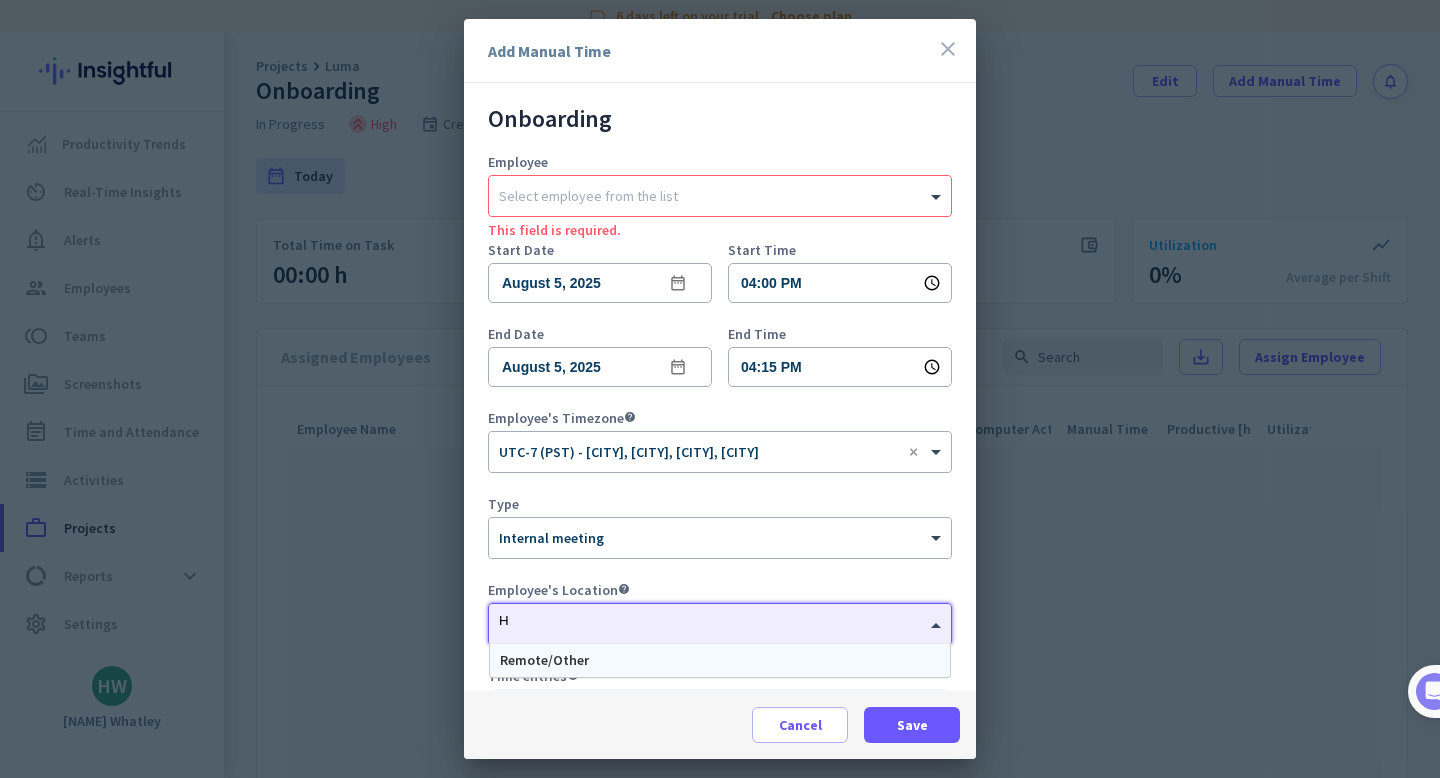 type 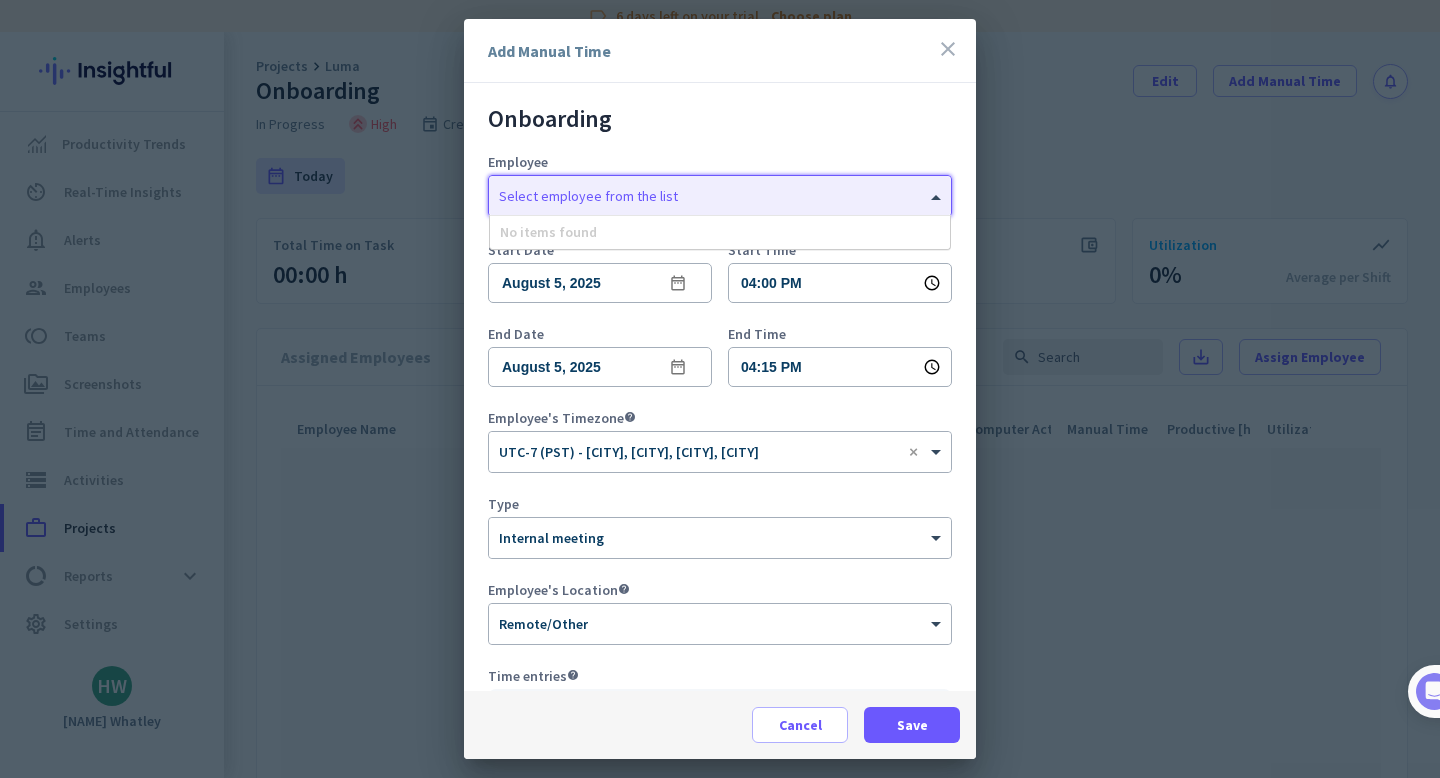 click on "Select employee from the list" at bounding box center [707, 196] 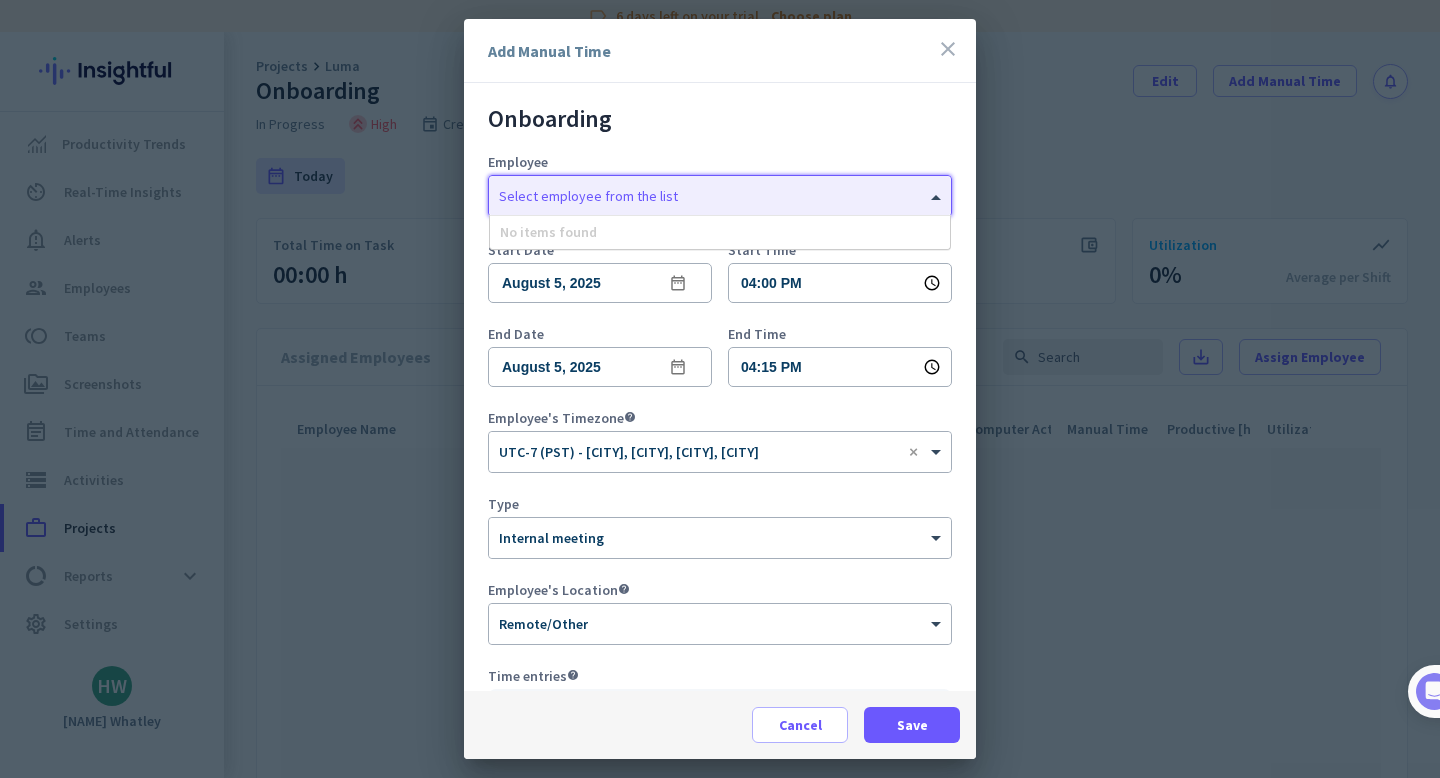 click on "Select employee from the list" at bounding box center (720, 196) 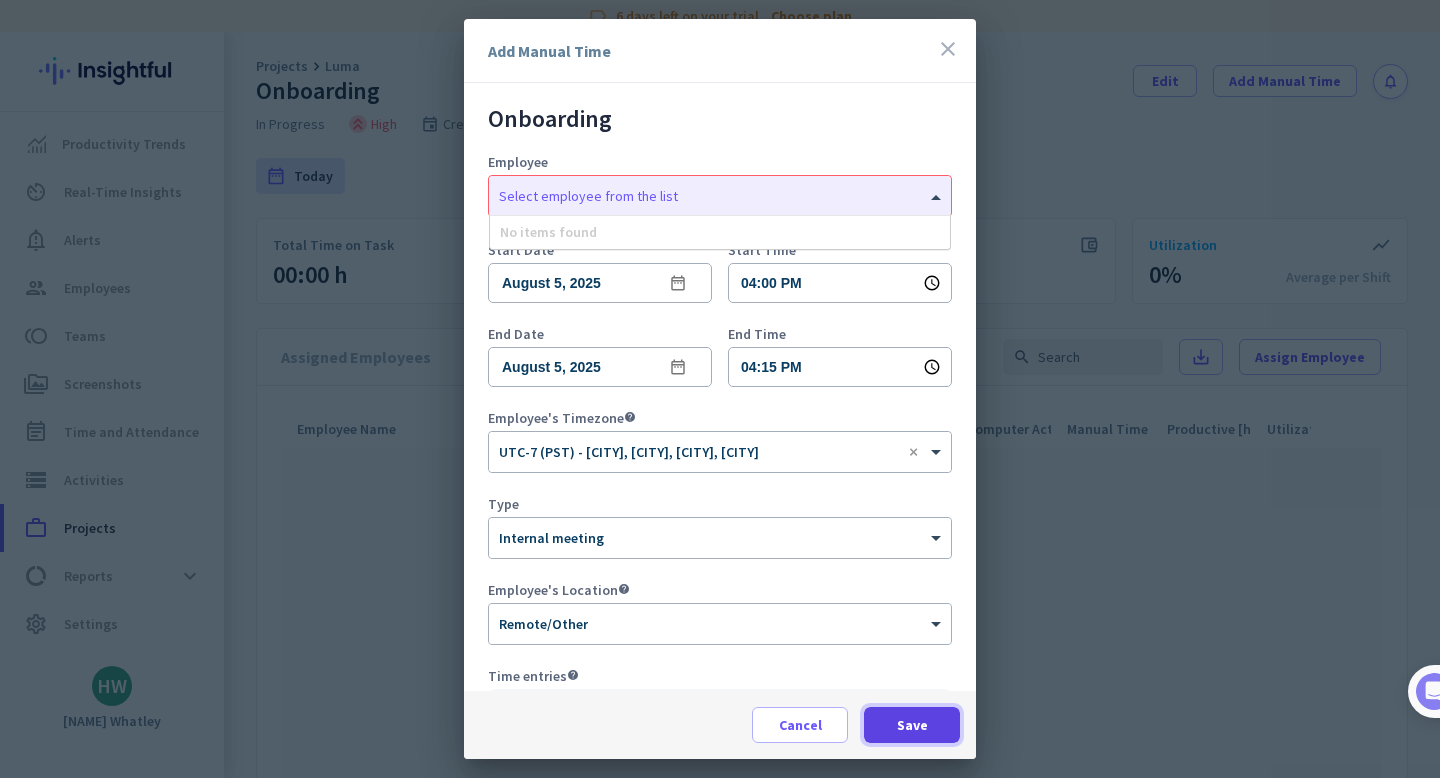 click at bounding box center [912, 725] 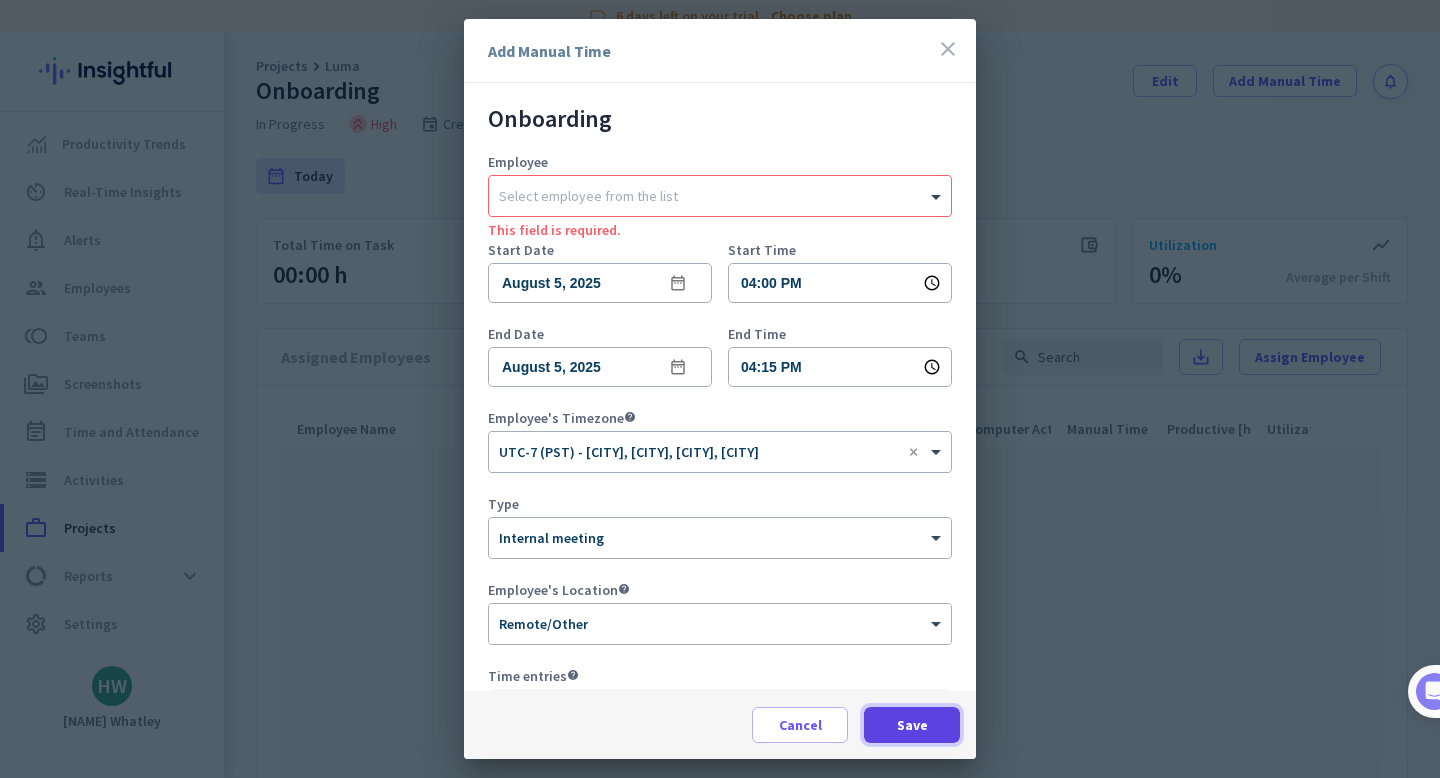 click on "Save" at bounding box center (912, 725) 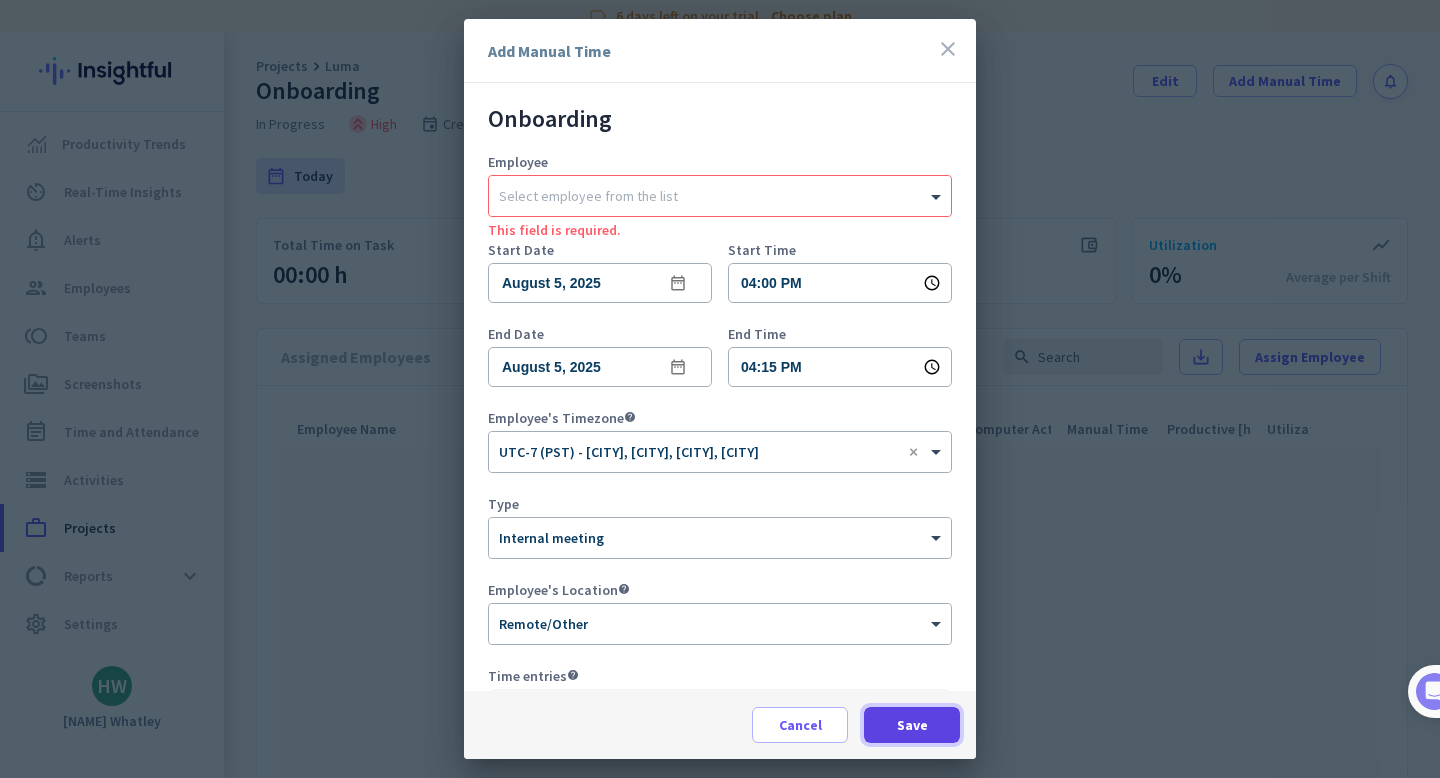click on "Save" at bounding box center (912, 725) 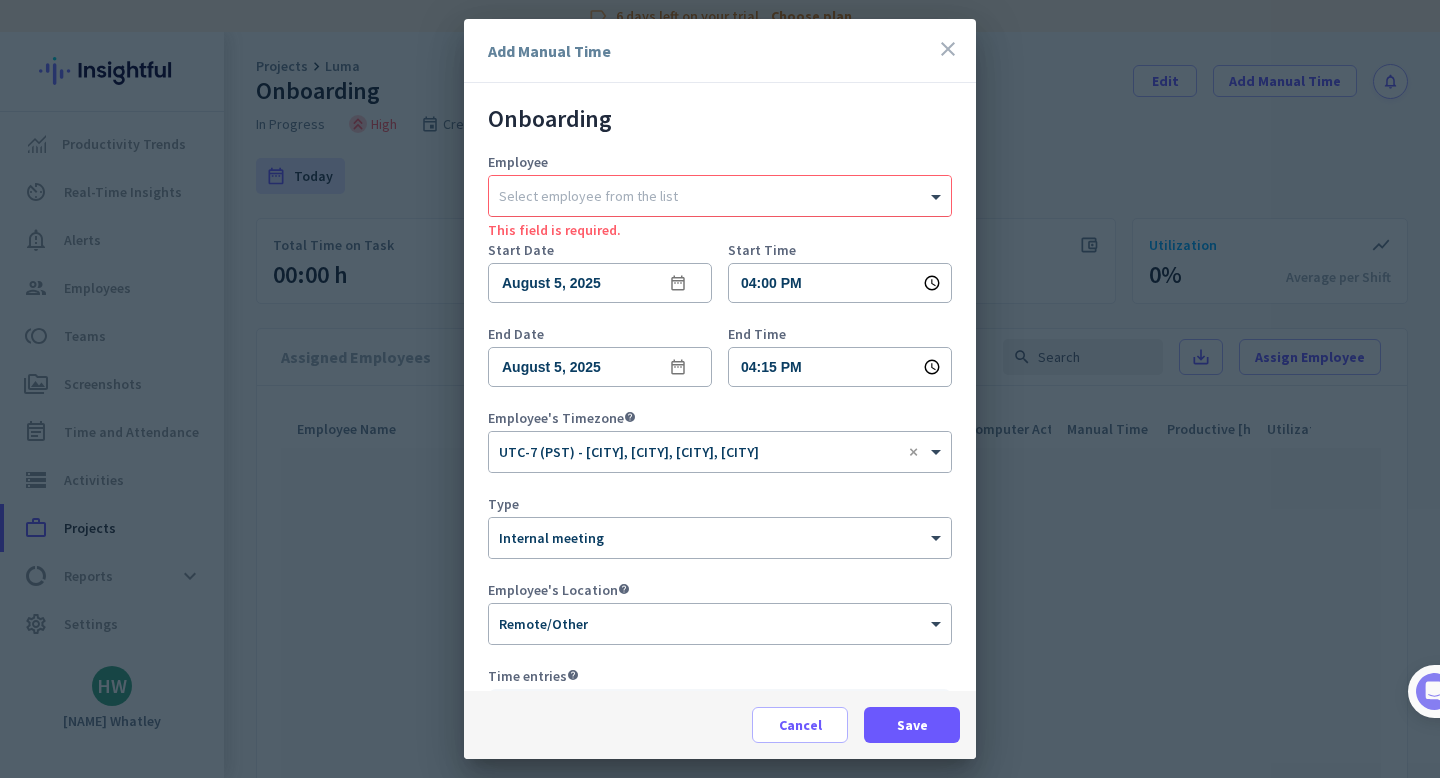 click at bounding box center [700, 192] 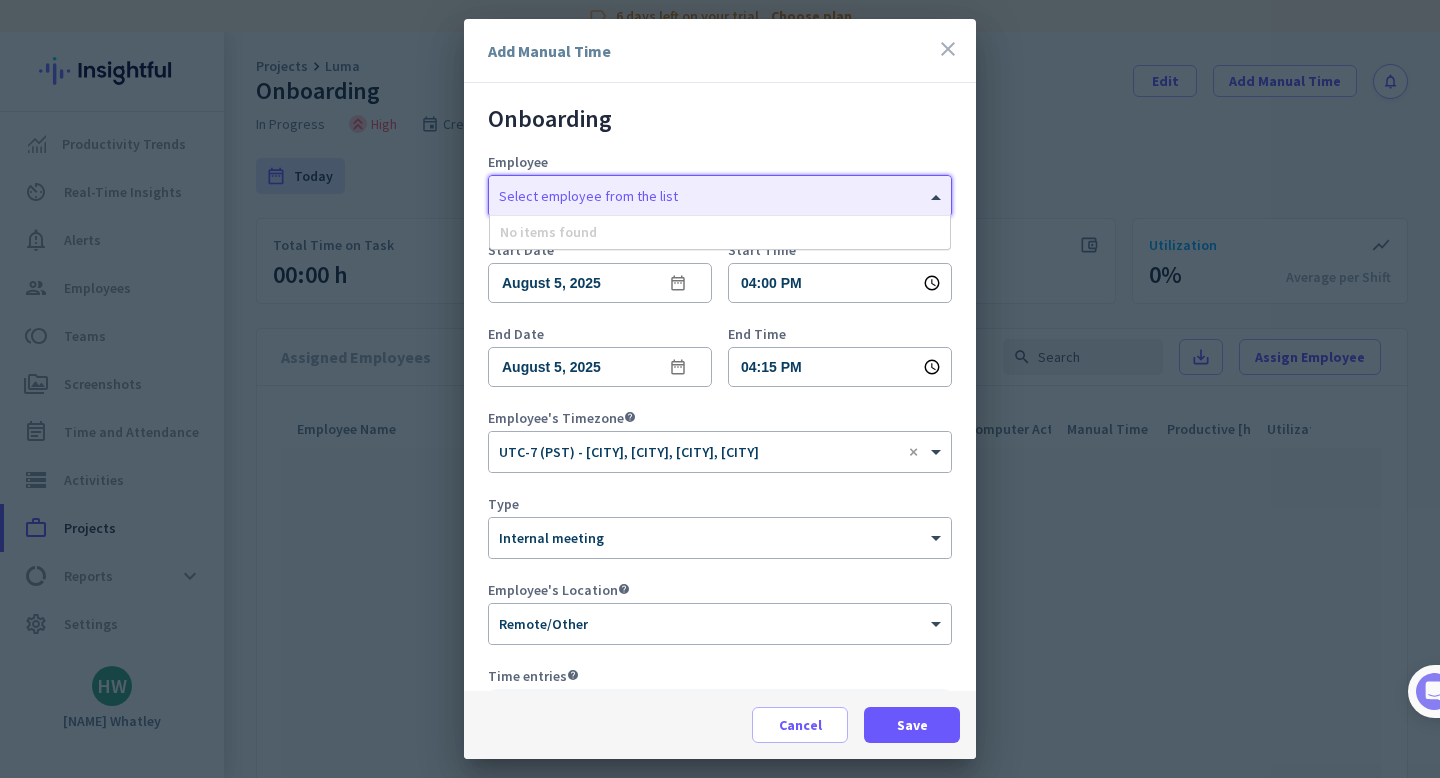 click at bounding box center (700, 192) 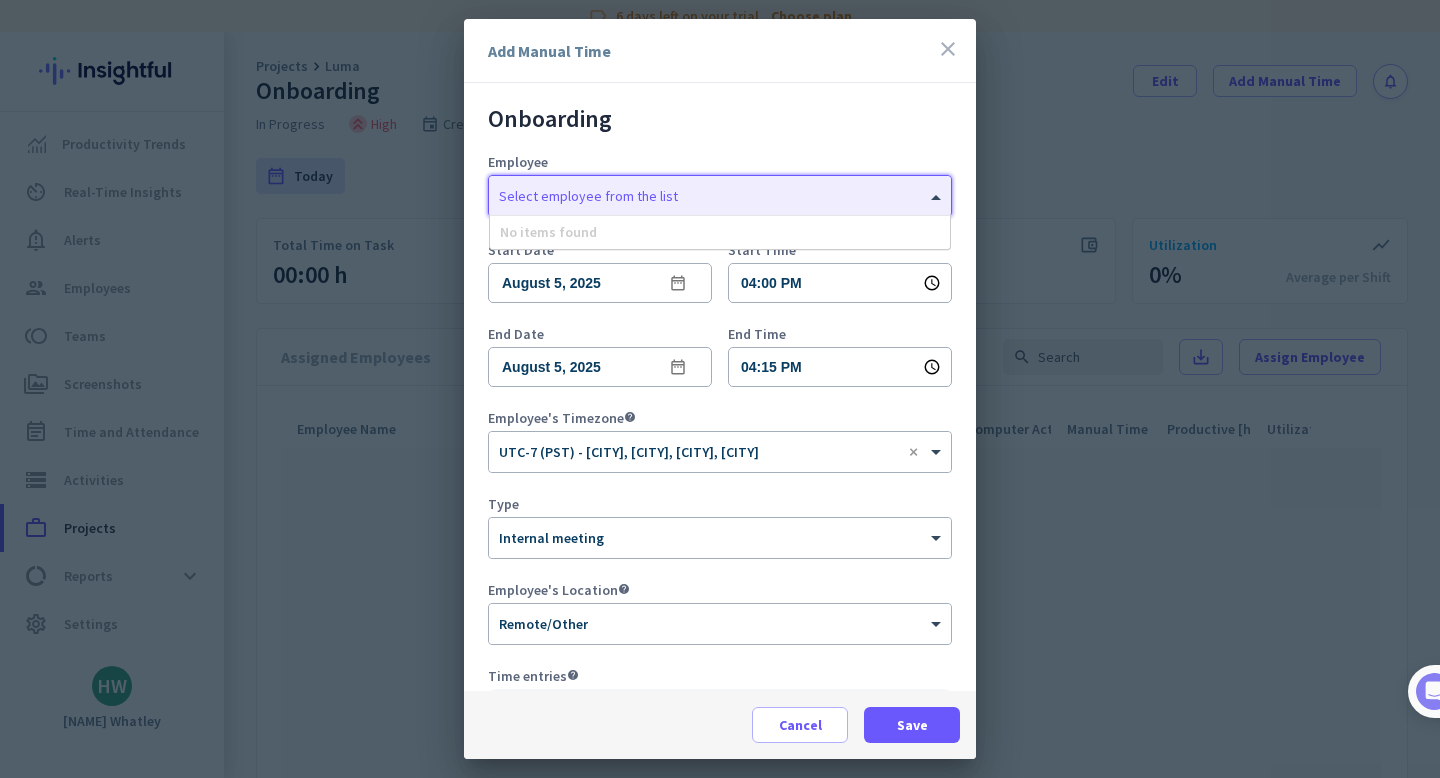 click at bounding box center (700, 192) 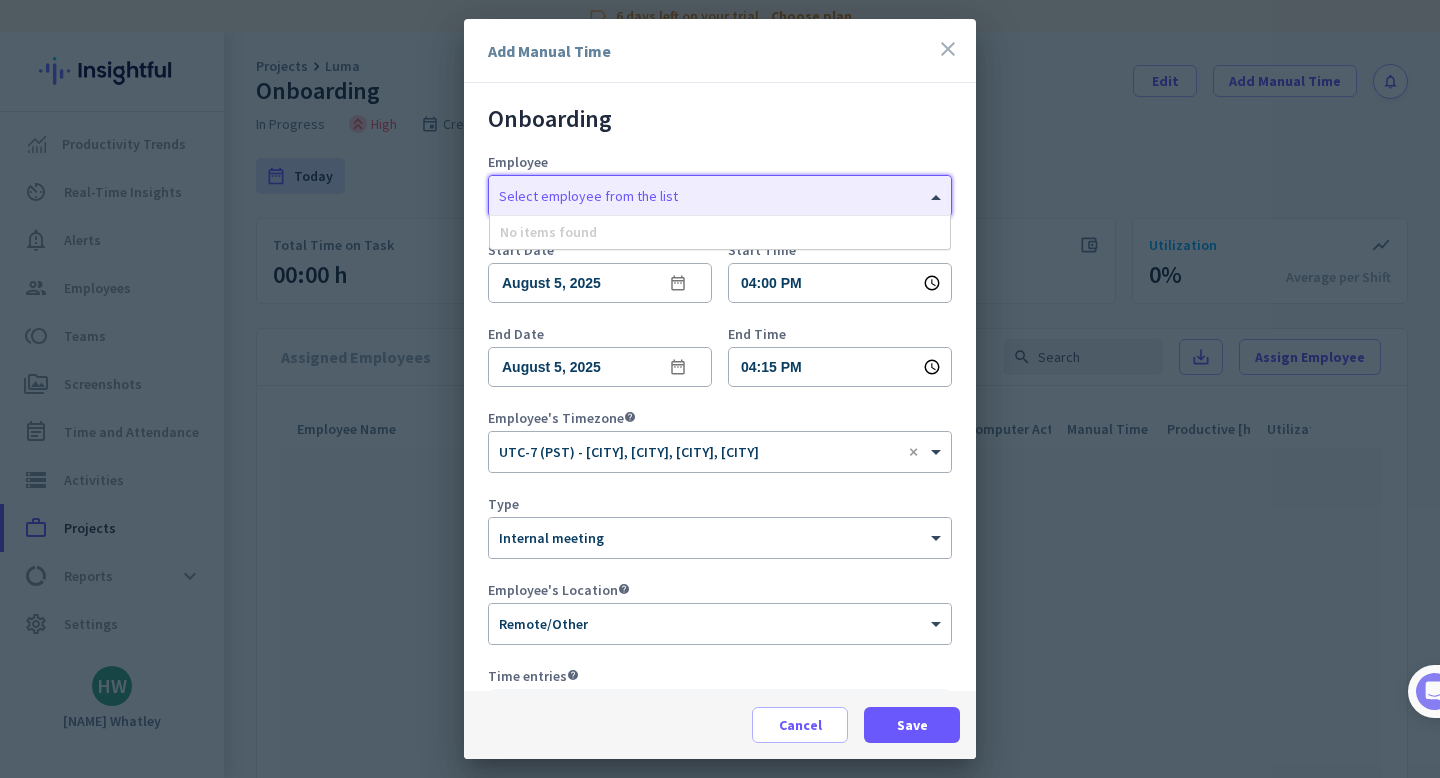 click at bounding box center (700, 192) 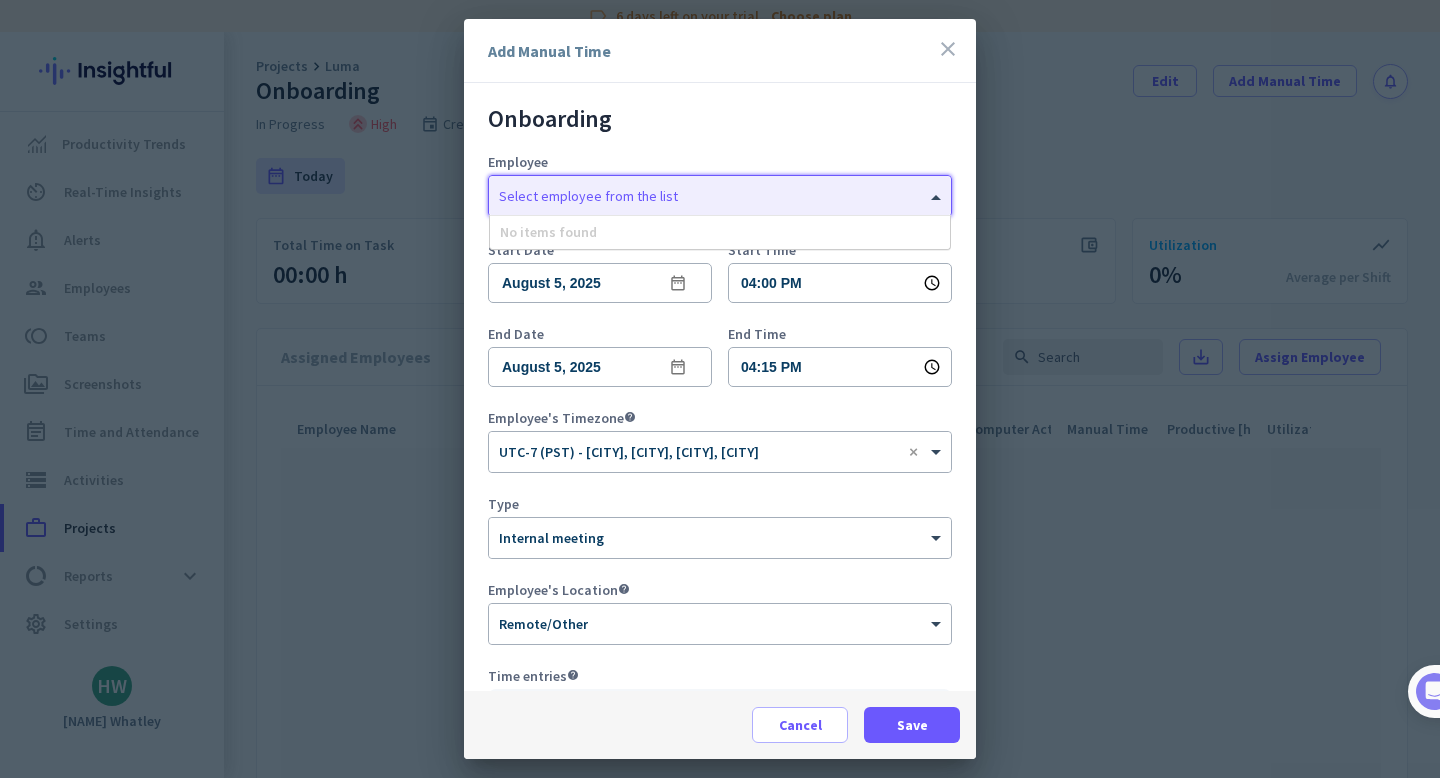 click on "close" at bounding box center [948, 49] 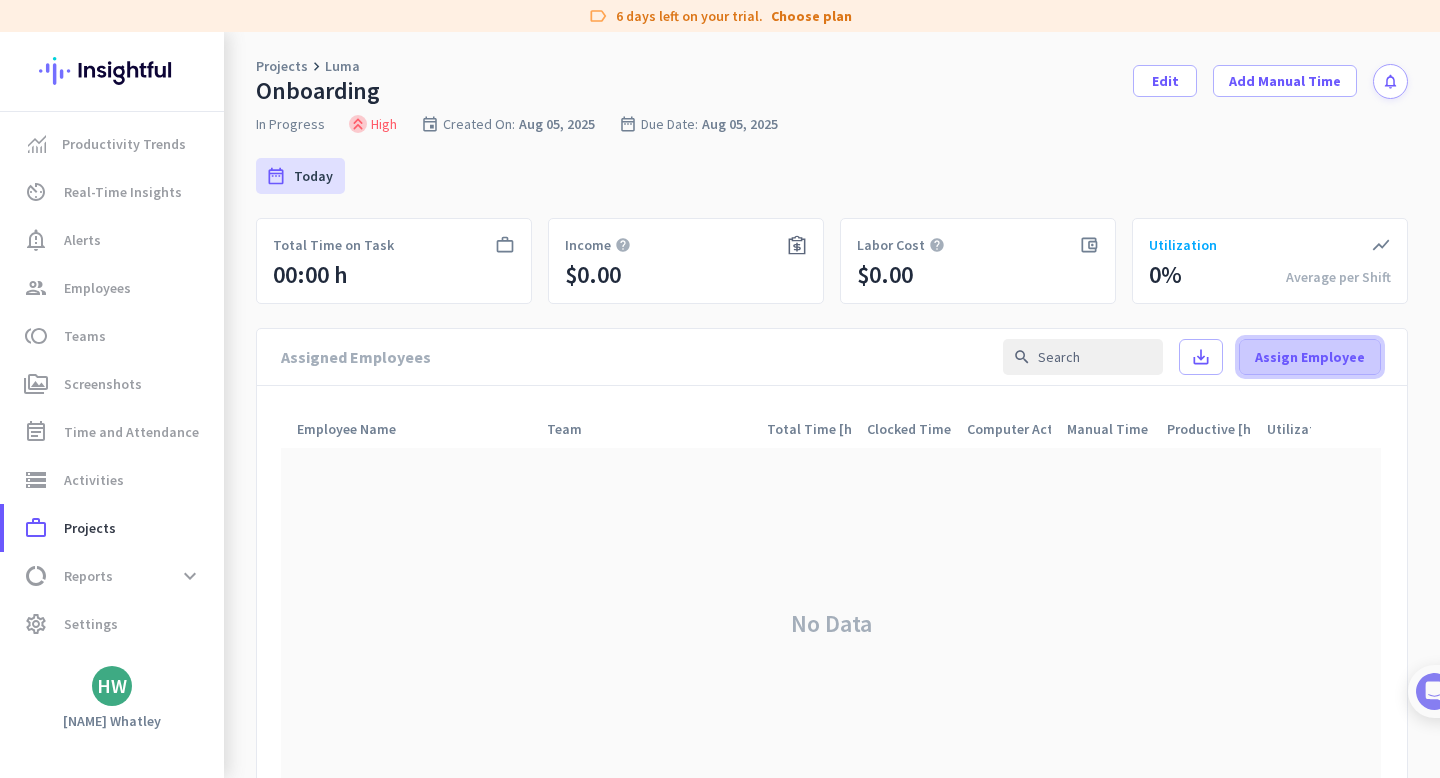click on "Assign Employee" 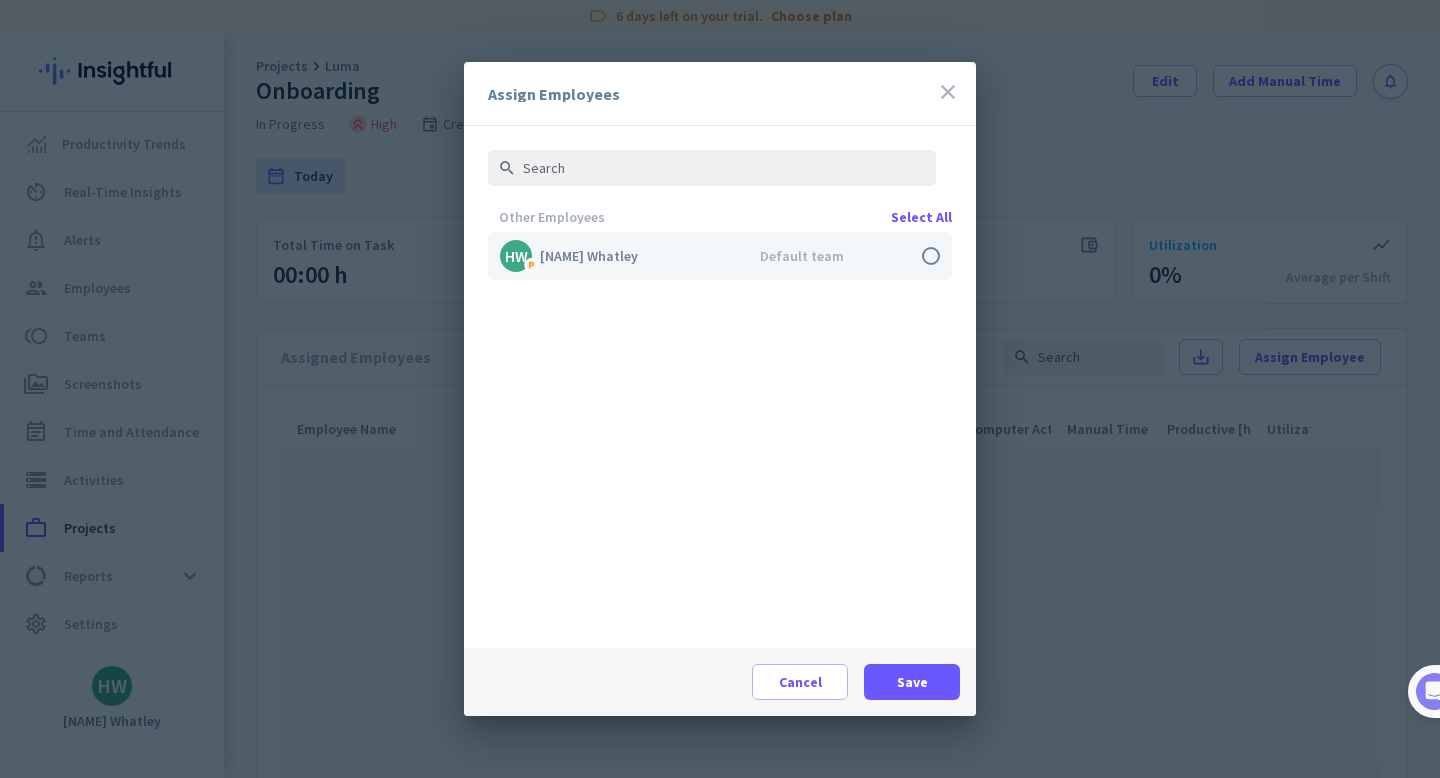 click at bounding box center (720, 256) 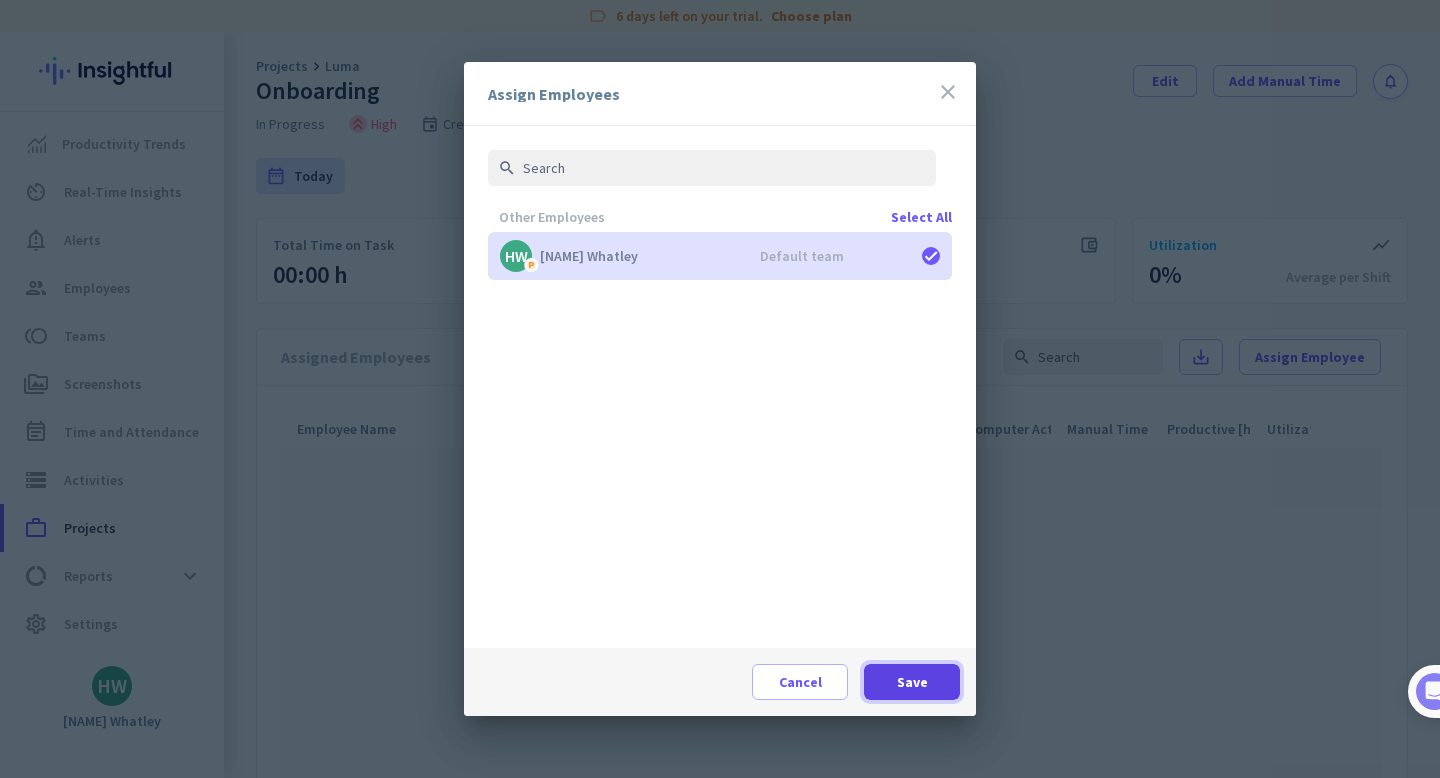 click on "Save" at bounding box center (912, 682) 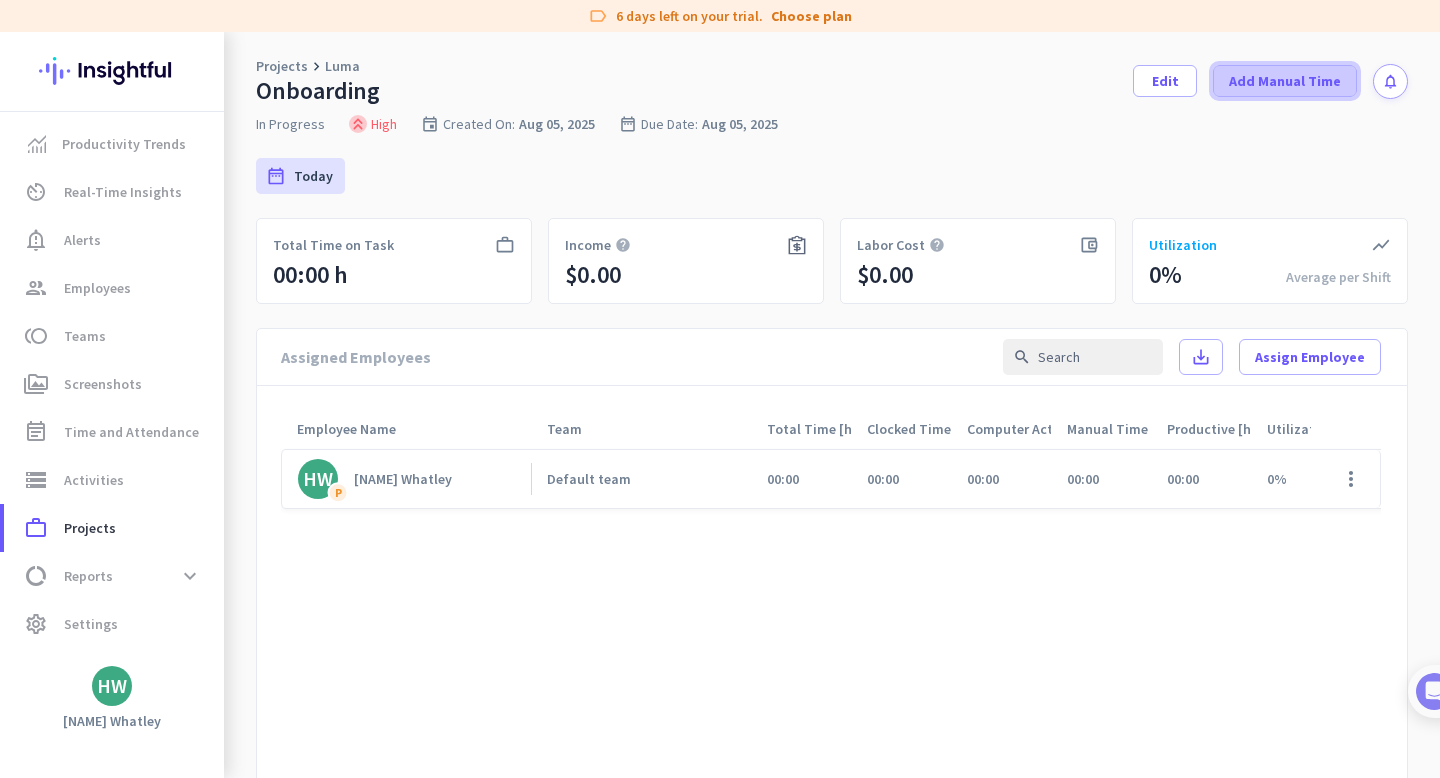 click on "Add Manual Time" at bounding box center [1285, 81] 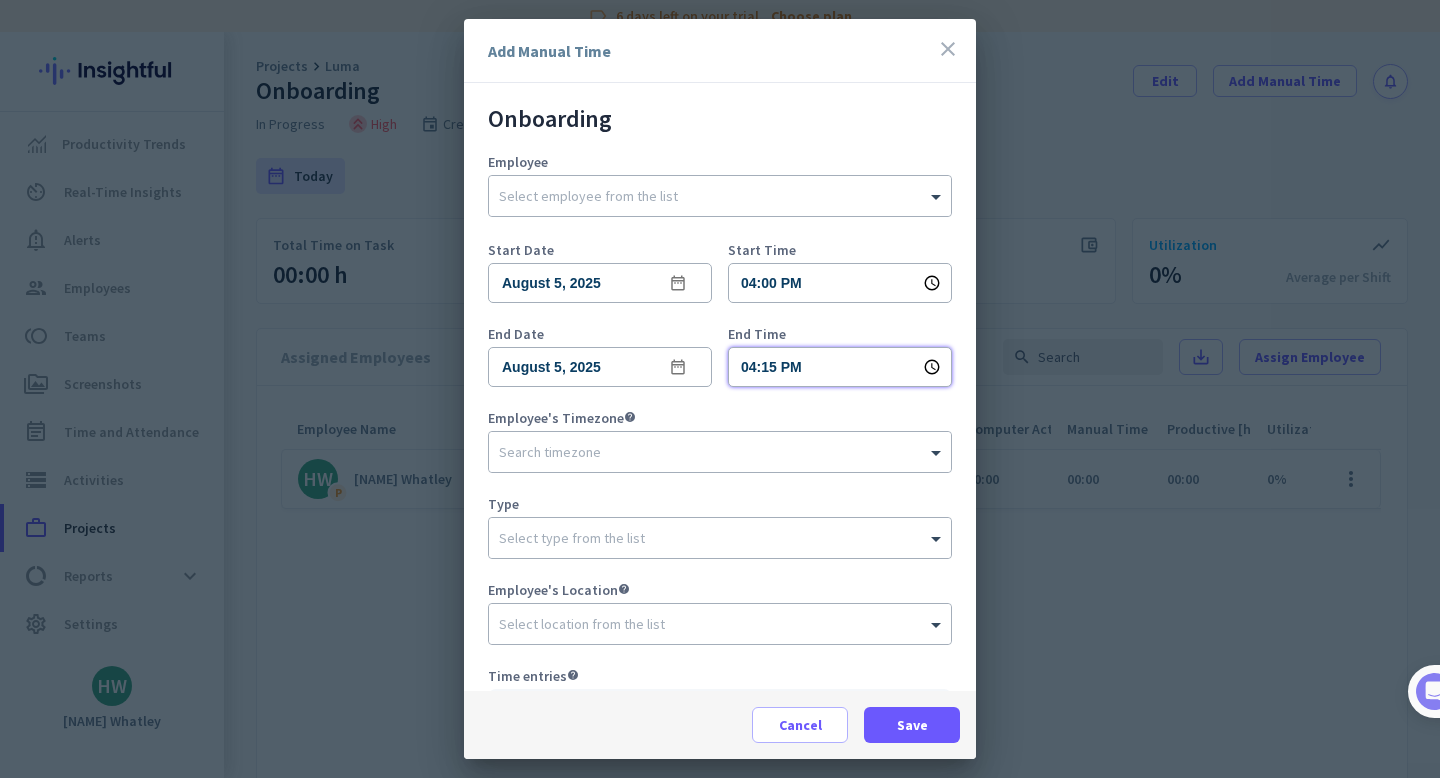 click on "04:15 PM" at bounding box center (840, 367) 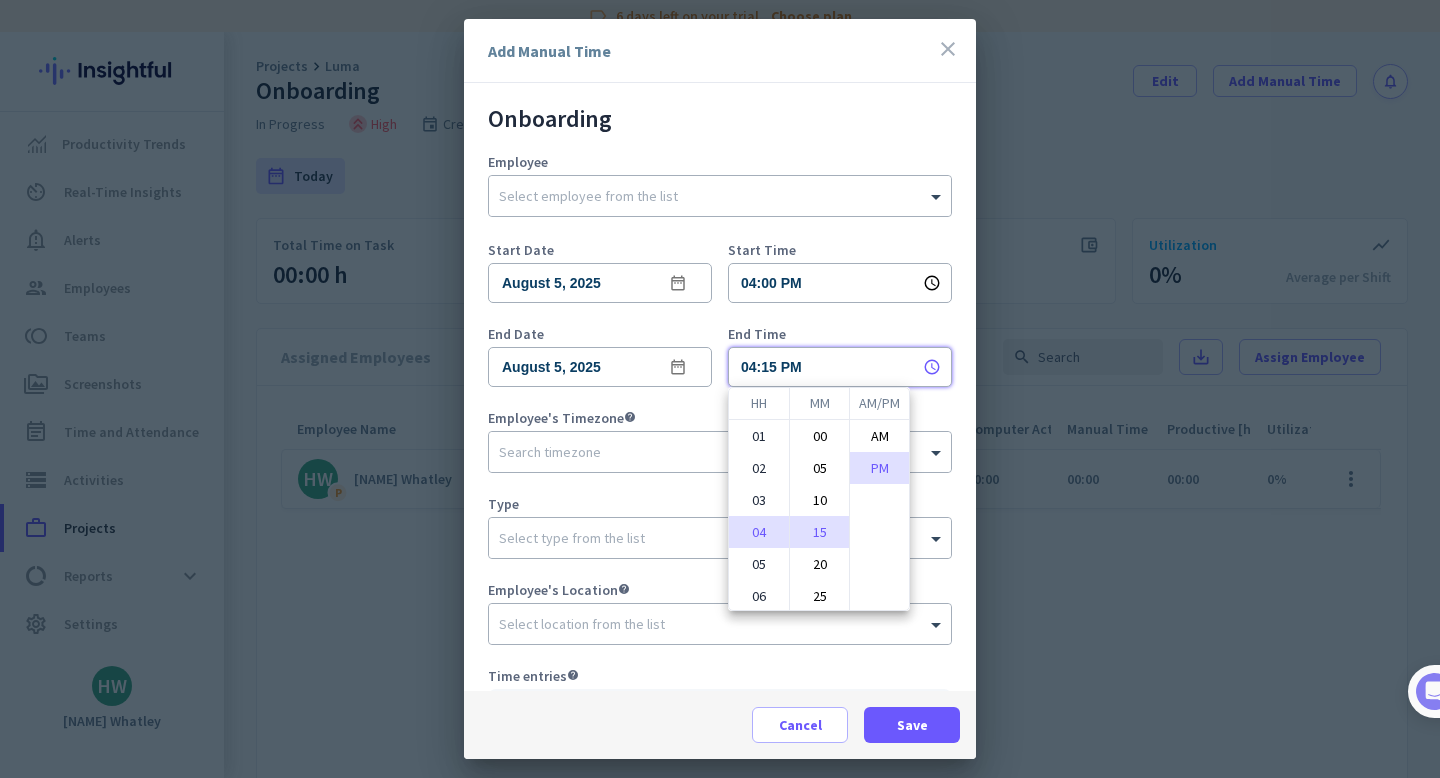 scroll, scrollTop: 90, scrollLeft: 0, axis: vertical 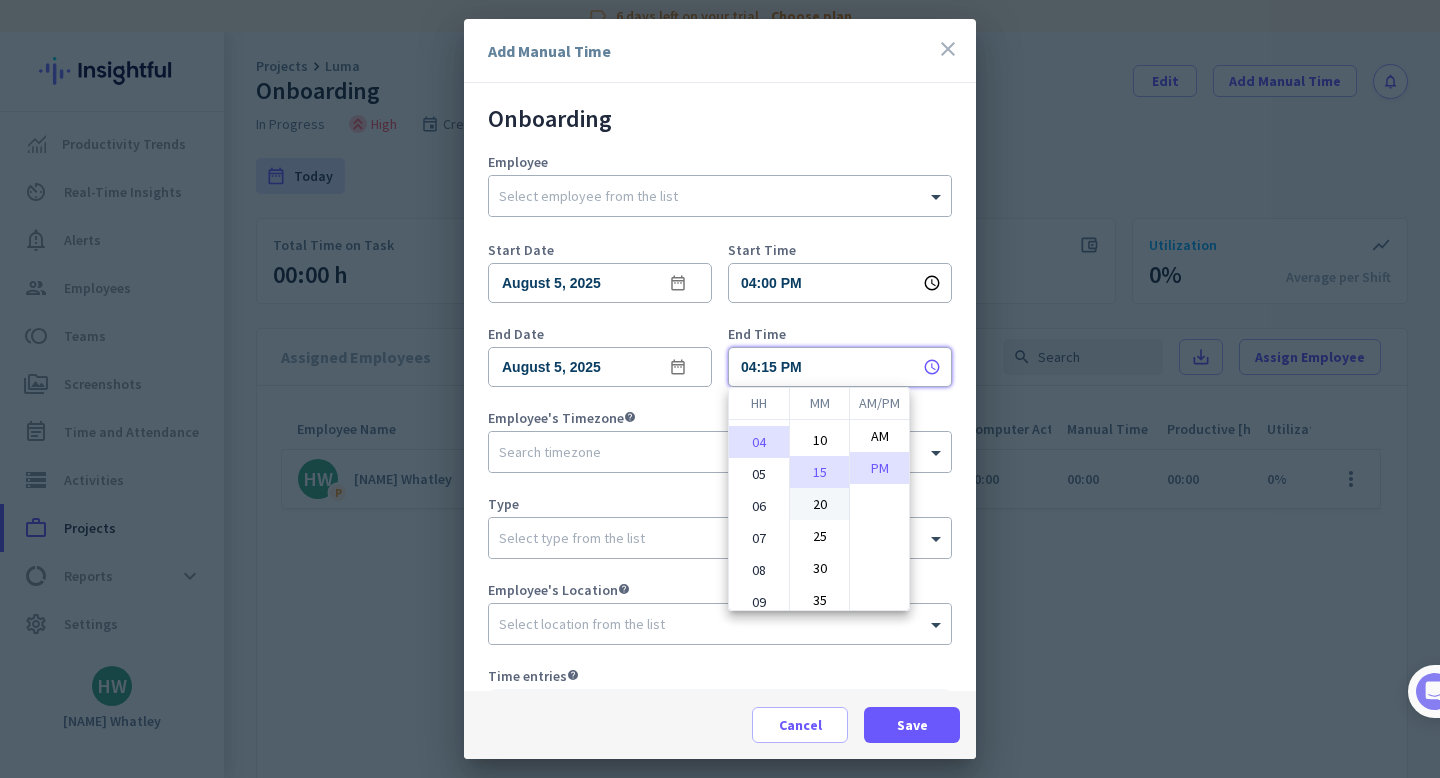 click on "20" at bounding box center (819, 504) 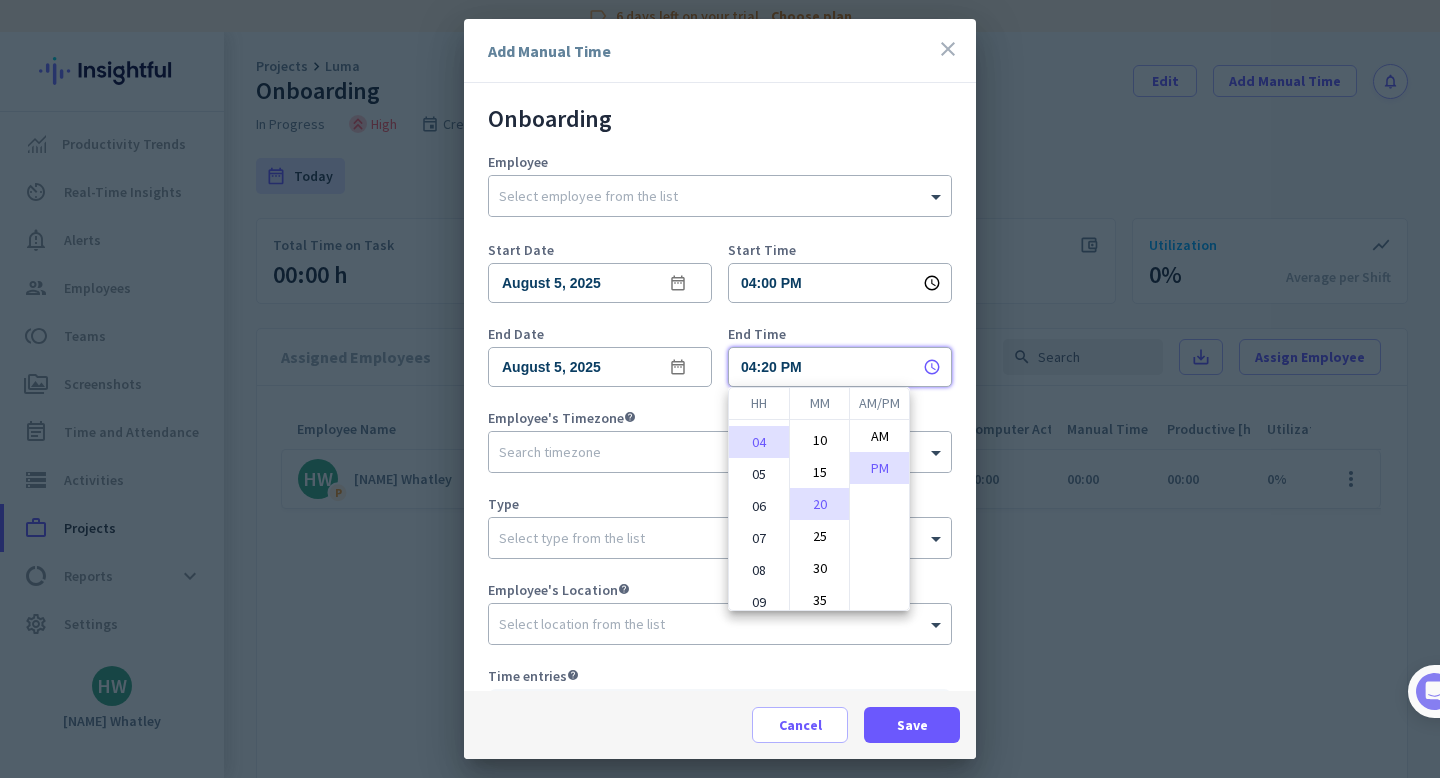 click at bounding box center [720, 389] 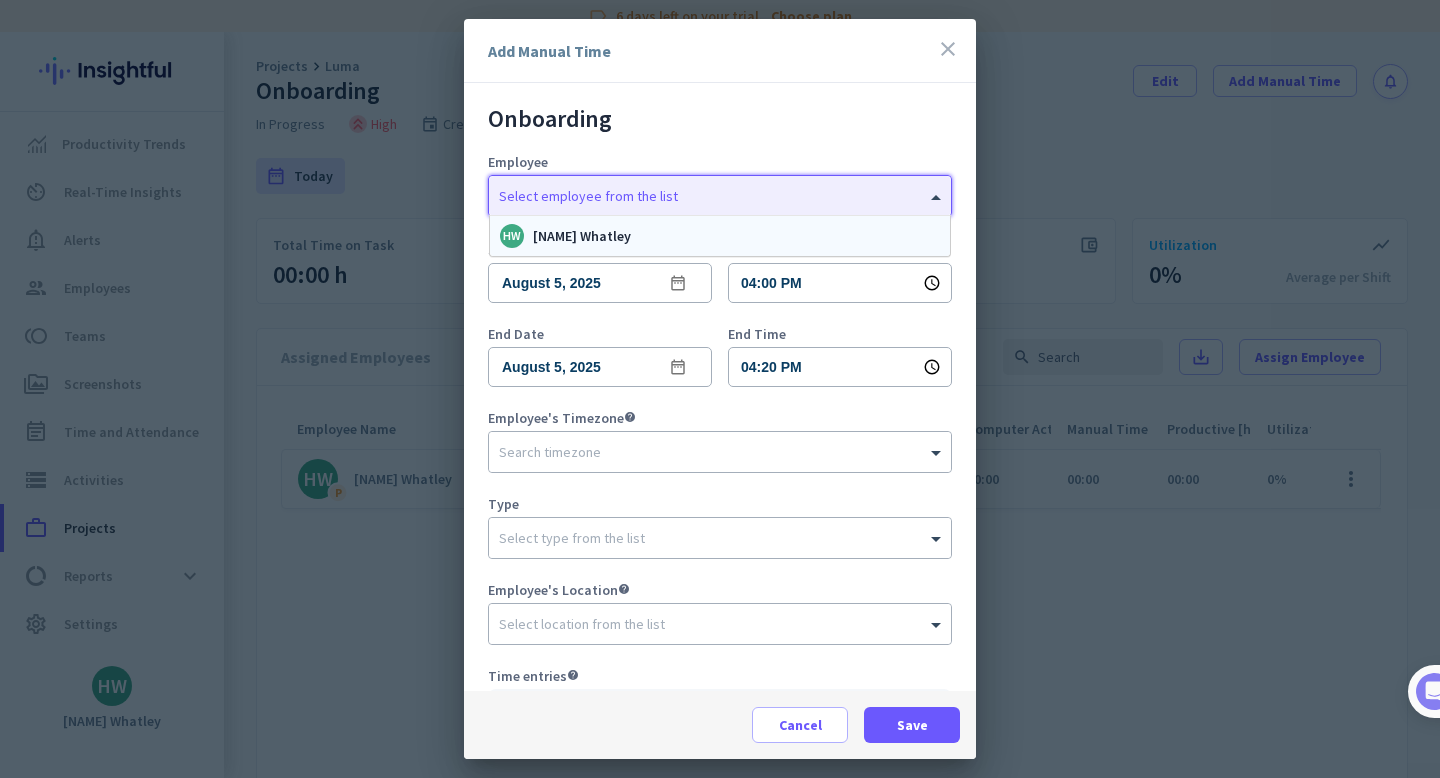 click at bounding box center (700, 192) 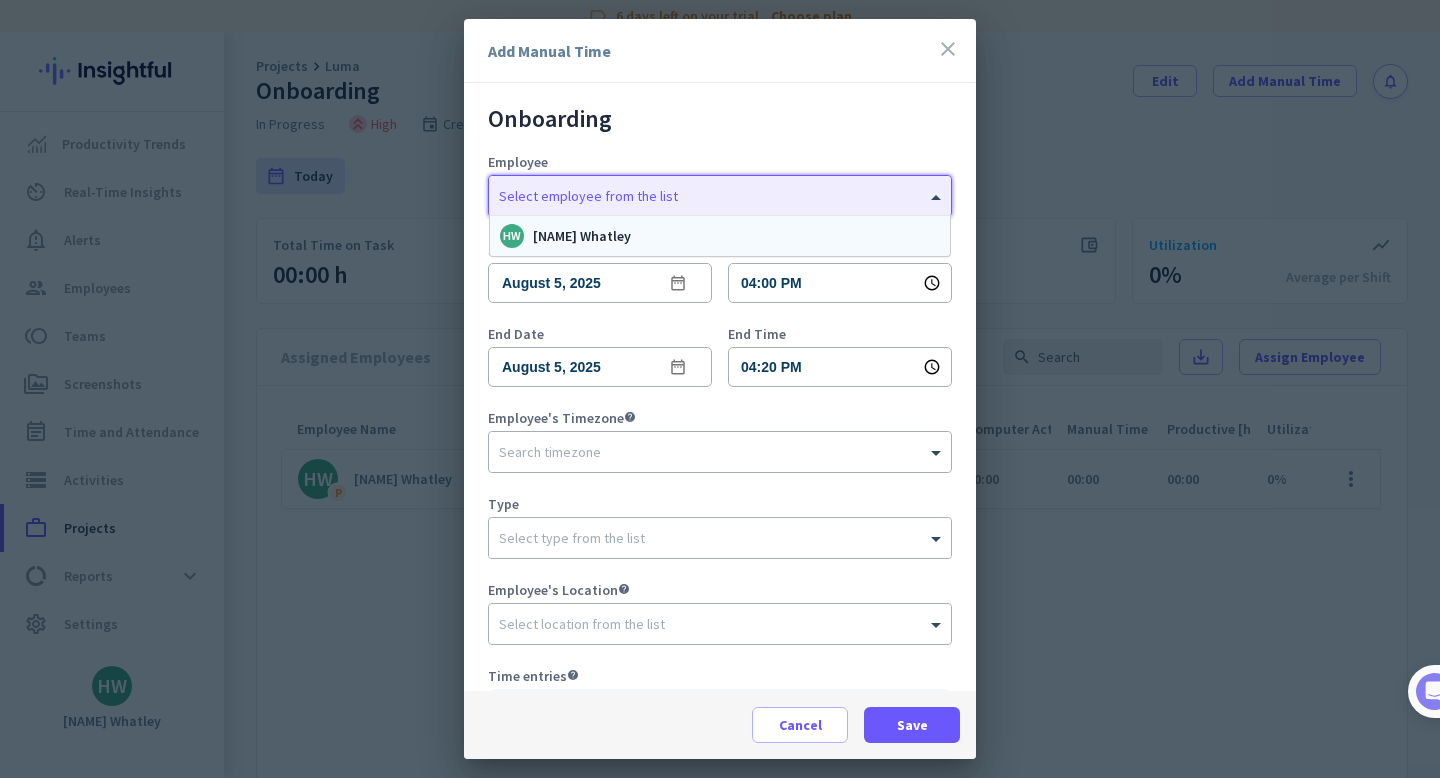 click on "[NAME] Whatley" at bounding box center [582, 236] 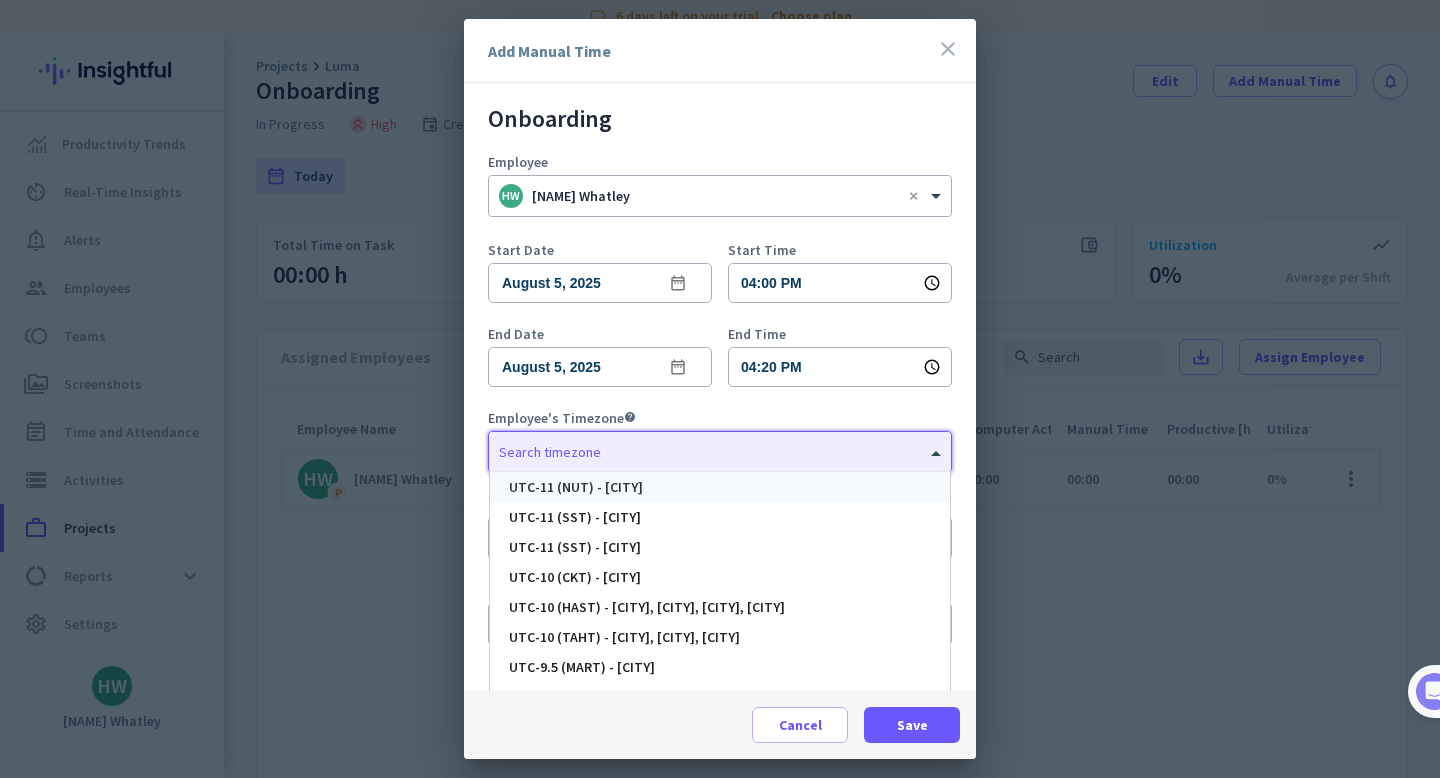 click at bounding box center [700, 448] 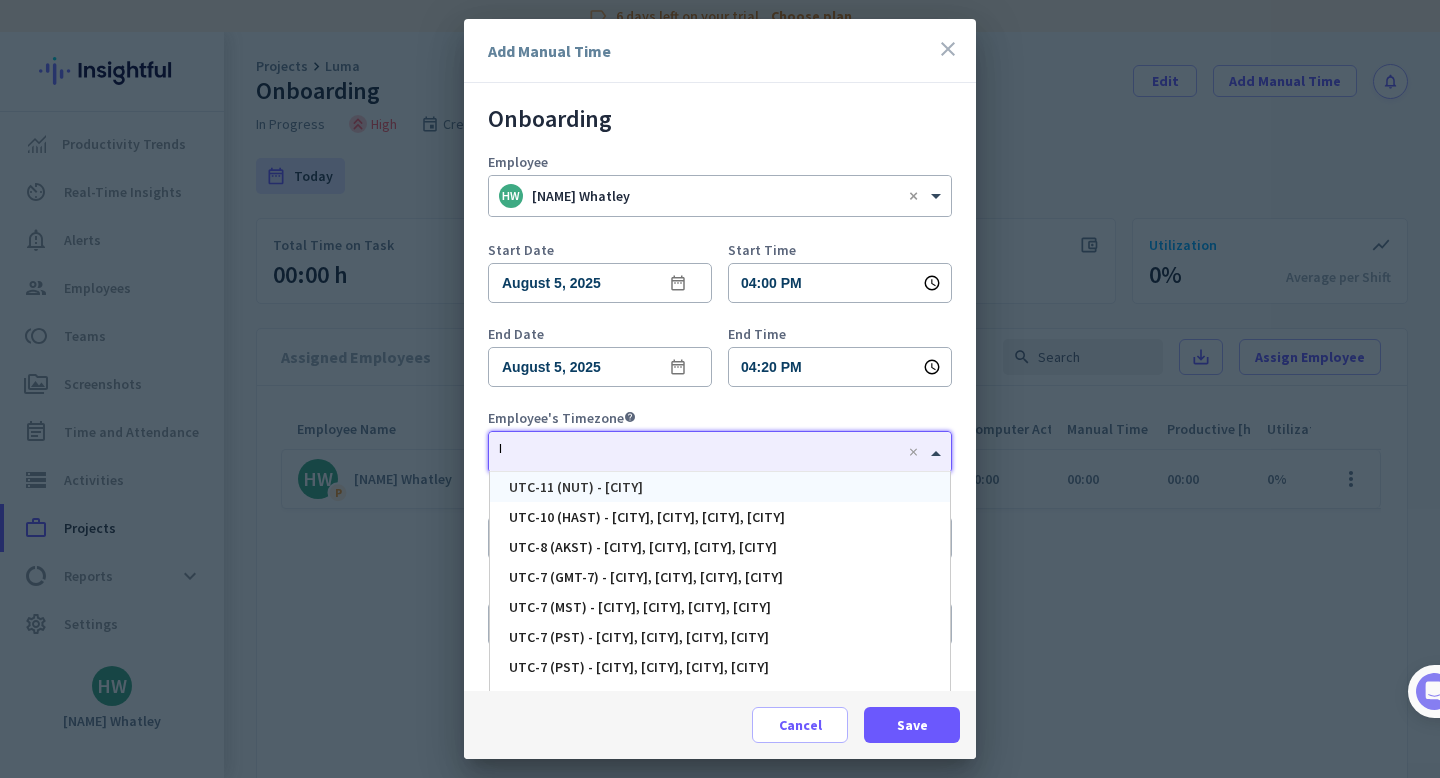 type on "lo" 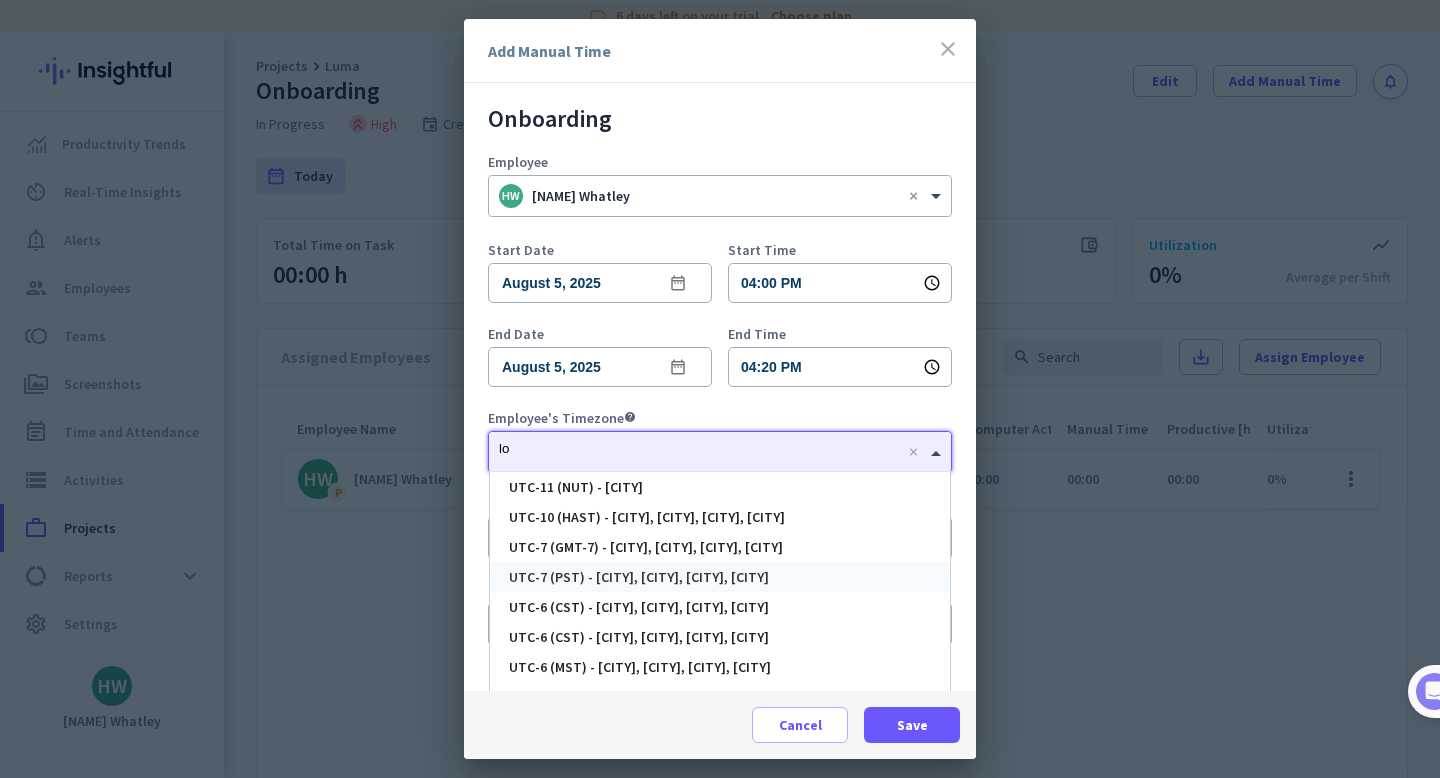 click on "UTC-7 (PST) - [CITY], [CITY], [CITY], [CITY]" at bounding box center [639, 577] 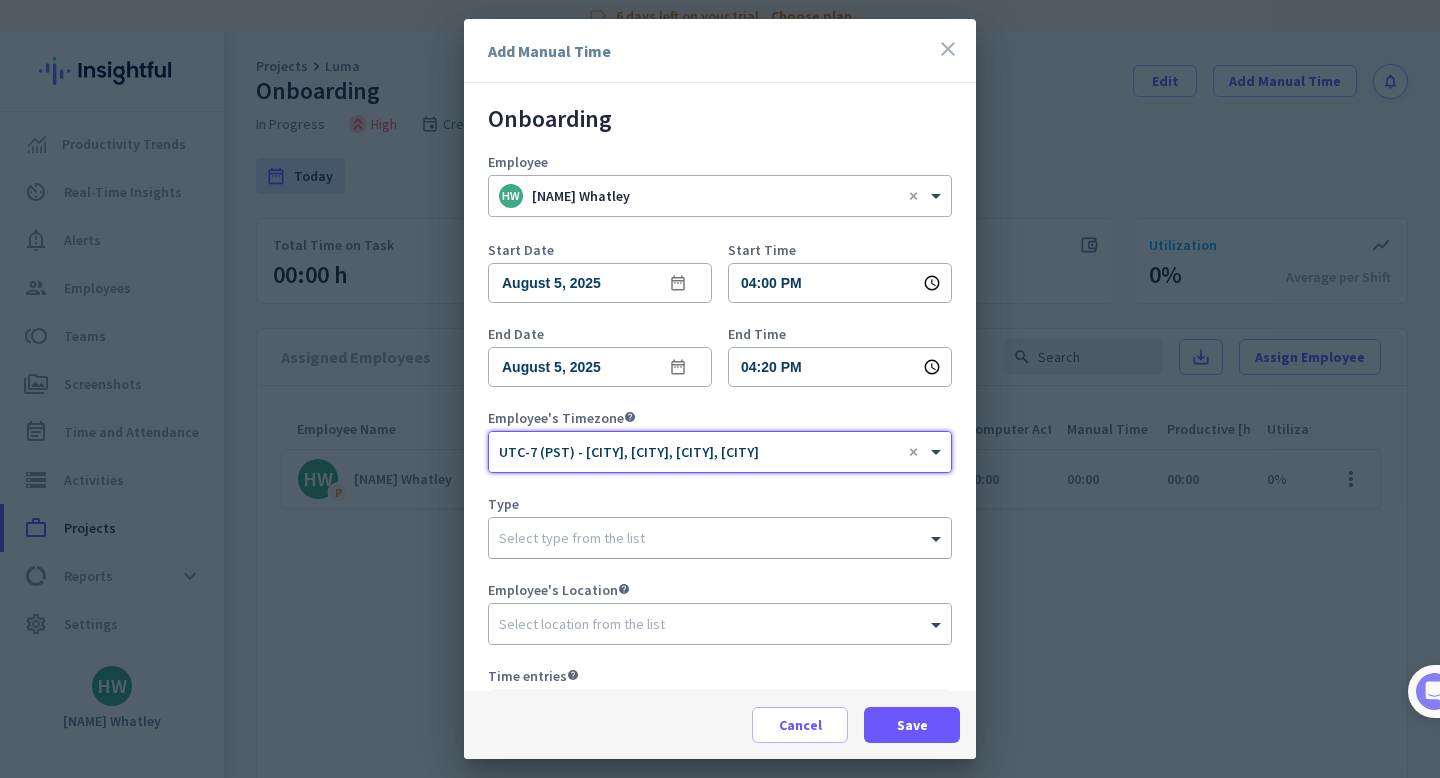 click on "Select type from the list" at bounding box center [720, 538] 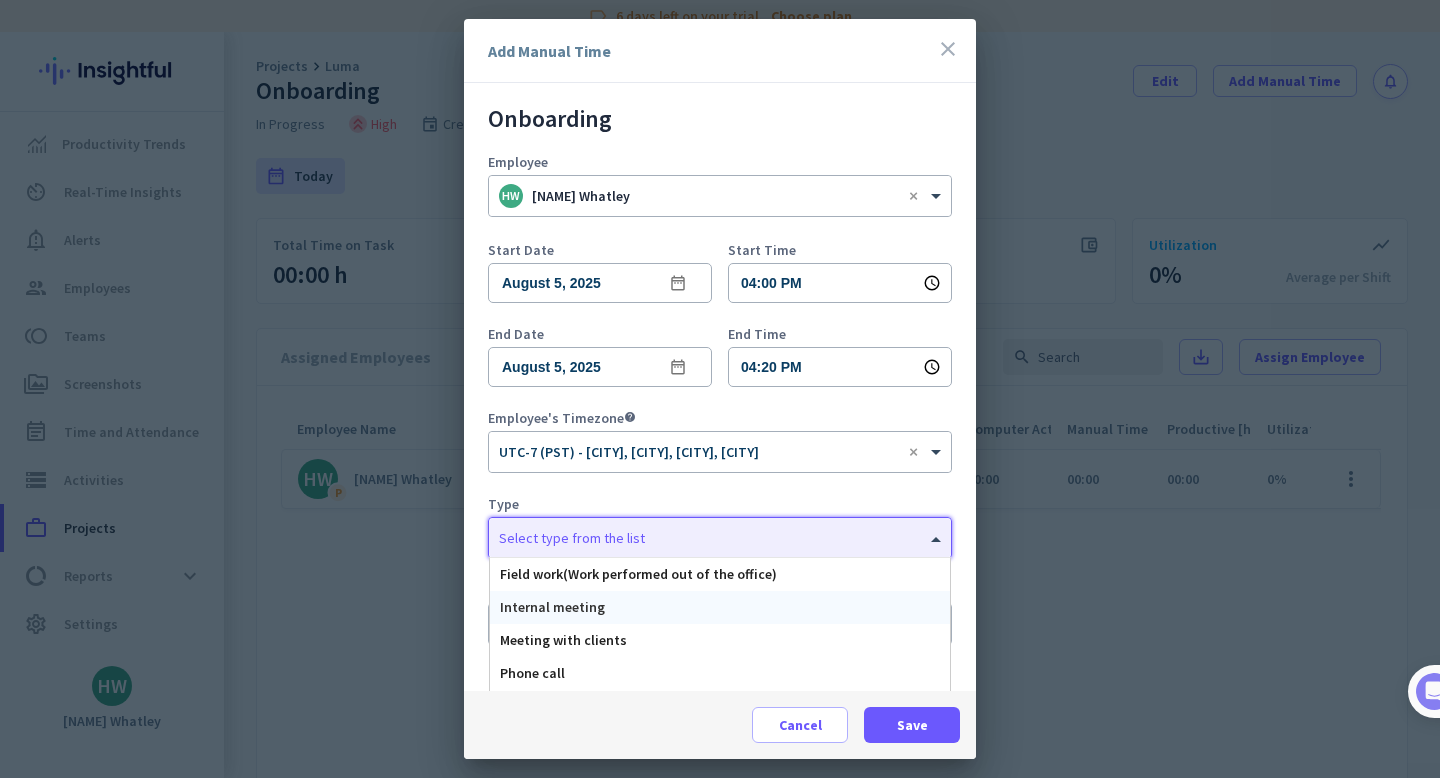 click on "Internal meeting" at bounding box center [552, 607] 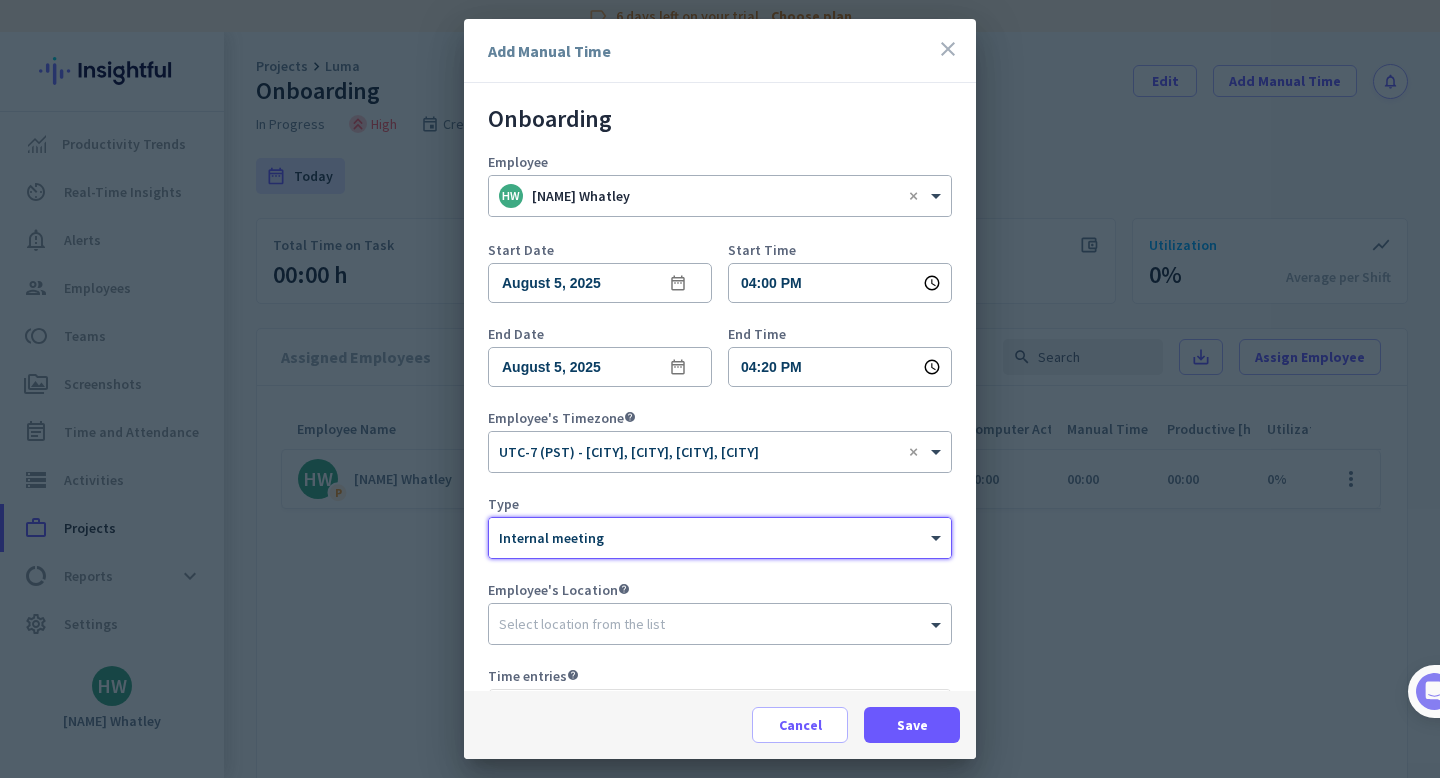 scroll, scrollTop: 0, scrollLeft: 528, axis: horizontal 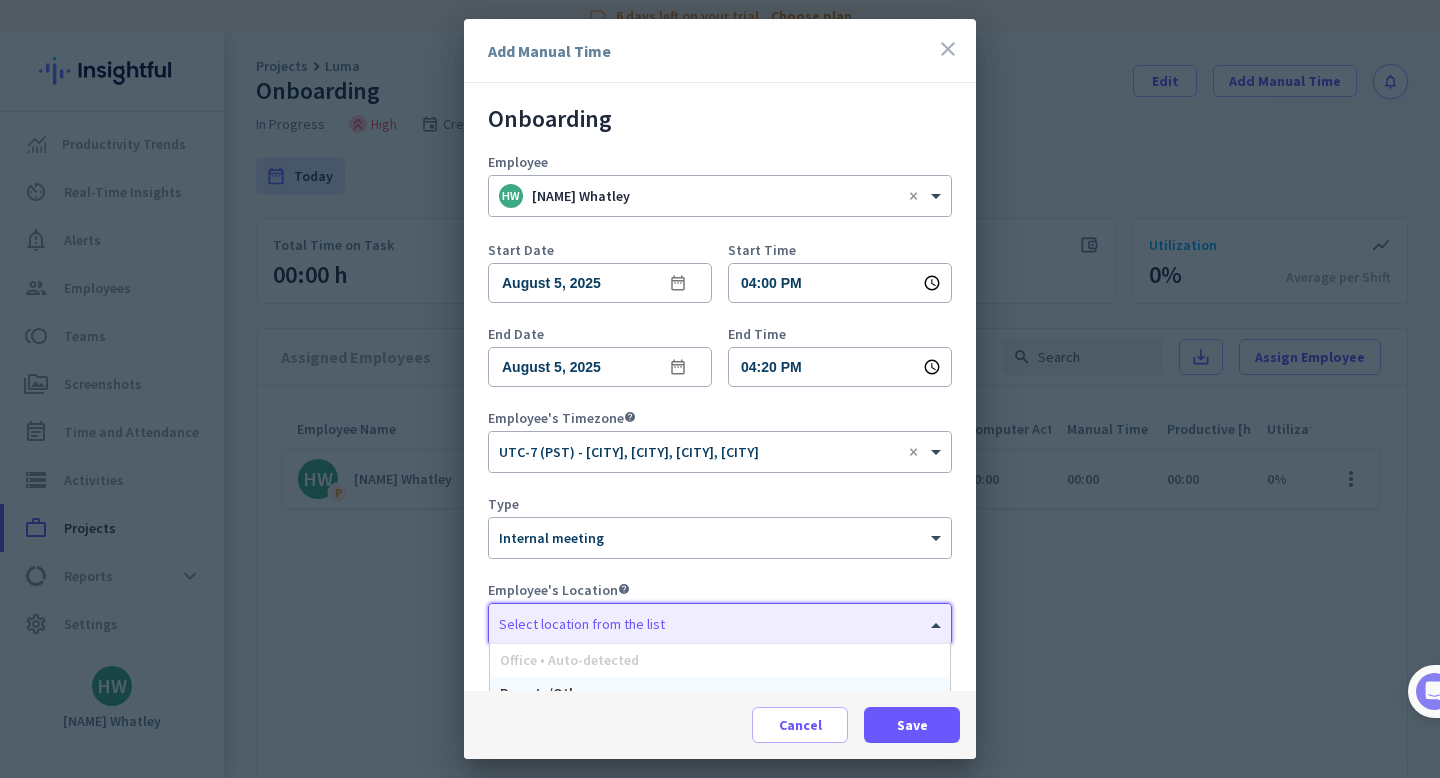 click at bounding box center (700, 620) 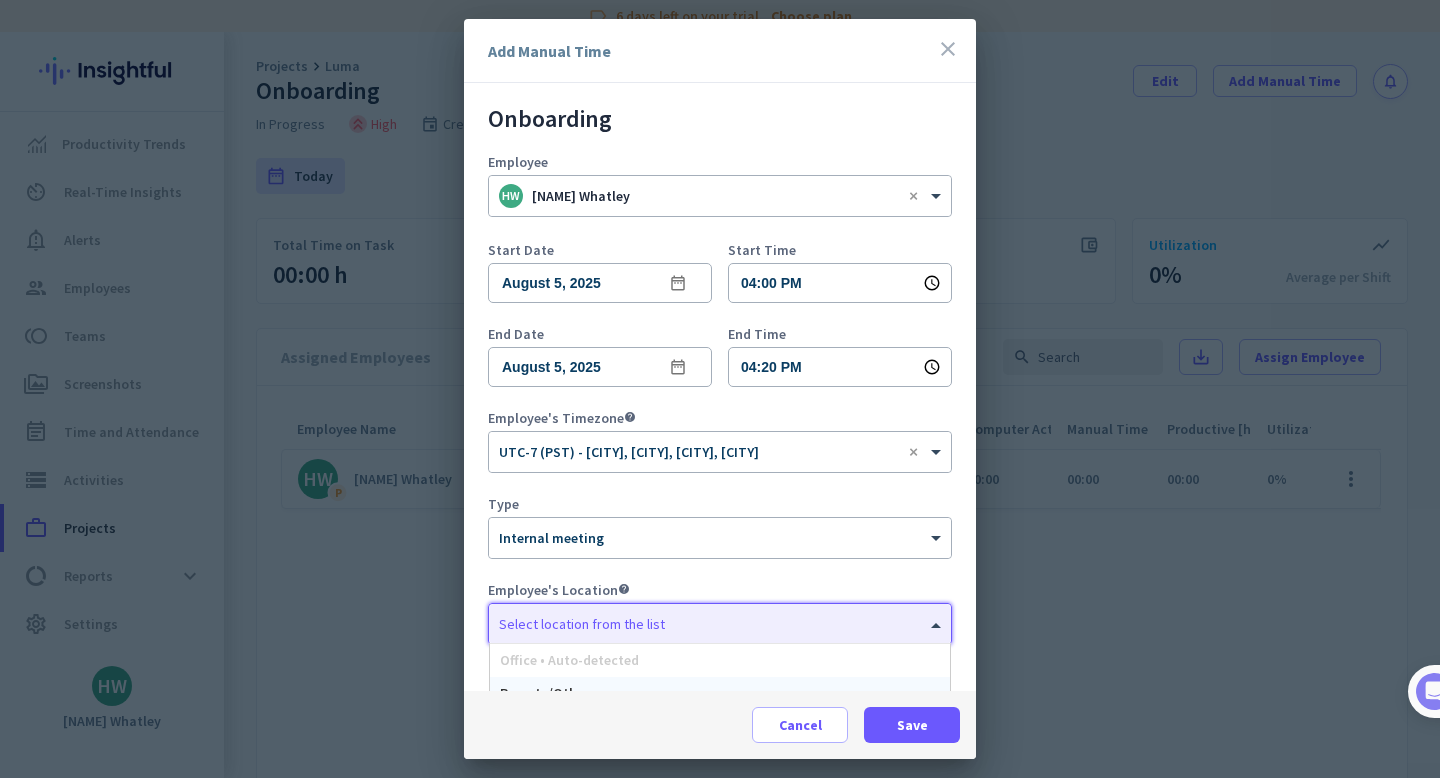 drag, startPoint x: 716, startPoint y: 628, endPoint x: 675, endPoint y: 734, distance: 113.65298 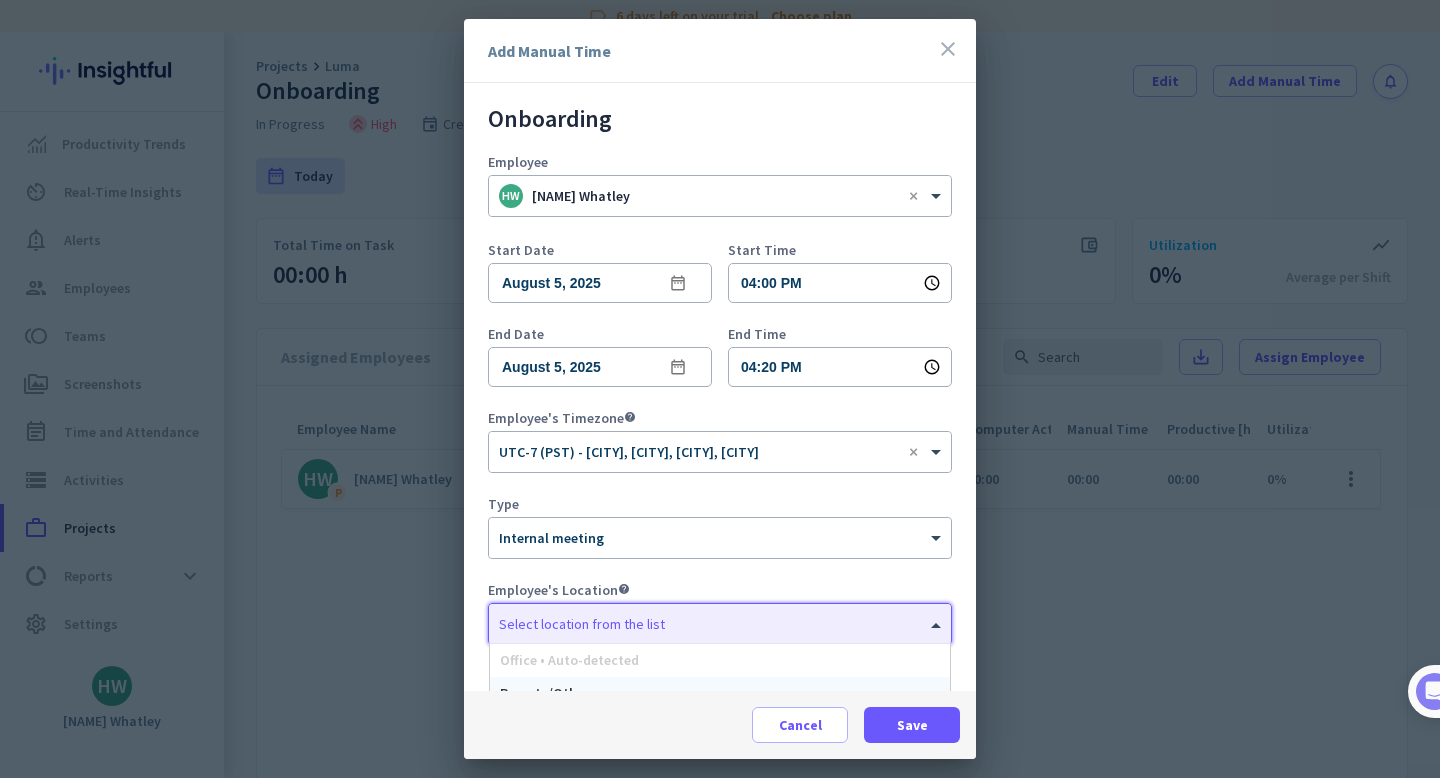 click on "Add Manual Time  close   Onboarding  Employee  HW  [NAME] Whatley × Start Date August 5, 2025 date_range Start Time 04:00 PM schedule End Date August 5, 2025 date_range End Time 04:20 PM schedule Employee's Timezone  help  × UTC-7 (PST) - [CITY], [CITY], [CITY], [CITY] × Type × Internal meeting Employee's Location  help  Select location from the list Office • Auto-detected Remote/Other Time entries  help   12:00 AM   02:00 AM   04:00 AM   06:00 AM   08:00 AM   10:00 AM   12:00 PM   02:00 PM   04:00 PM   06:00 PM   08:00 PM   10:00 PM  Description  Cancel   Save" at bounding box center [720, 388] 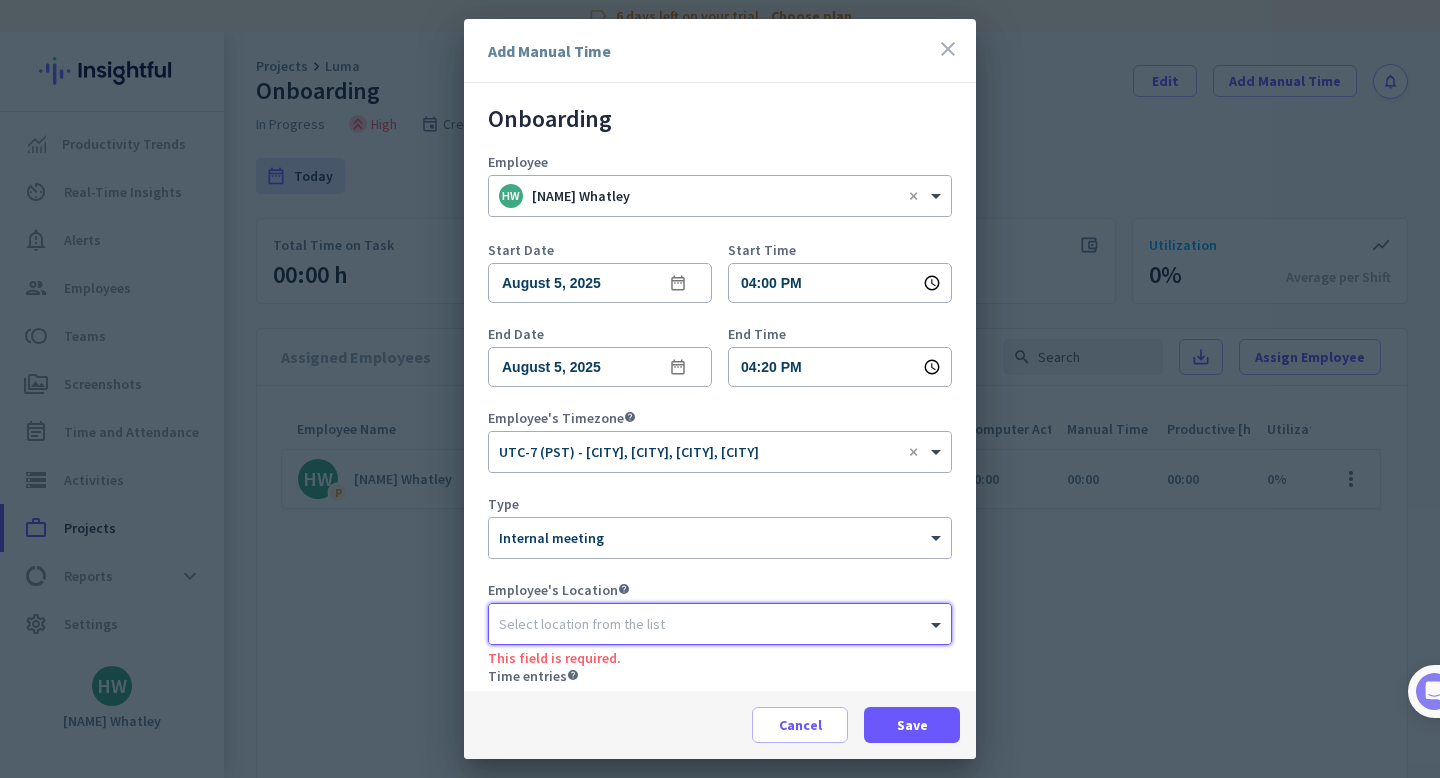 click at bounding box center (700, 620) 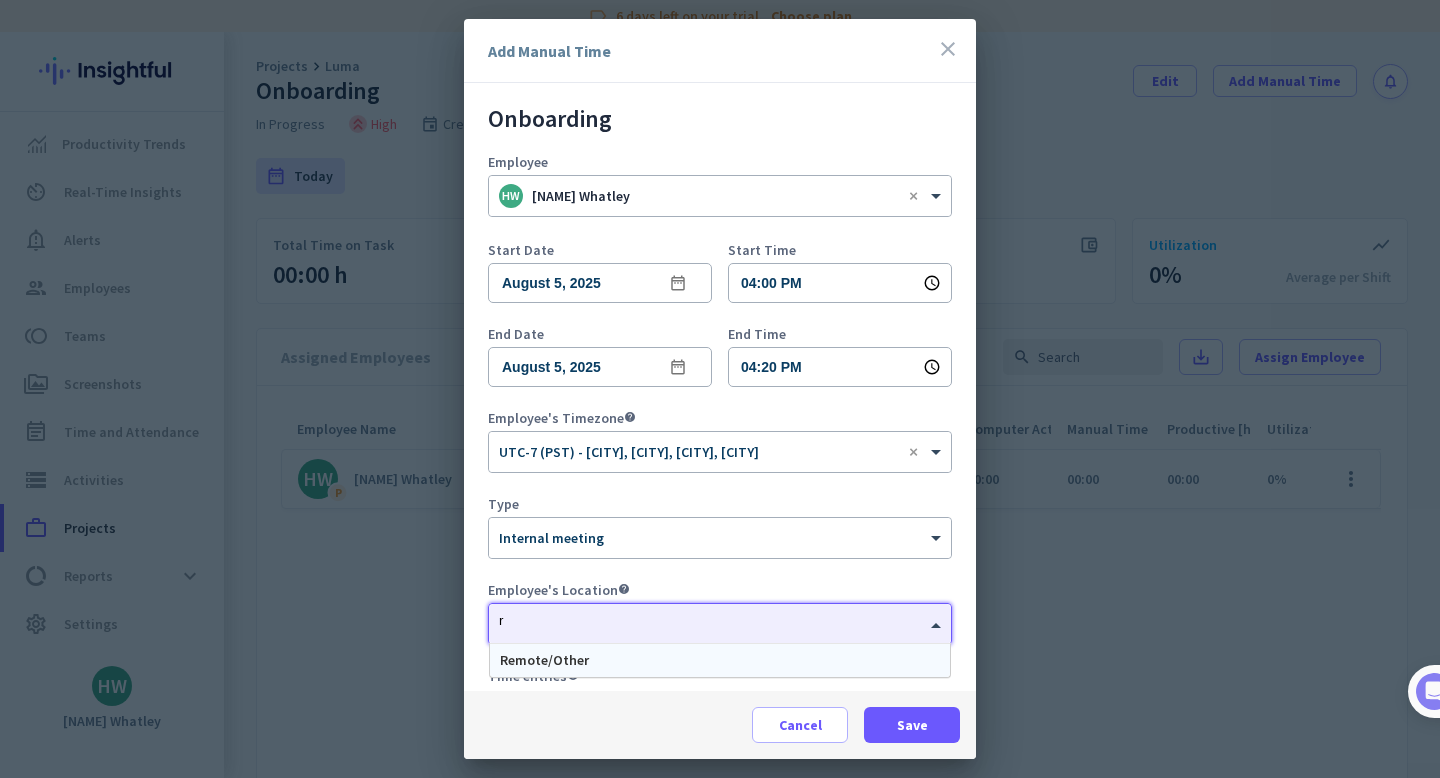type on "re" 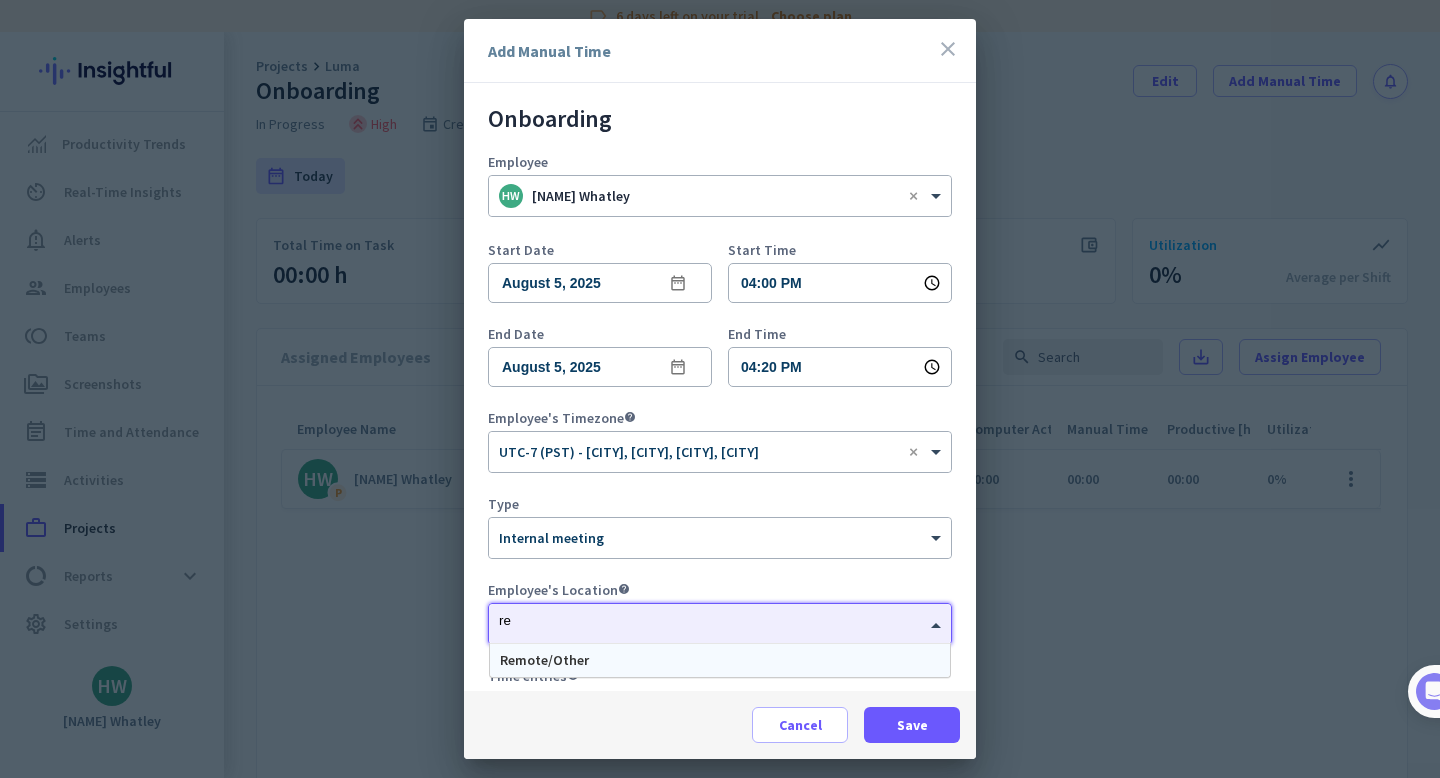 click on "Remote/Other" at bounding box center [720, 660] 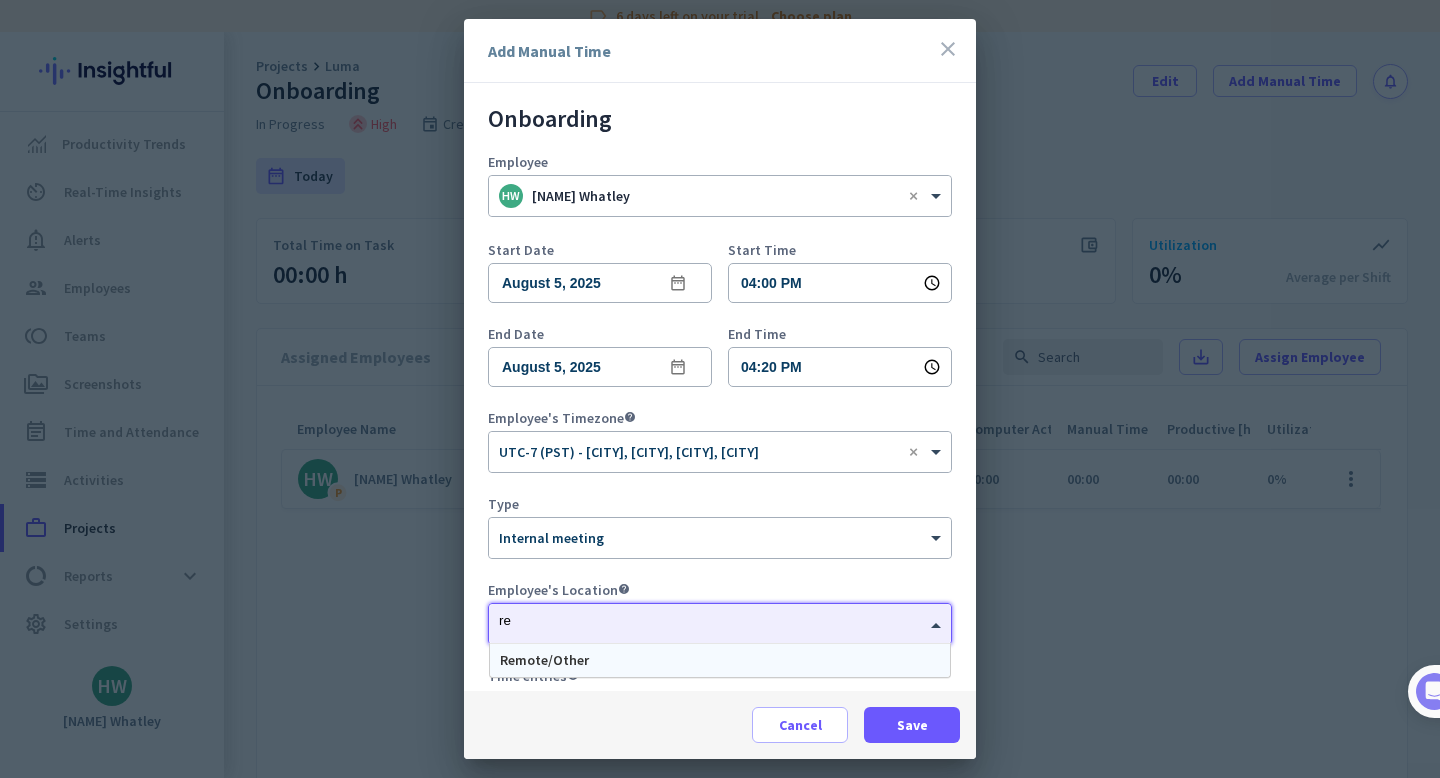 type 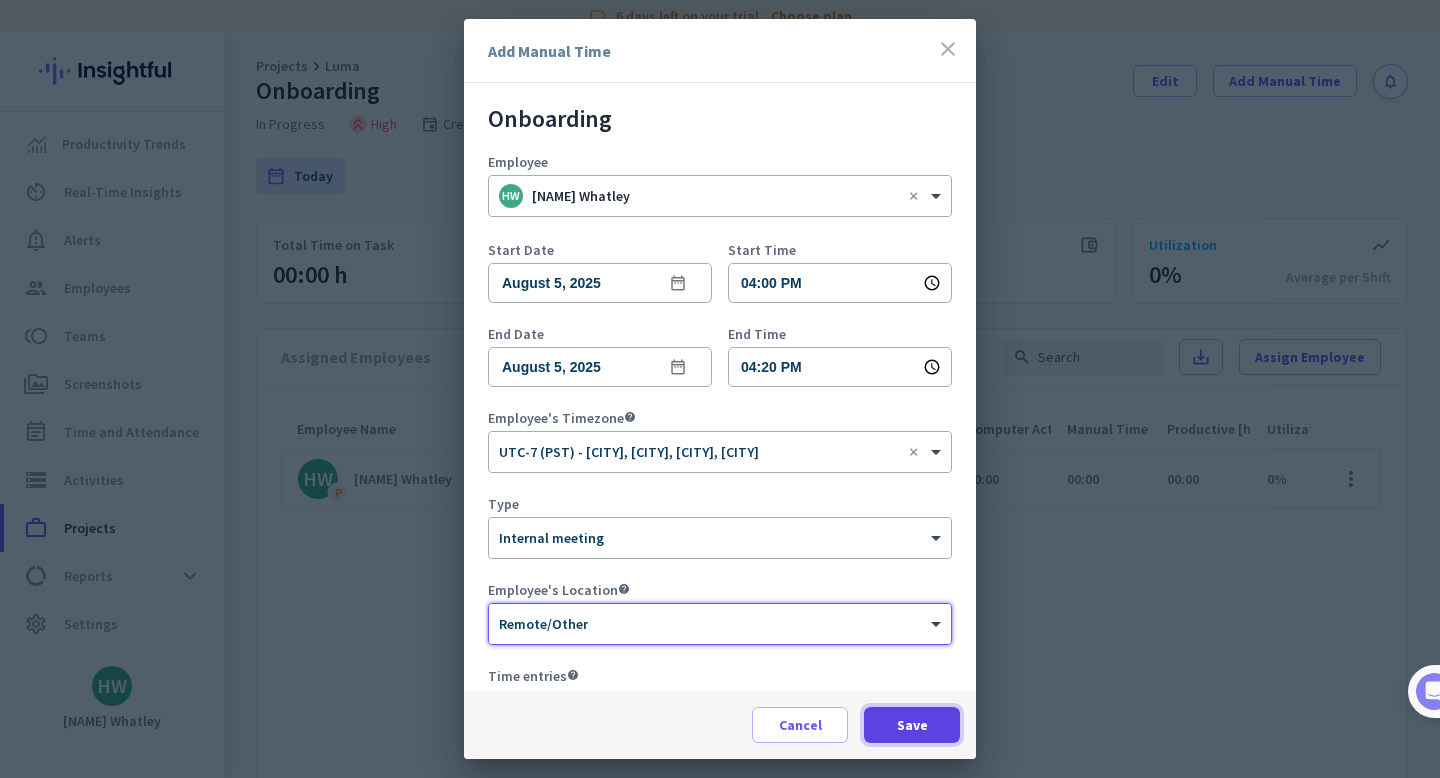 click on "Save" at bounding box center [912, 725] 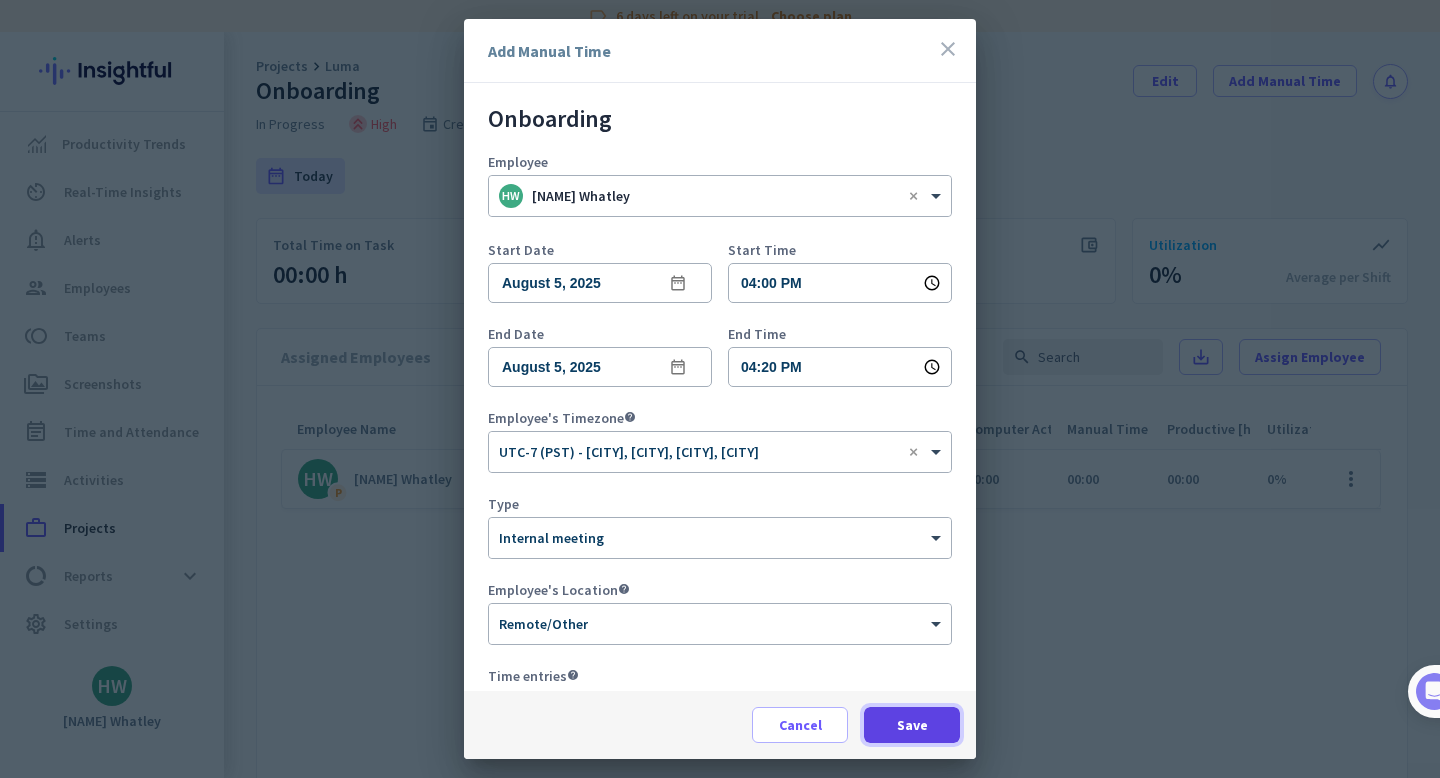 click on "Save" at bounding box center [912, 725] 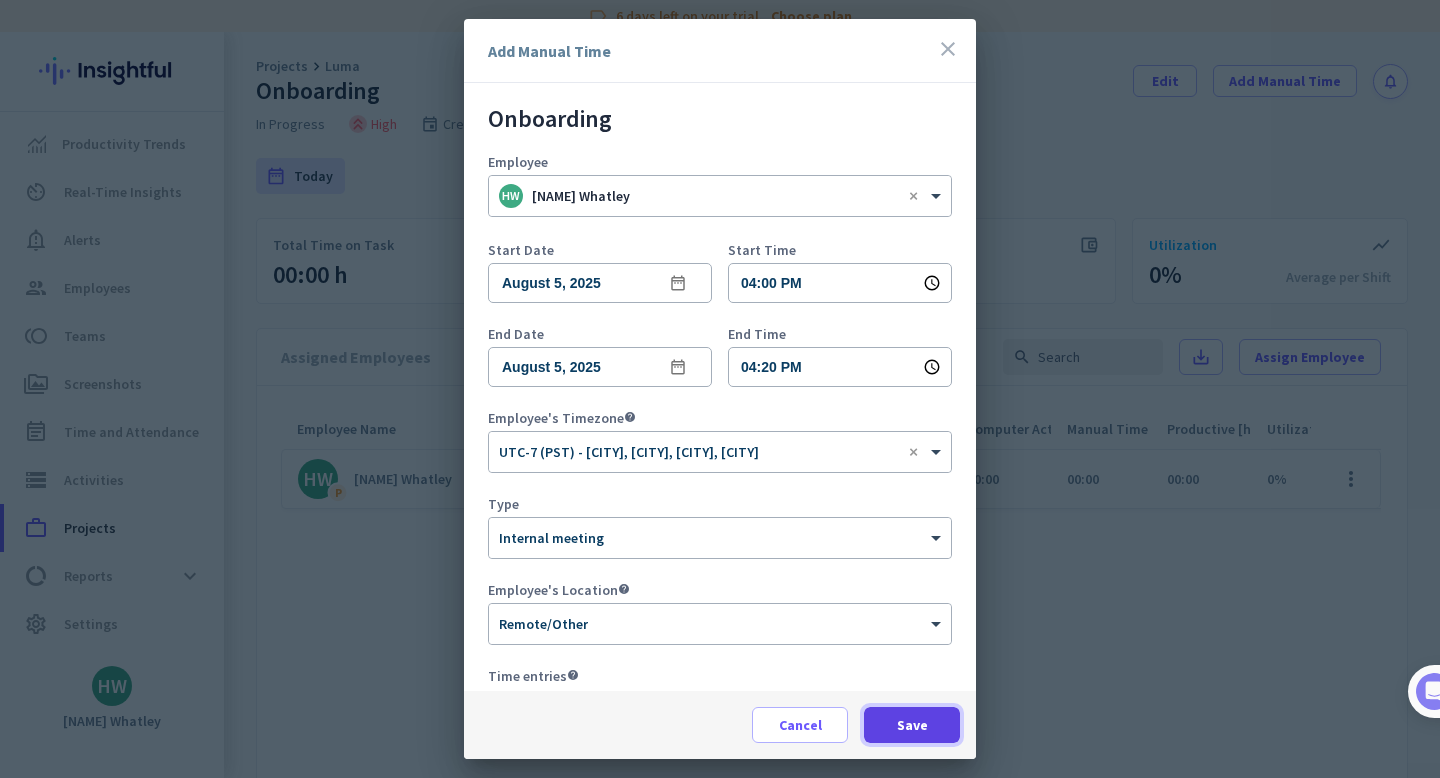click on "Save" at bounding box center [912, 725] 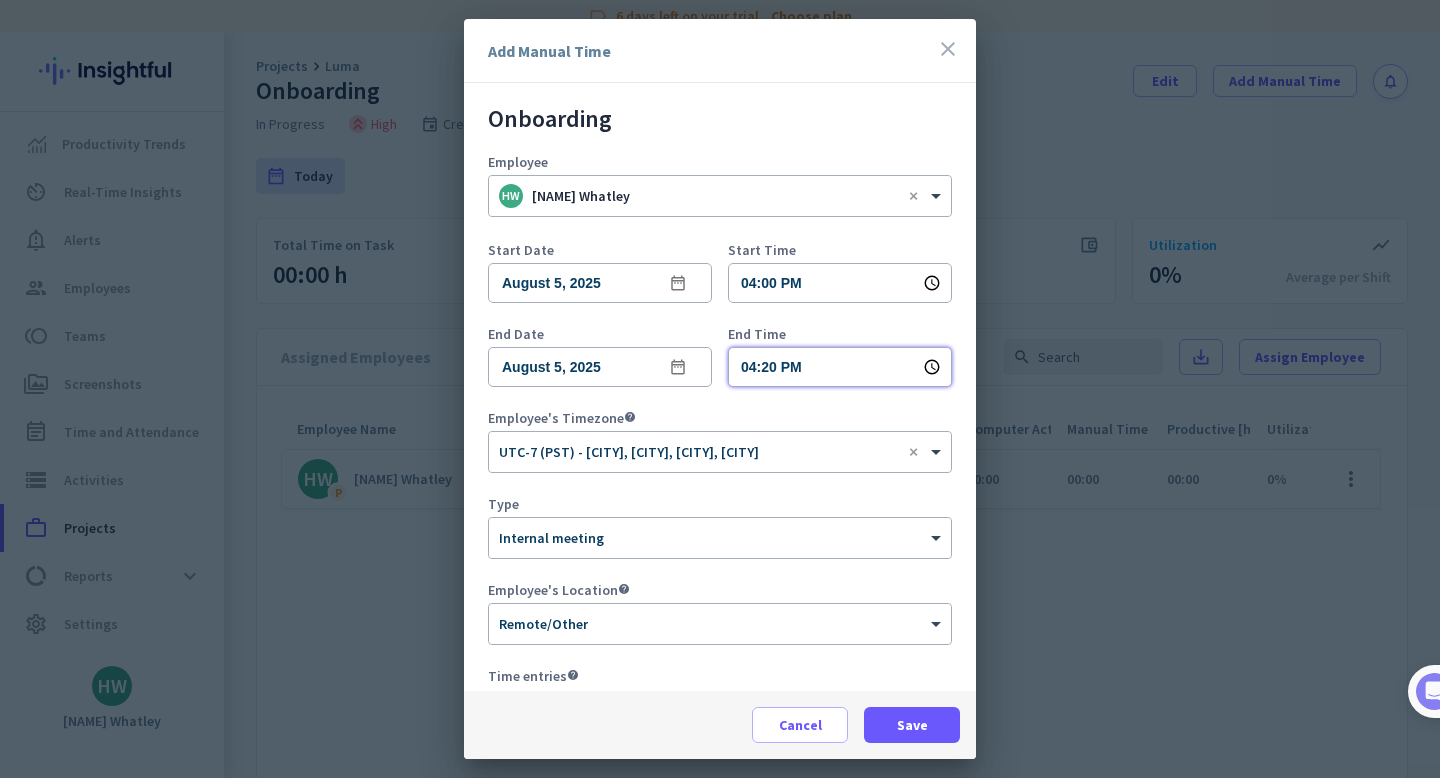 click on "04:20 PM" at bounding box center (840, 367) 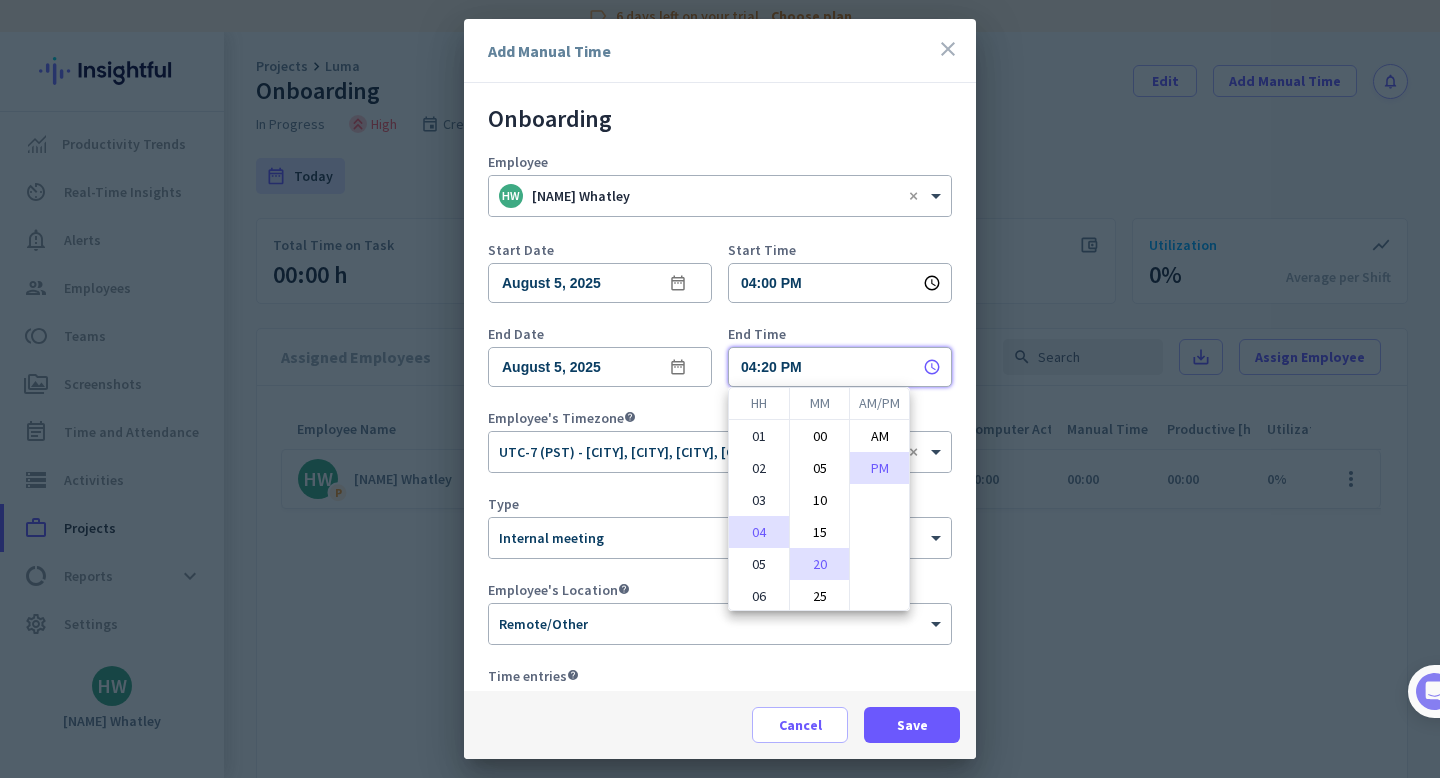 scroll, scrollTop: 90, scrollLeft: 0, axis: vertical 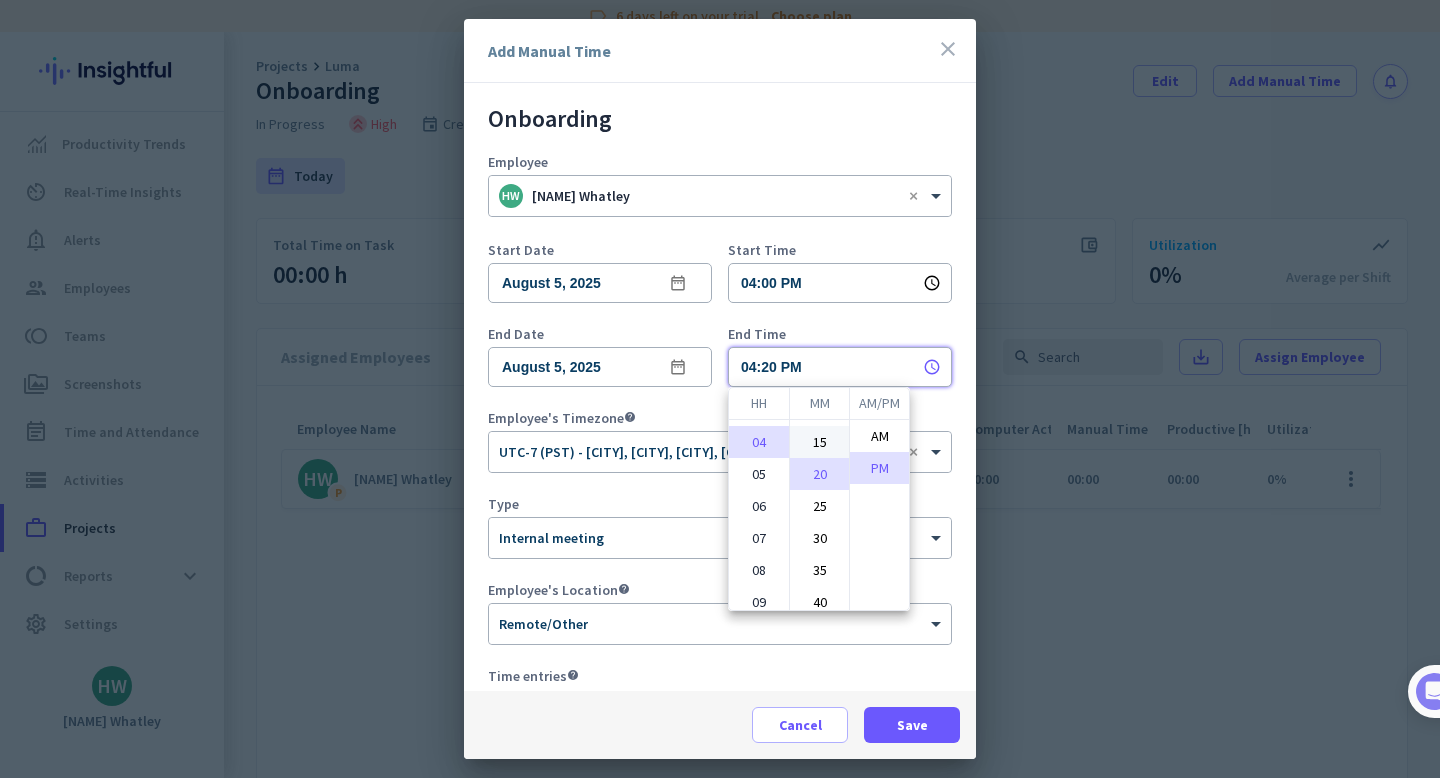 click on "15" at bounding box center [819, 442] 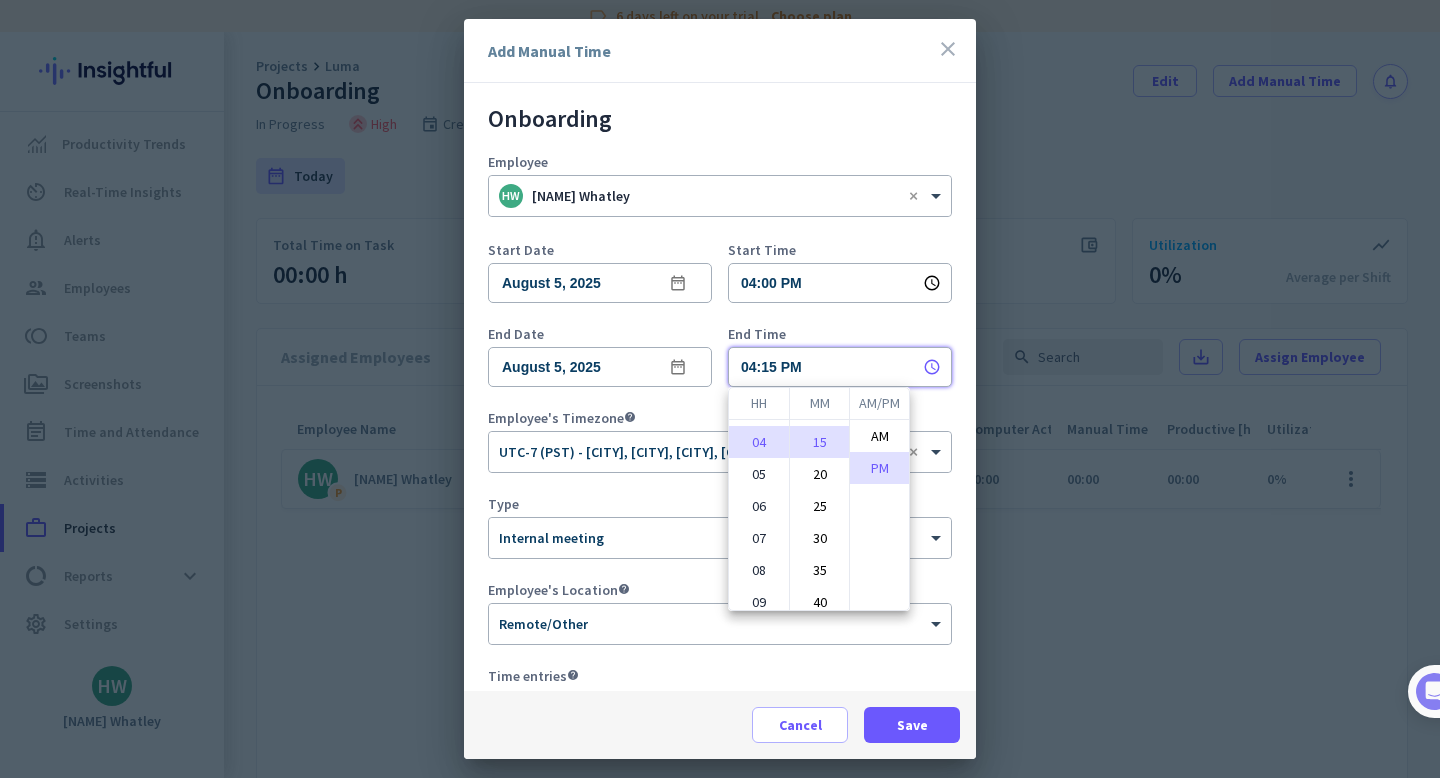 click at bounding box center [720, 389] 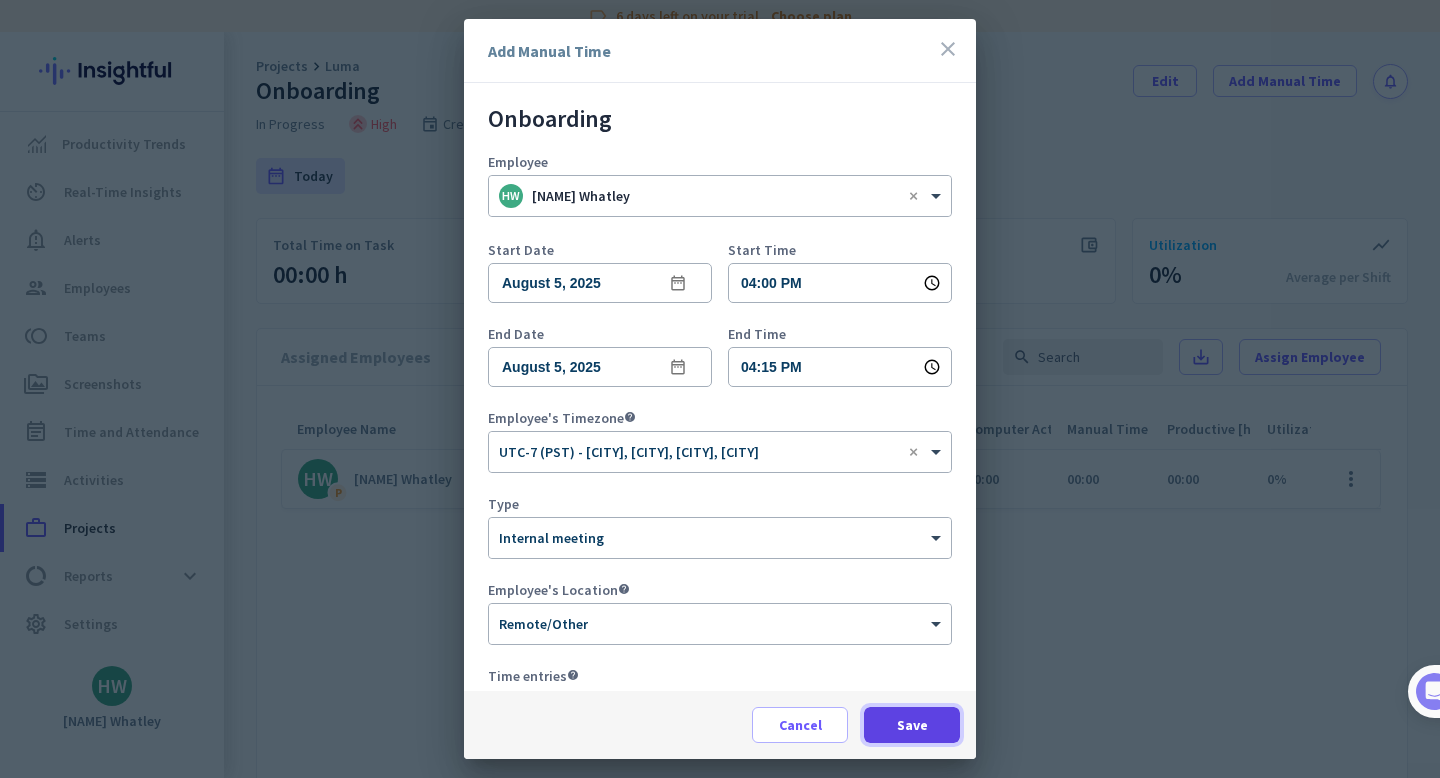click on "Save" at bounding box center [912, 725] 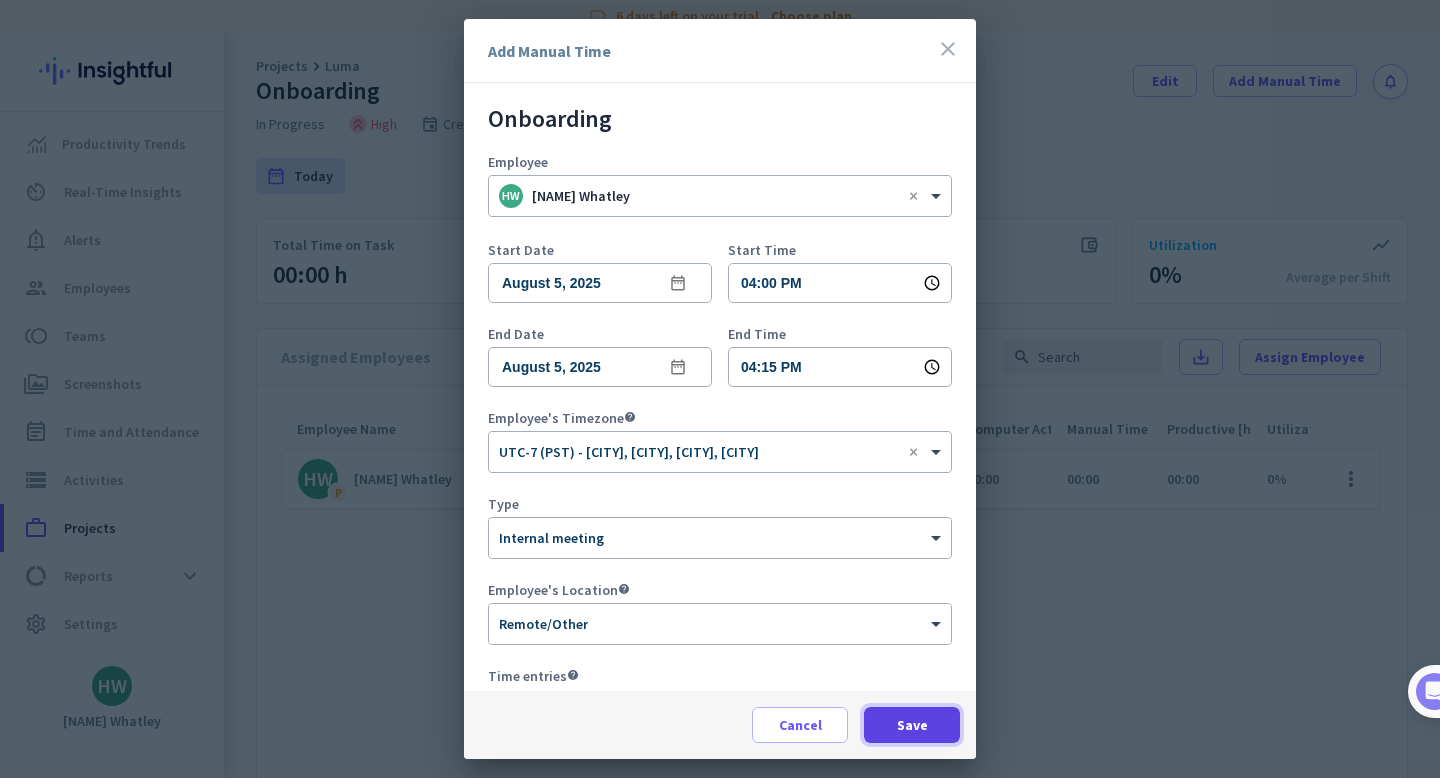 click on "Save" at bounding box center (912, 725) 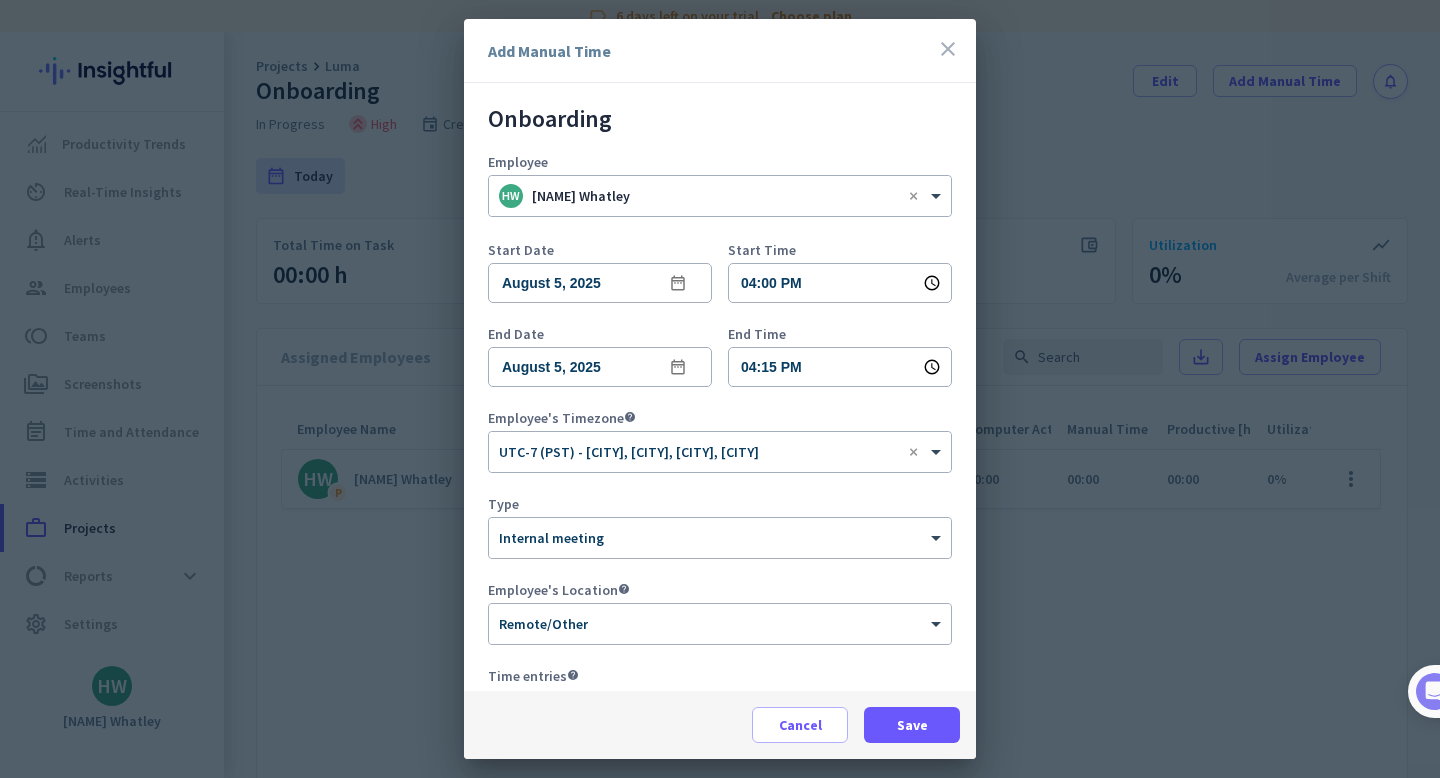 click on "Onboarding  Employee  HW  [NAME] Whatley × Start Date August 5, 2025 date_range Start Time 04:00 PM schedule End Date August 5, 2025 date_range End Time 04:15 PM schedule Employee's Timezone  help  × UTC-7 (PST) - [CITY], [CITY], [CITY], [CITY] × Type × Internal meeting Employee's Location  help  × Remote/Other Time entries  help   12:00 AM   02:00 AM   04:00 AM   06:00 AM   08:00 AM   10:00 AM   12:00 PM   02:00 PM   04:00 PM   06:00 PM   08:00 PM   10:00 PM  Description  This field is required." at bounding box center [720, 521] 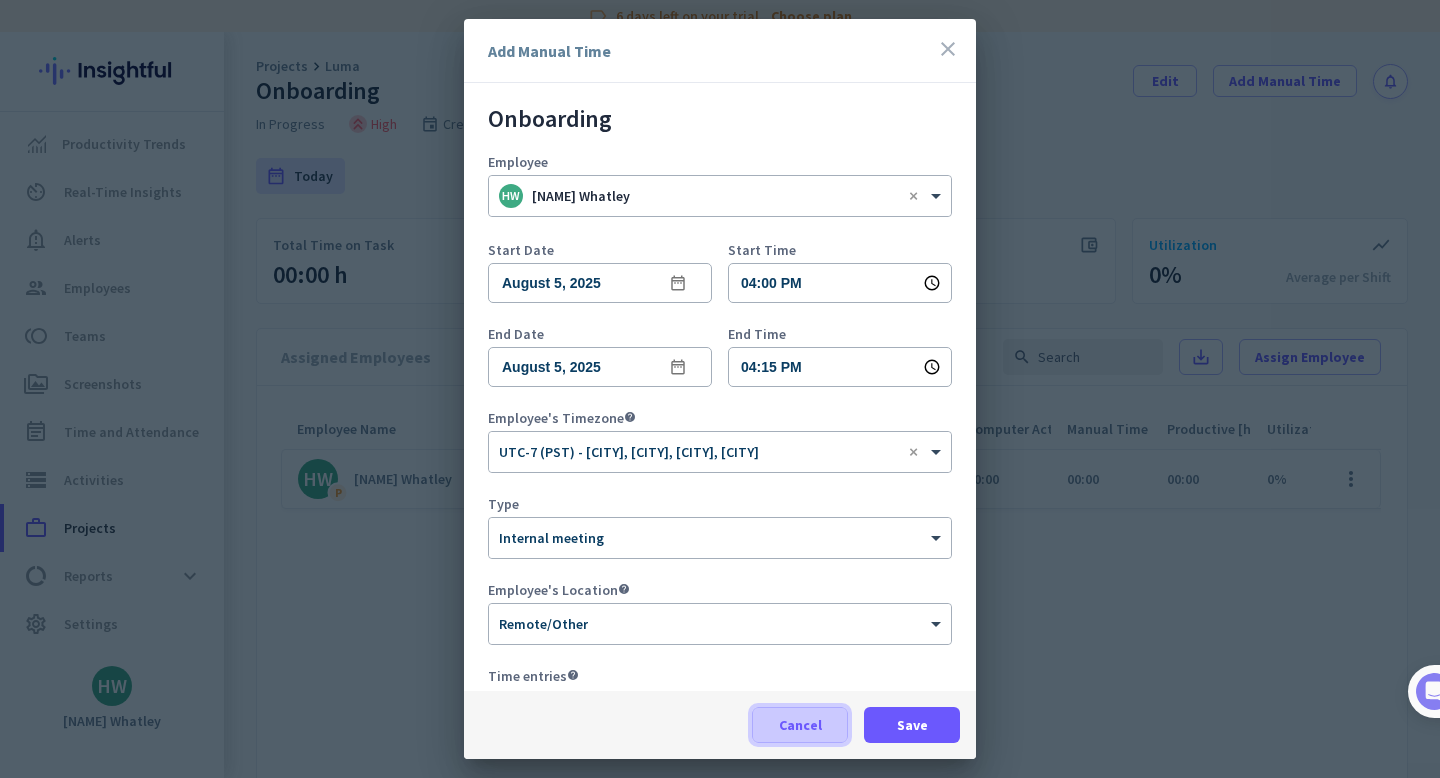 click on "Cancel" at bounding box center [800, 725] 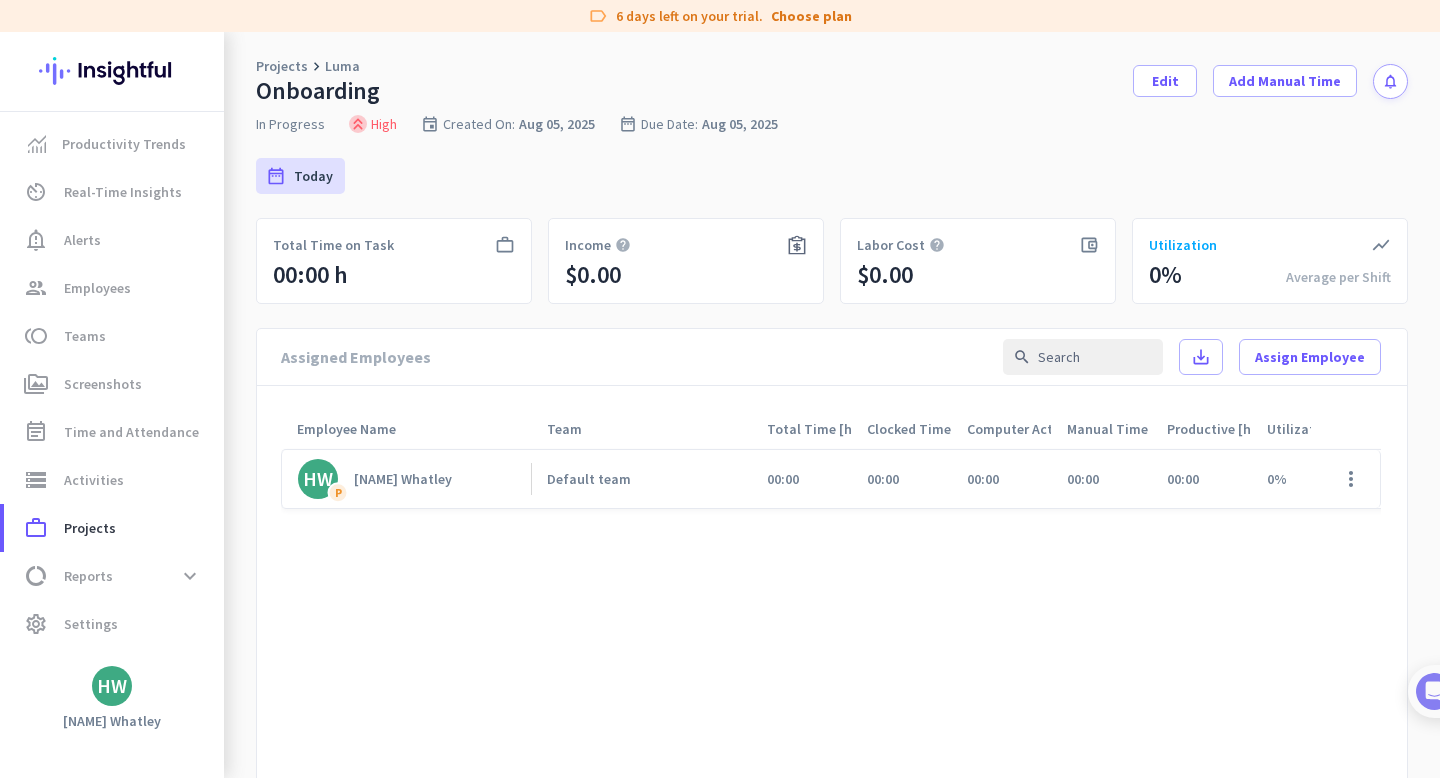 click on "00:00" 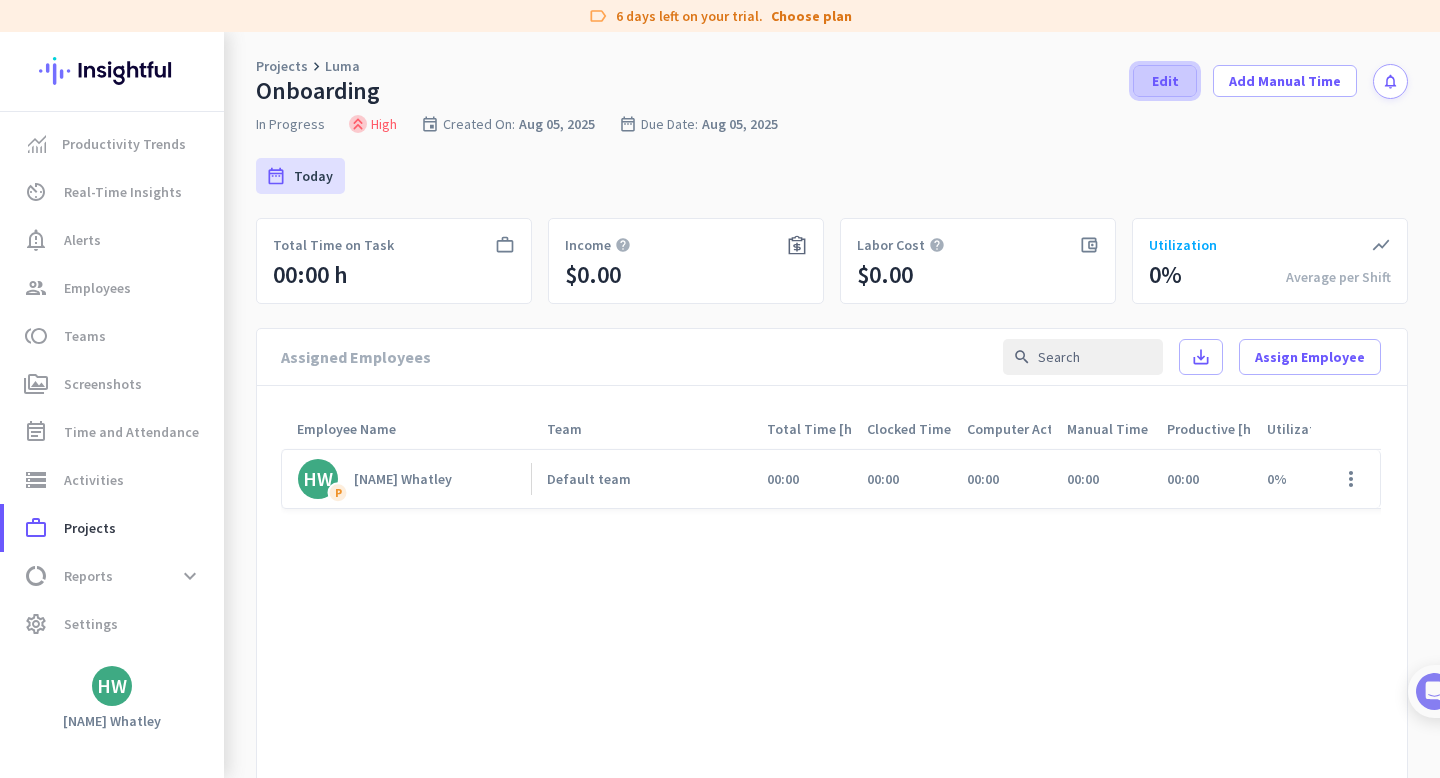 click at bounding box center [1165, 81] 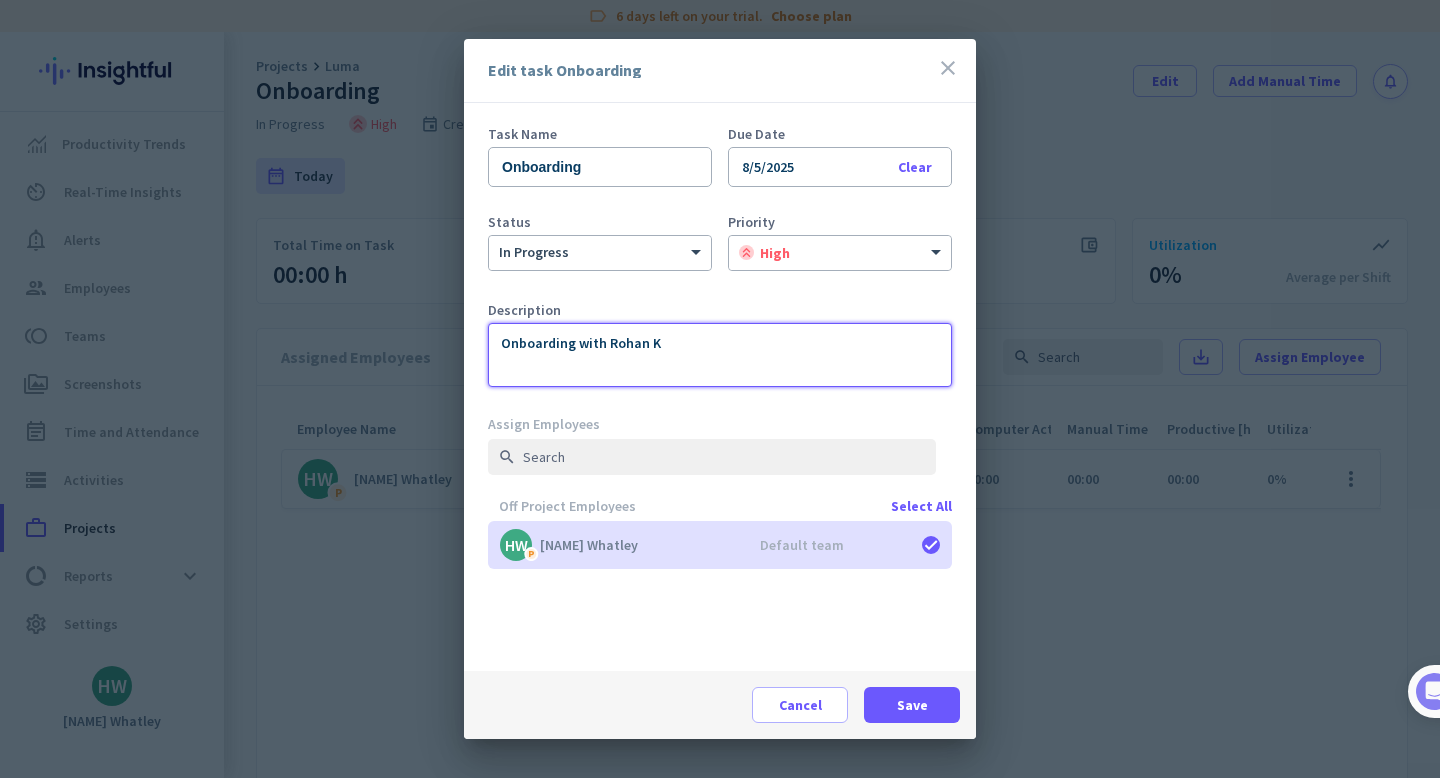 click on "Onboarding with Rohan K" at bounding box center [720, 355] 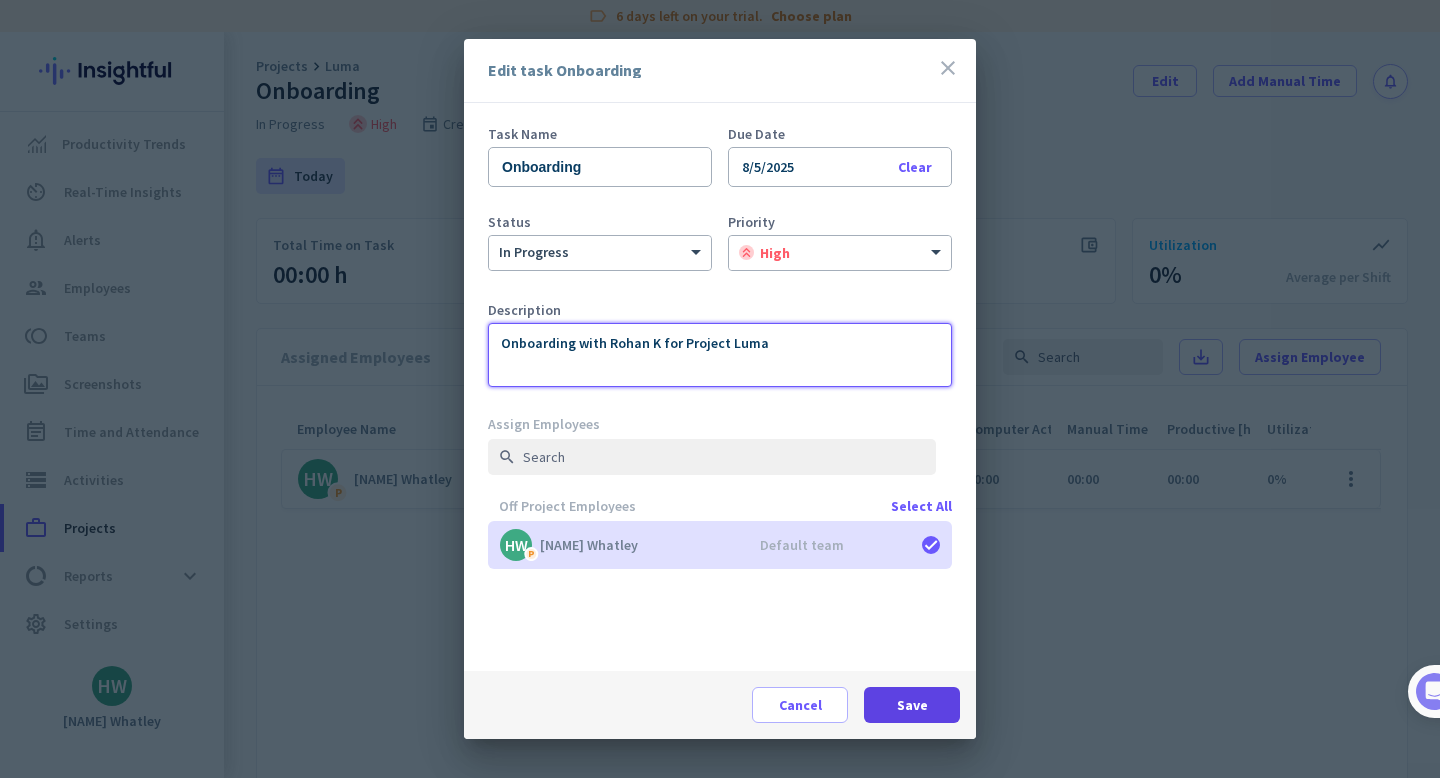 type on "Onboarding with Rohan K for Project Luma" 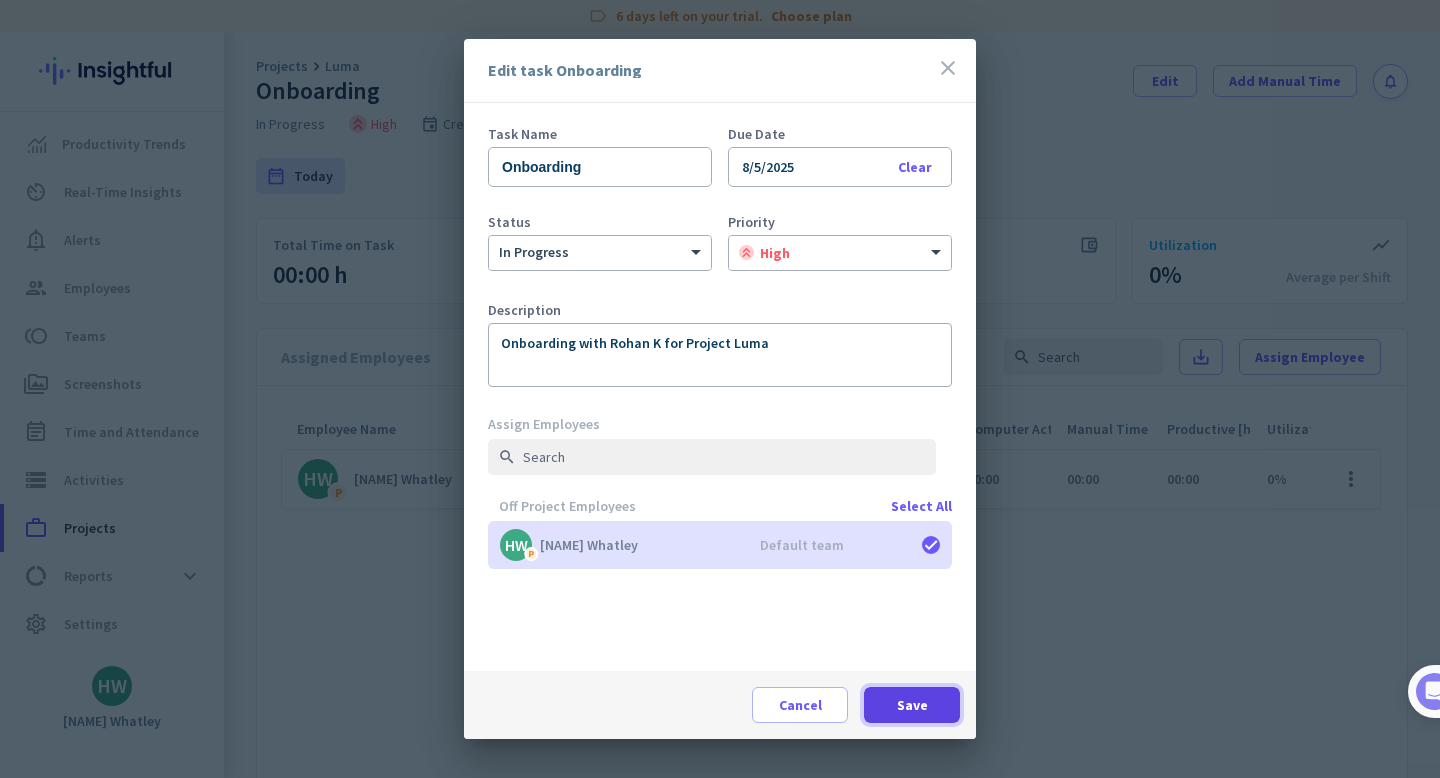 click on "Save" at bounding box center (912, 705) 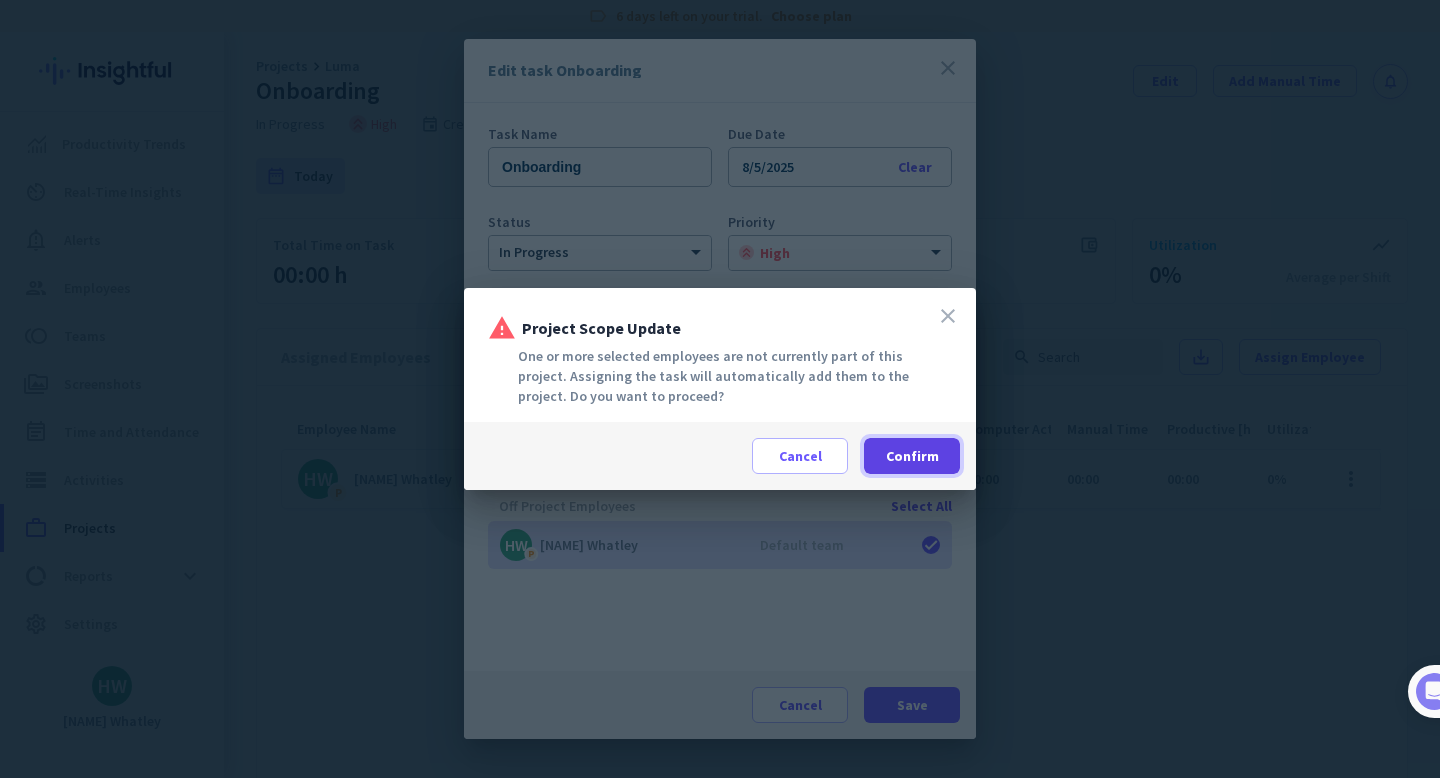 click on "Confirm" at bounding box center (912, 456) 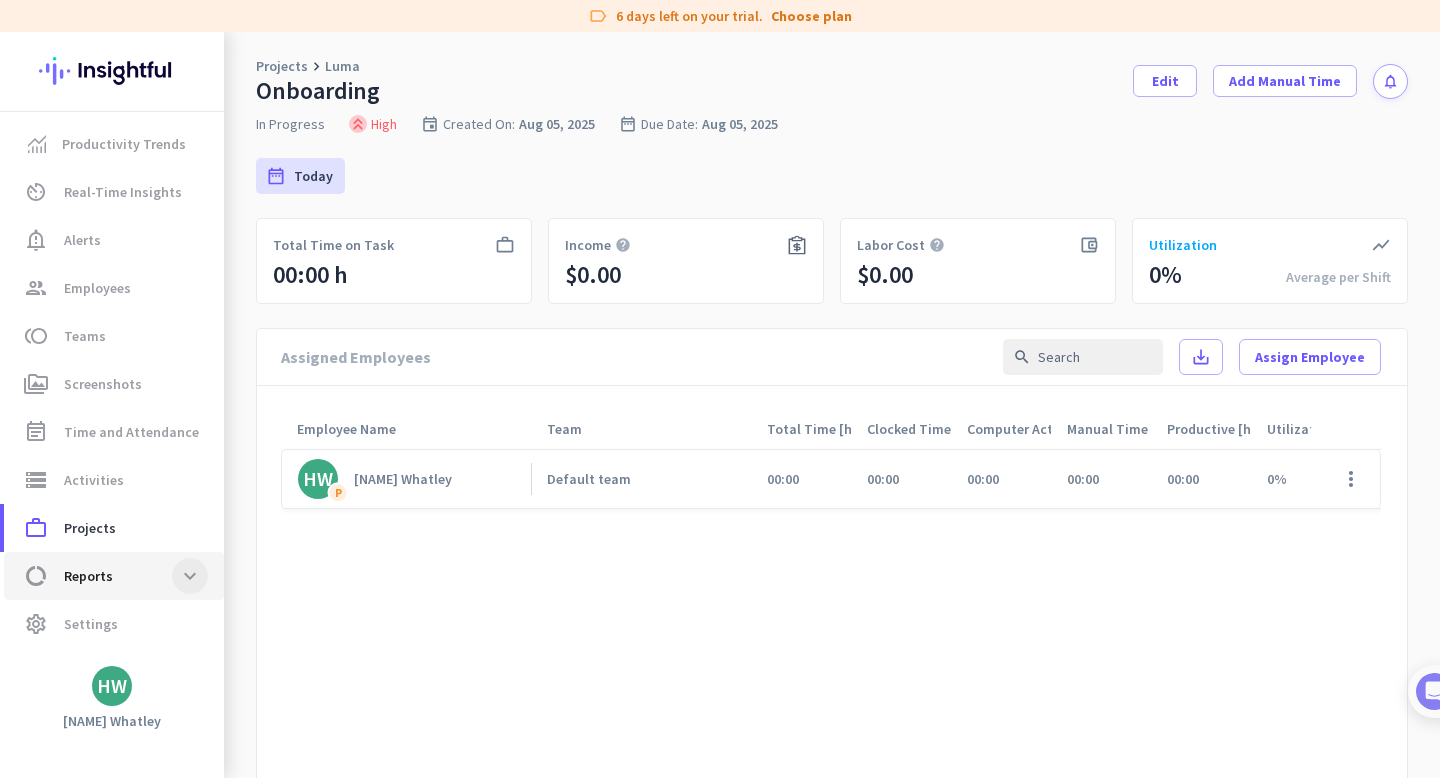 click 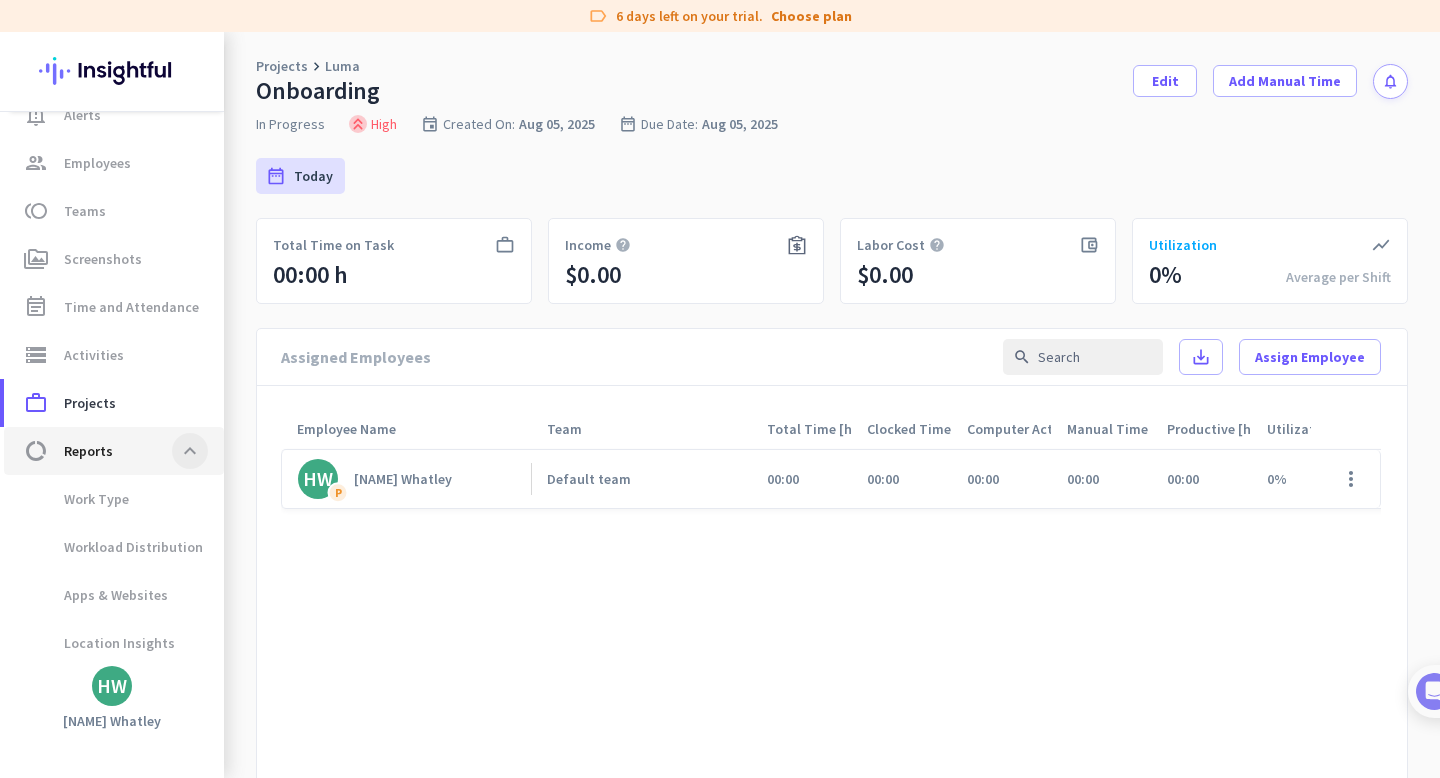scroll, scrollTop: 126, scrollLeft: 0, axis: vertical 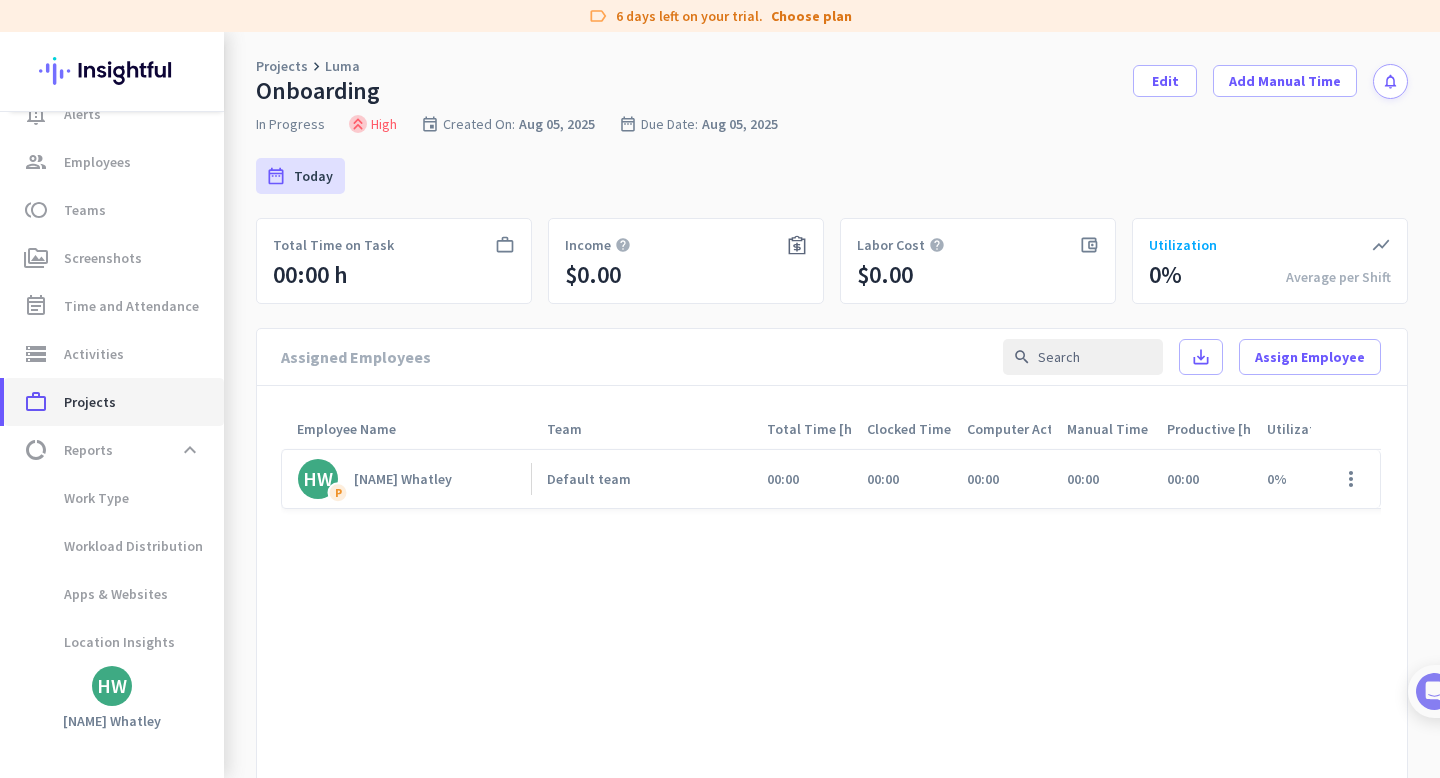 click on "Projects" 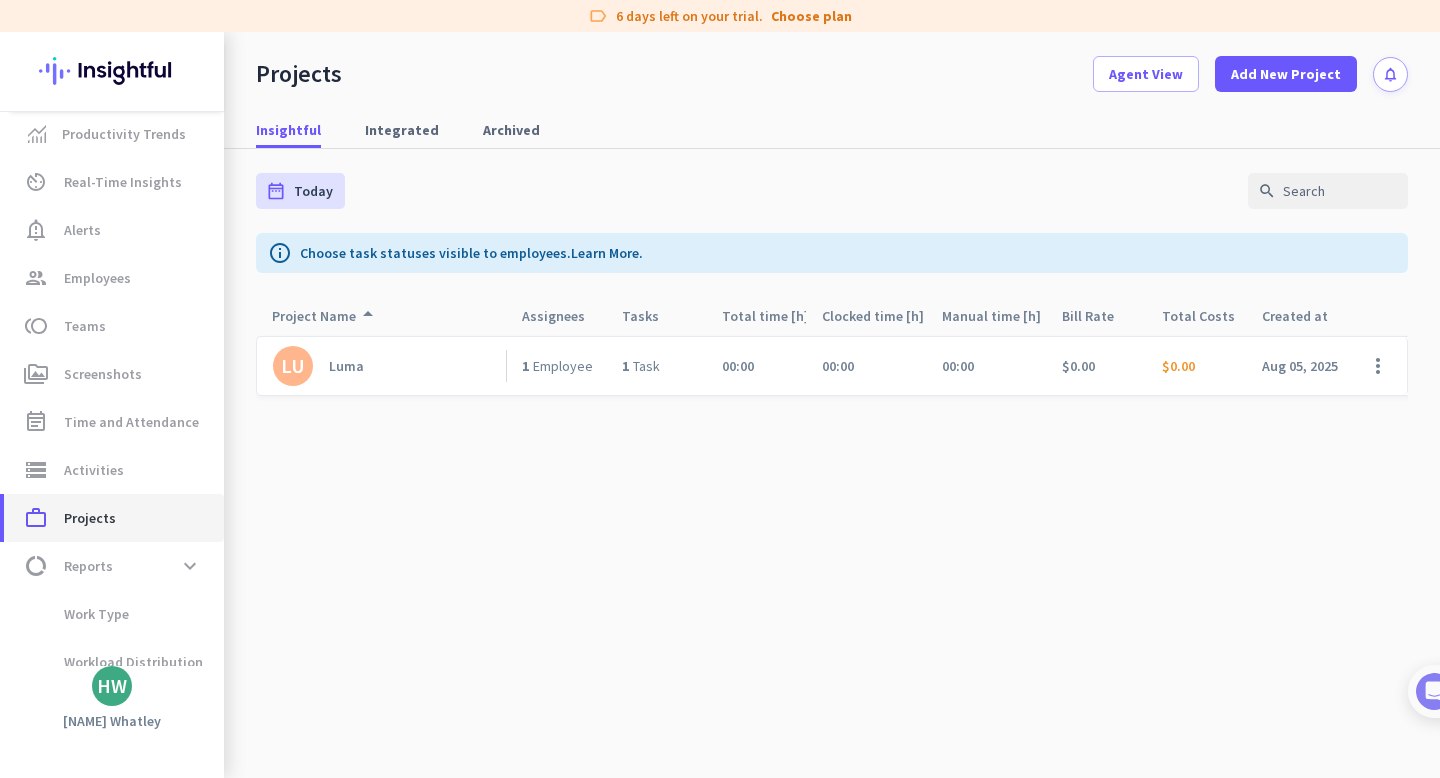 scroll, scrollTop: 0, scrollLeft: 0, axis: both 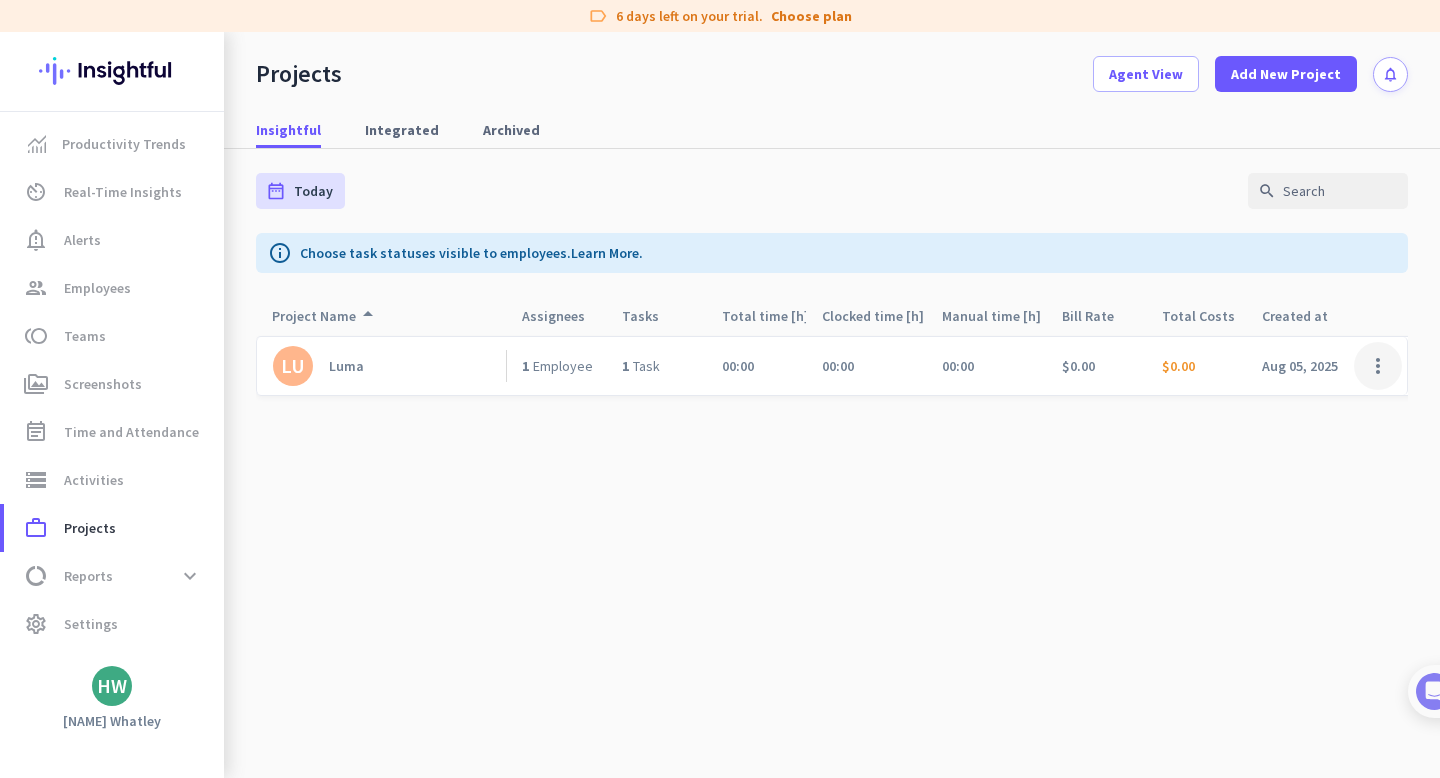 click 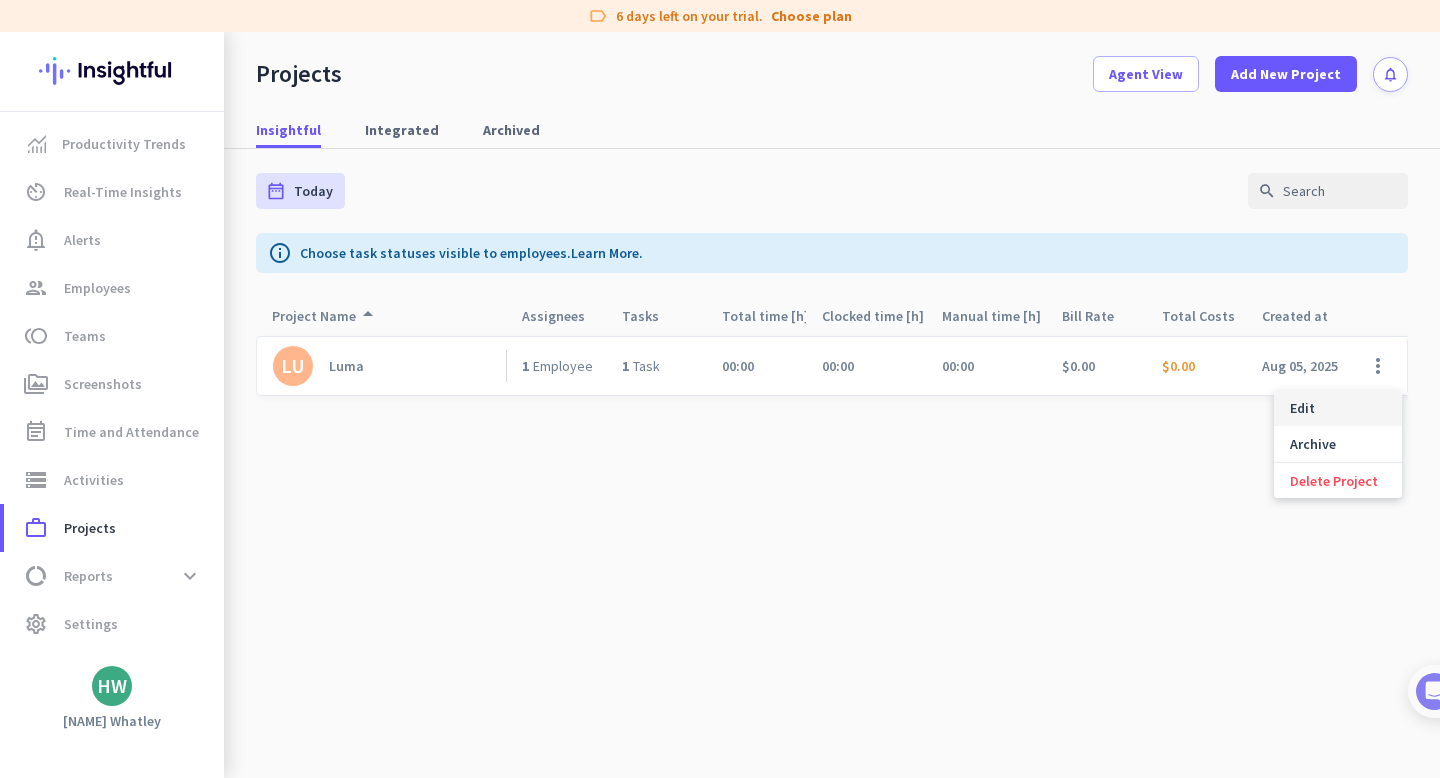 click on "Edit" at bounding box center [1338, 408] 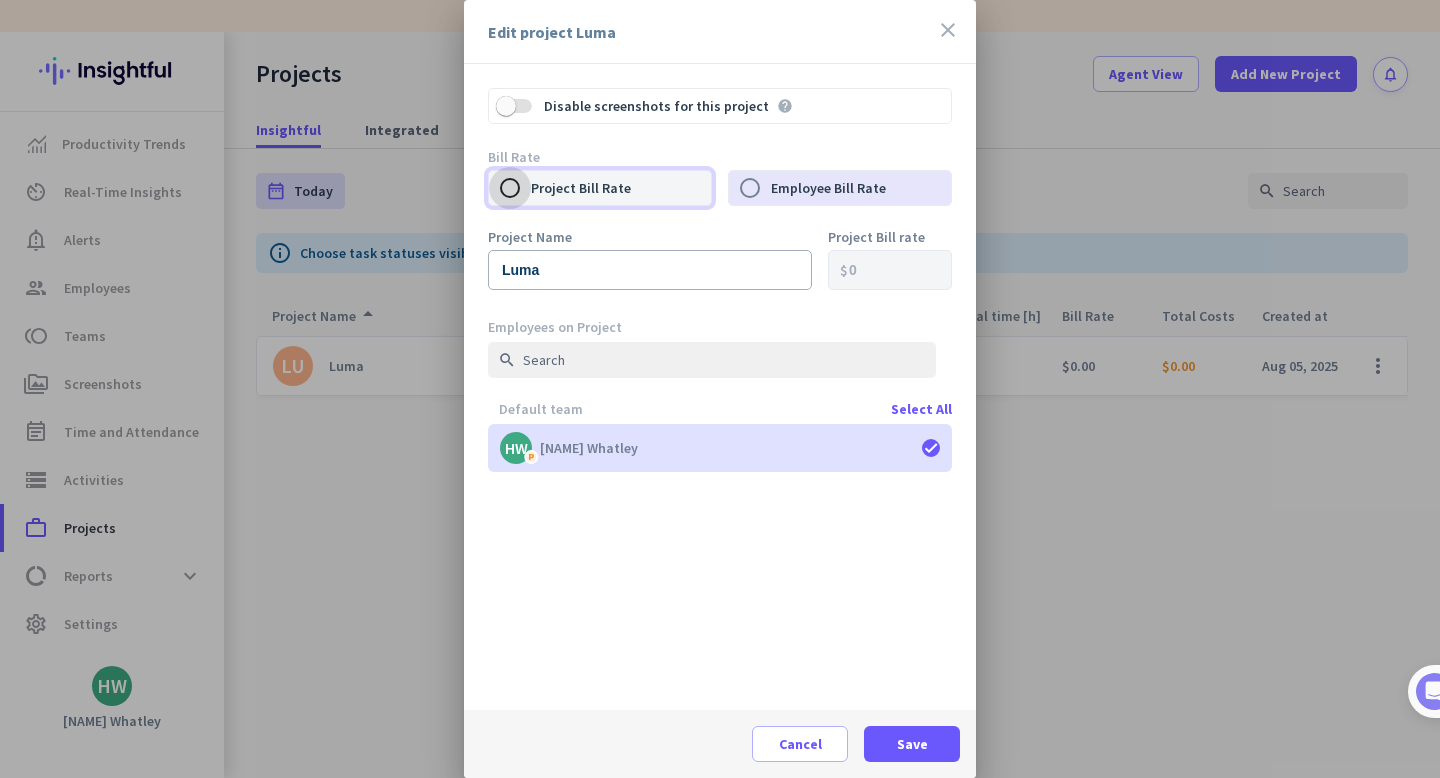 click on "Project Bill Rate" at bounding box center [510, 188] 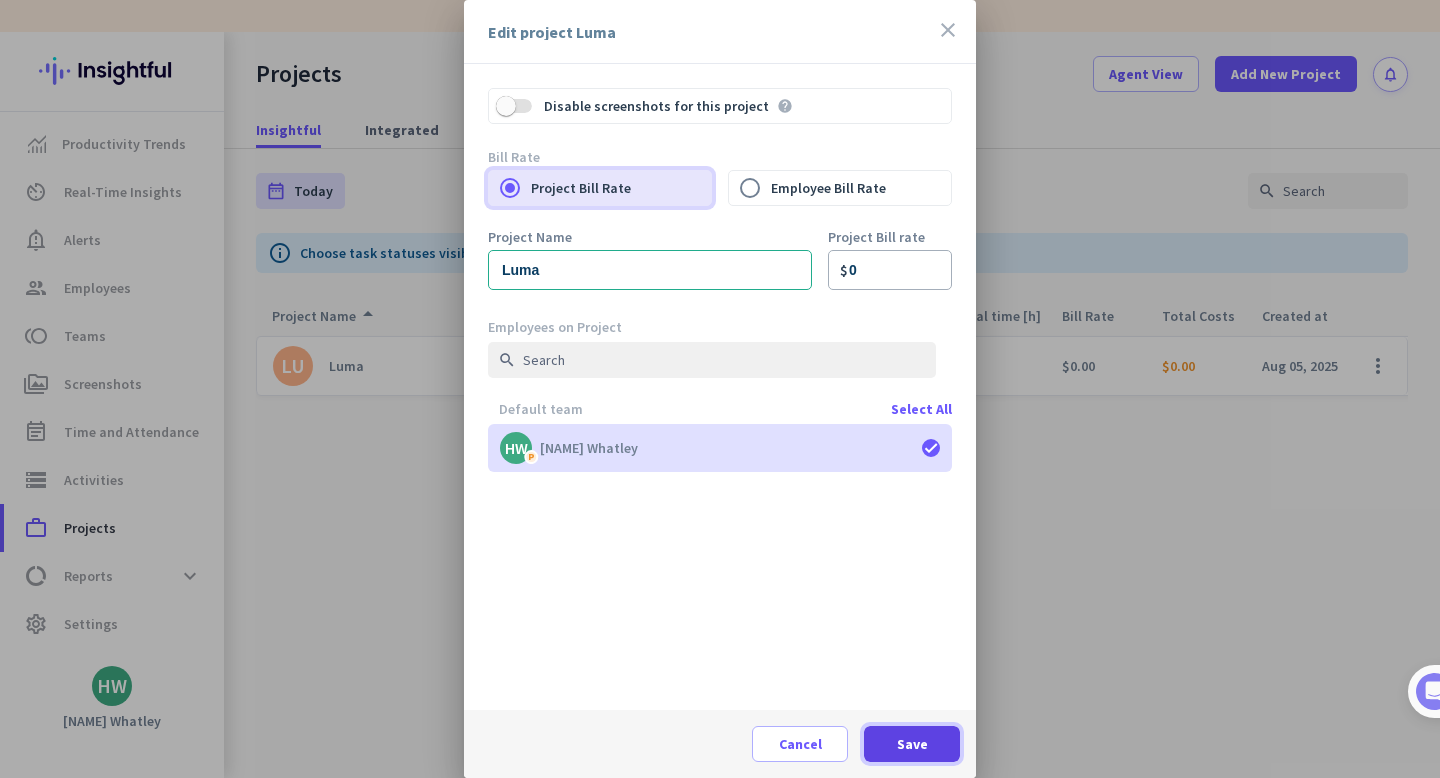 click at bounding box center [912, 744] 